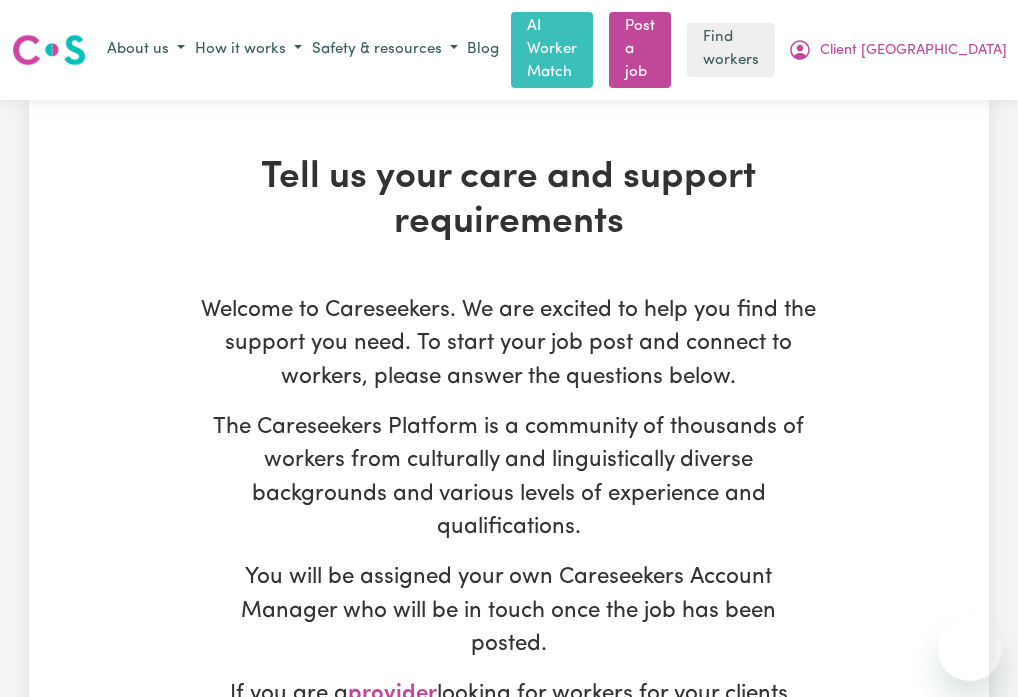 scroll, scrollTop: 837, scrollLeft: 0, axis: vertical 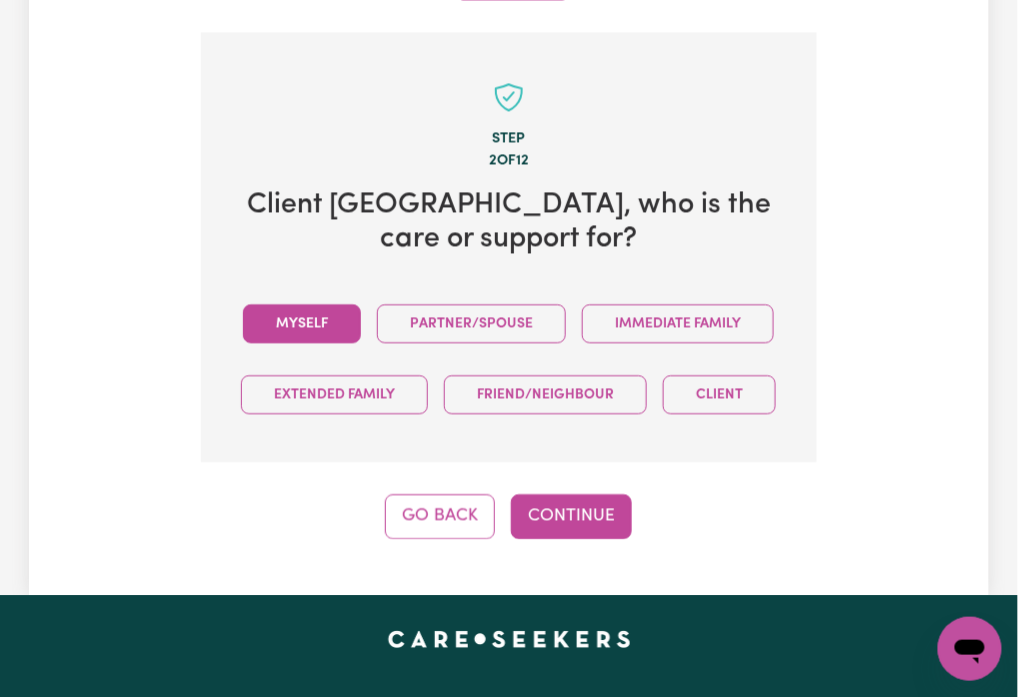 click on "Myself" at bounding box center (302, 323) 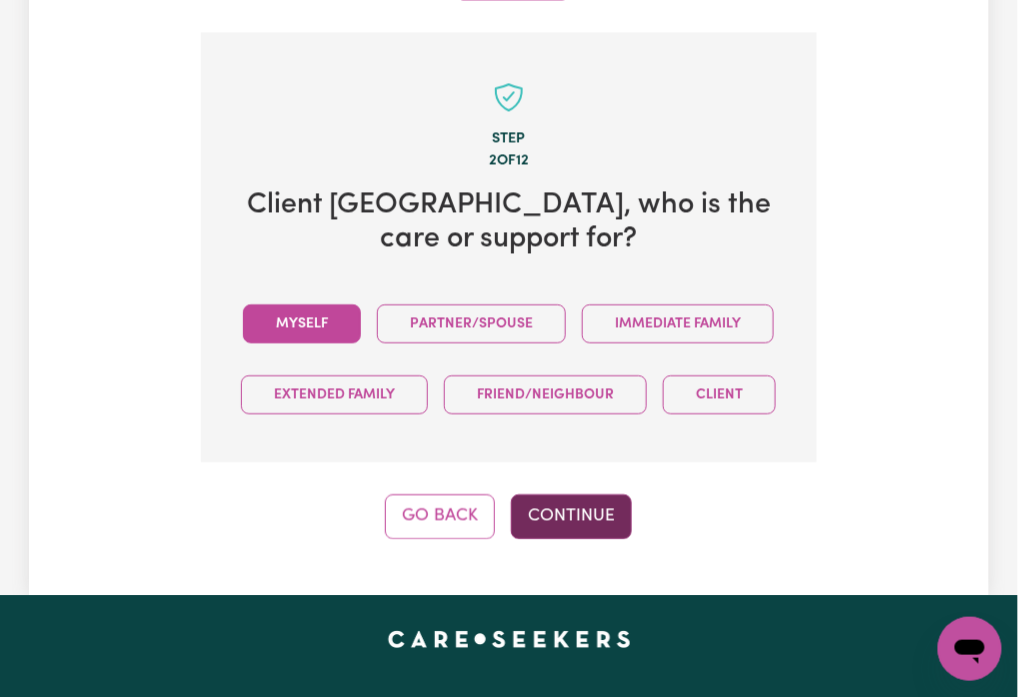 click on "Continue" at bounding box center (571, 516) 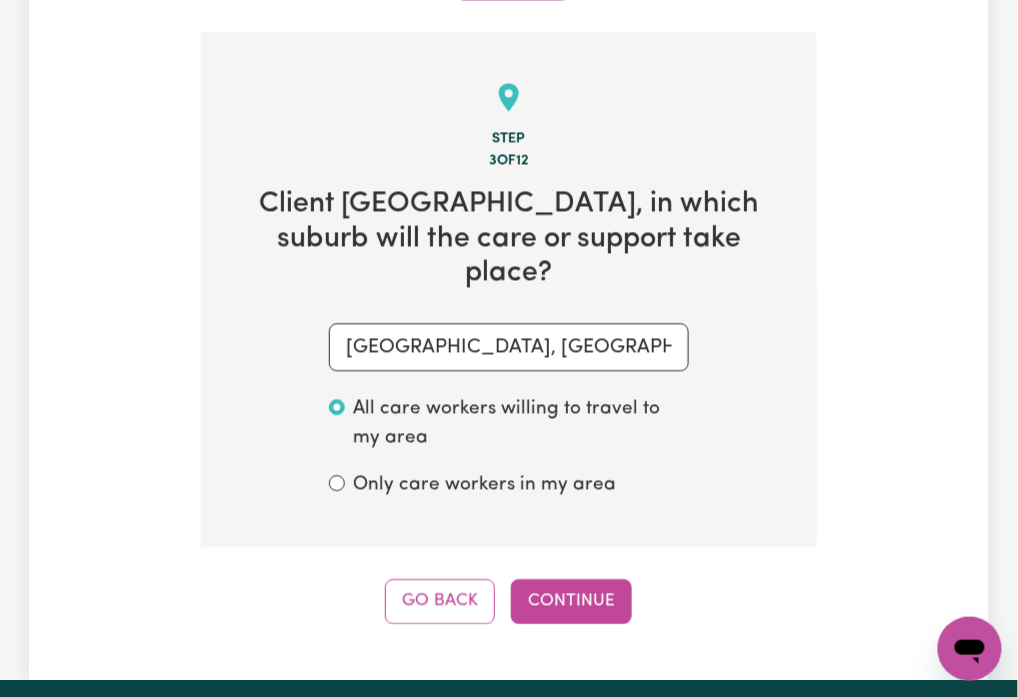 scroll, scrollTop: 836, scrollLeft: 0, axis: vertical 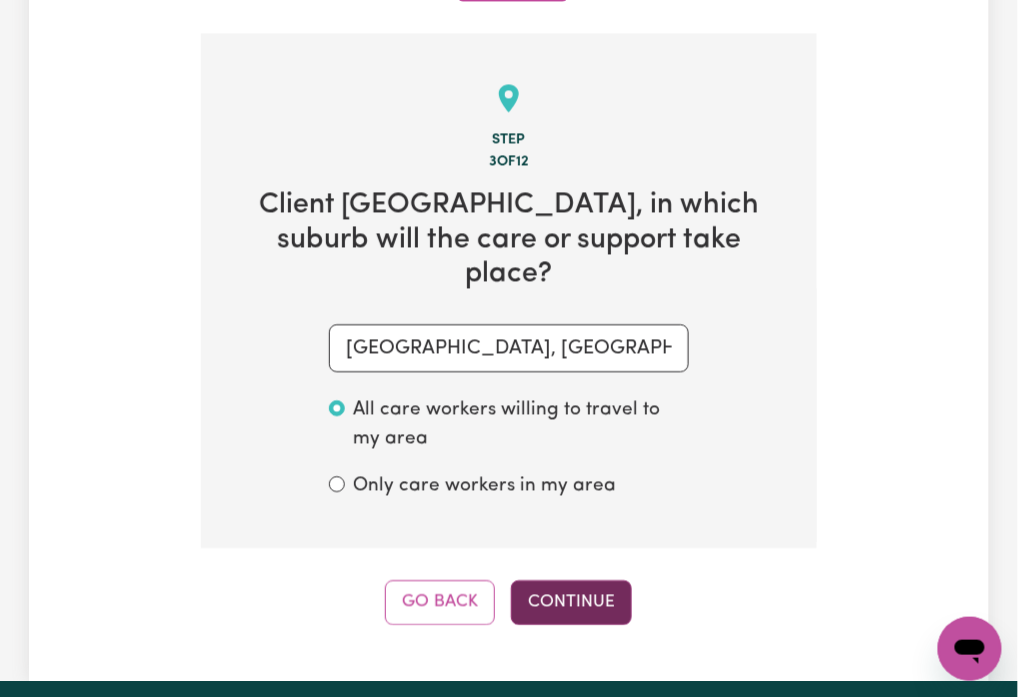 click on "Continue" at bounding box center (571, 602) 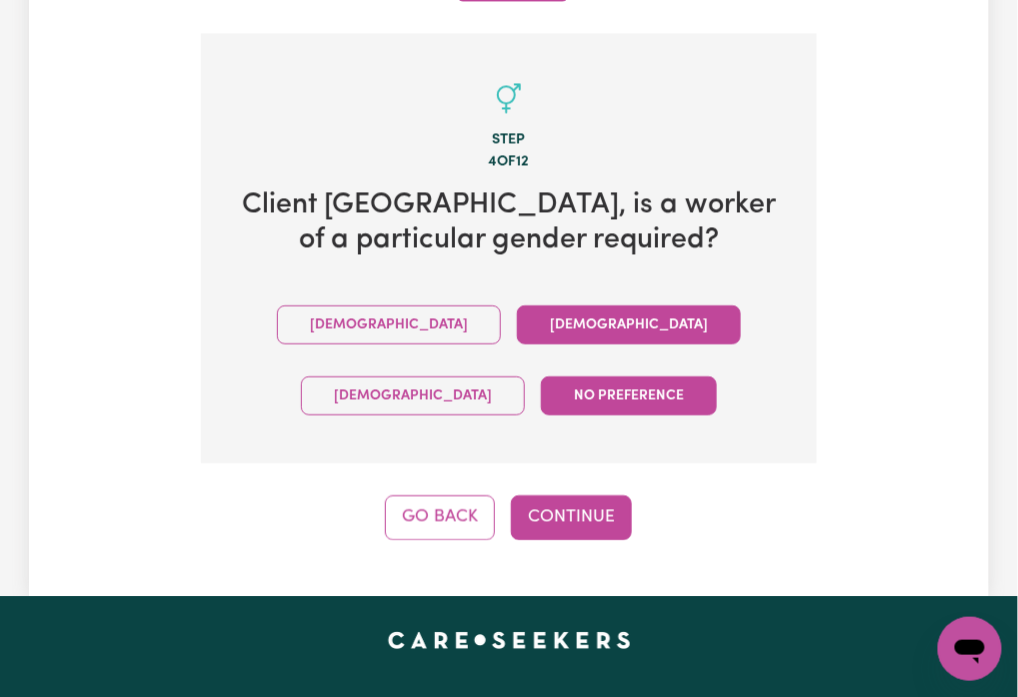 click on "Female" at bounding box center (629, 324) 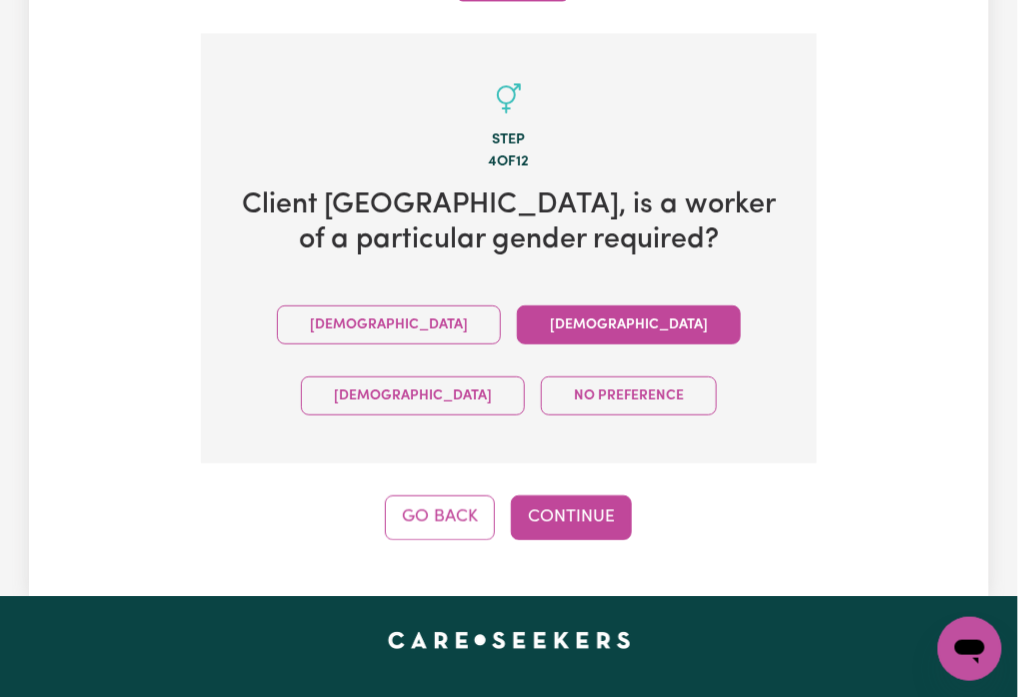 click on "Tell us your care and support requirements Welcome to Careseekers. We are excited to help you find the support you need. To start your job post and connect to workers, please answer the questions below. The Careseekers Platform is a community of thousands of workers from culturally and linguistically diverse backgrounds and various levels of experience and qualifications. You will be assigned your own Careseekers Account Manager who will be in touch once the job has been posted. If you are a  provider  looking for workers for your clients Click Here If you are a  worker  looking to register and offer services Click Here Step 4  of  12 Client Pennant Hills NSW , is a worker of a particular gender required? Male Female Non-binary No preference Go Back Continue" at bounding box center (509, -71) 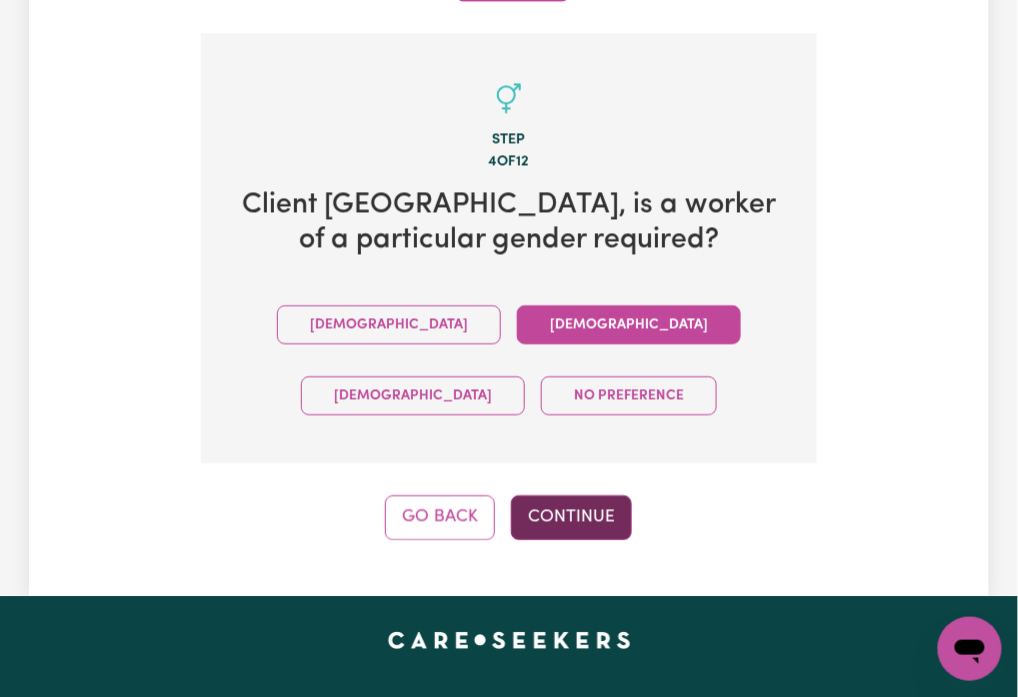 click on "Continue" at bounding box center (571, 517) 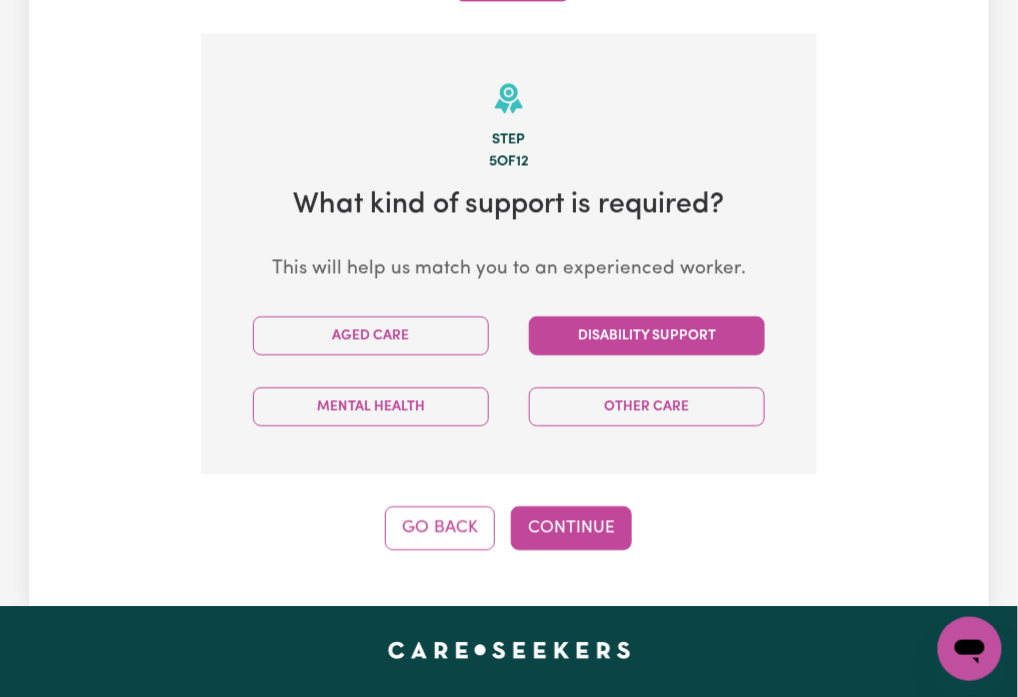 click on "Disability Support" at bounding box center [647, 335] 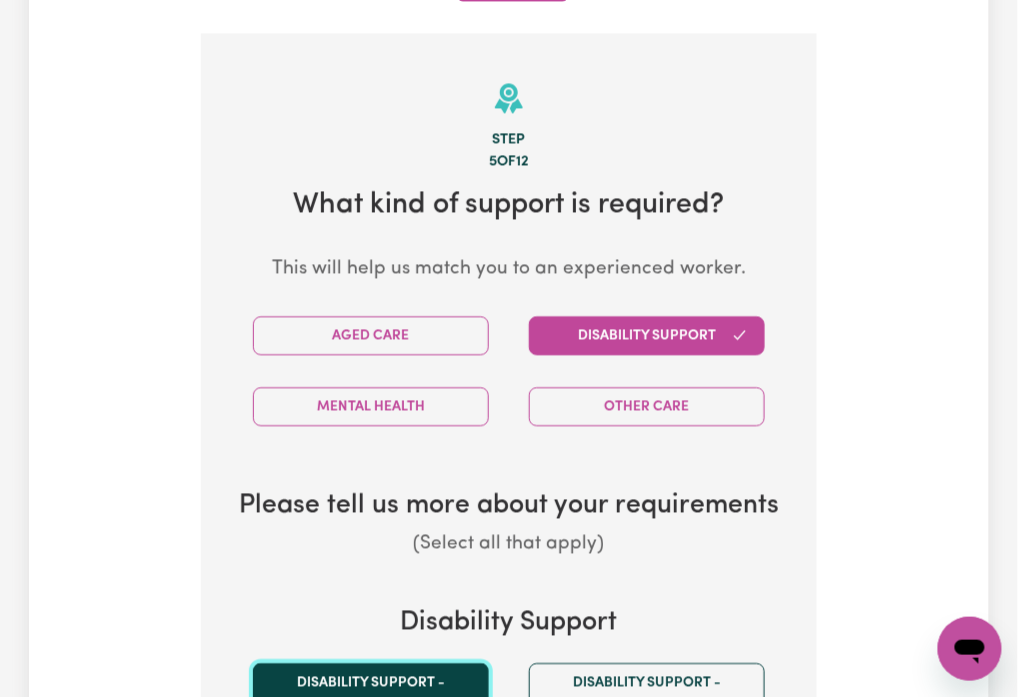 click on "Disability support - Adult" at bounding box center (371, 693) 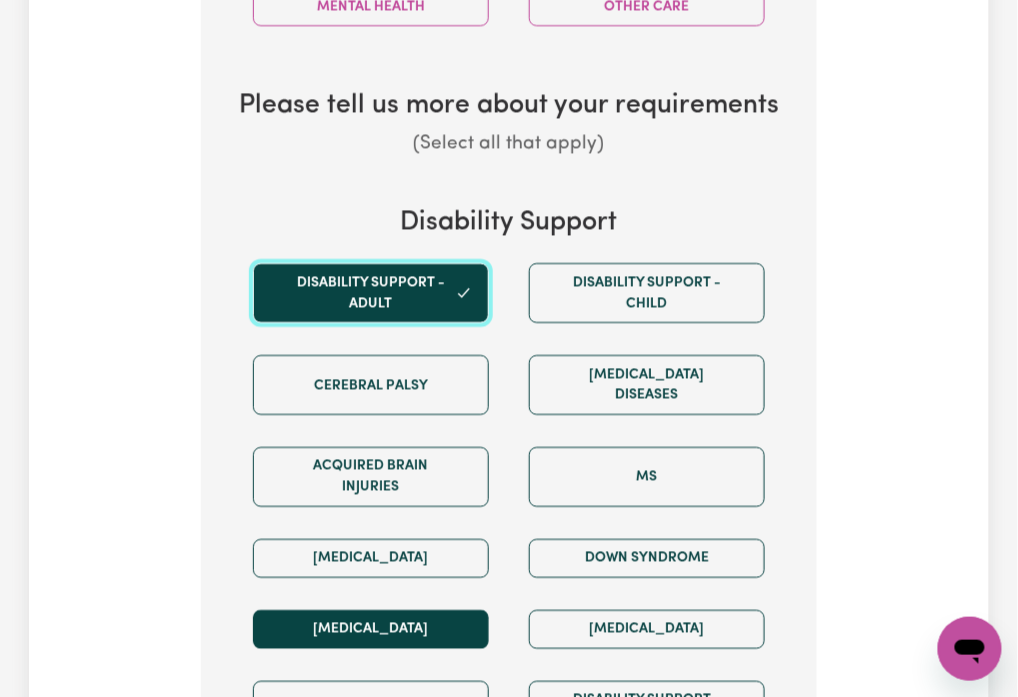 scroll, scrollTop: 1636, scrollLeft: 0, axis: vertical 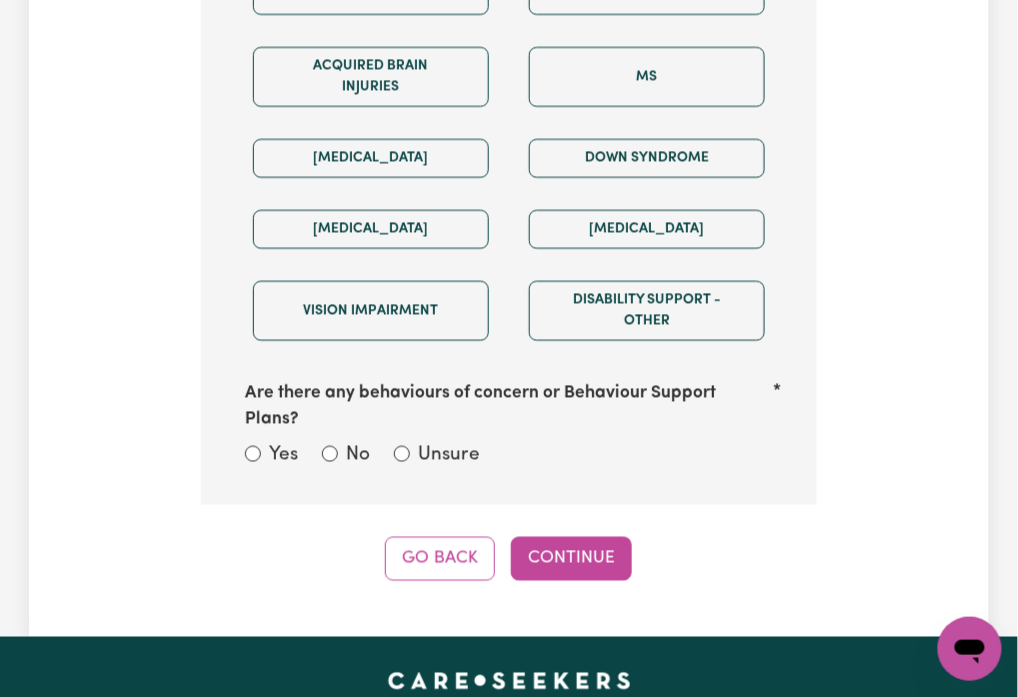click on "Unsure" at bounding box center [449, 456] 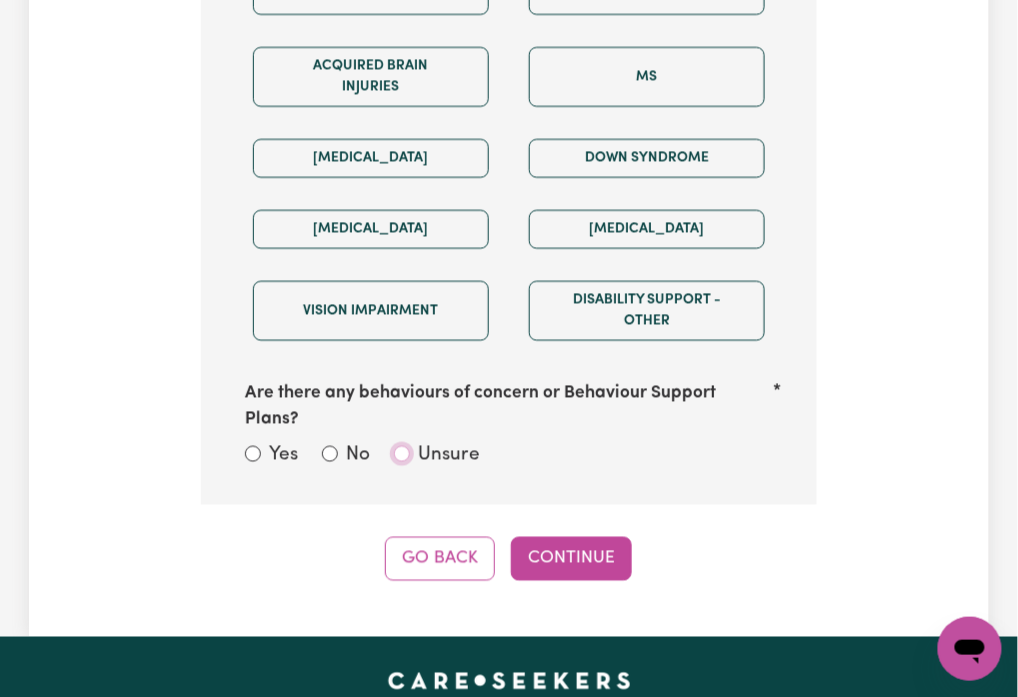 click on "Unsure" at bounding box center [402, 454] 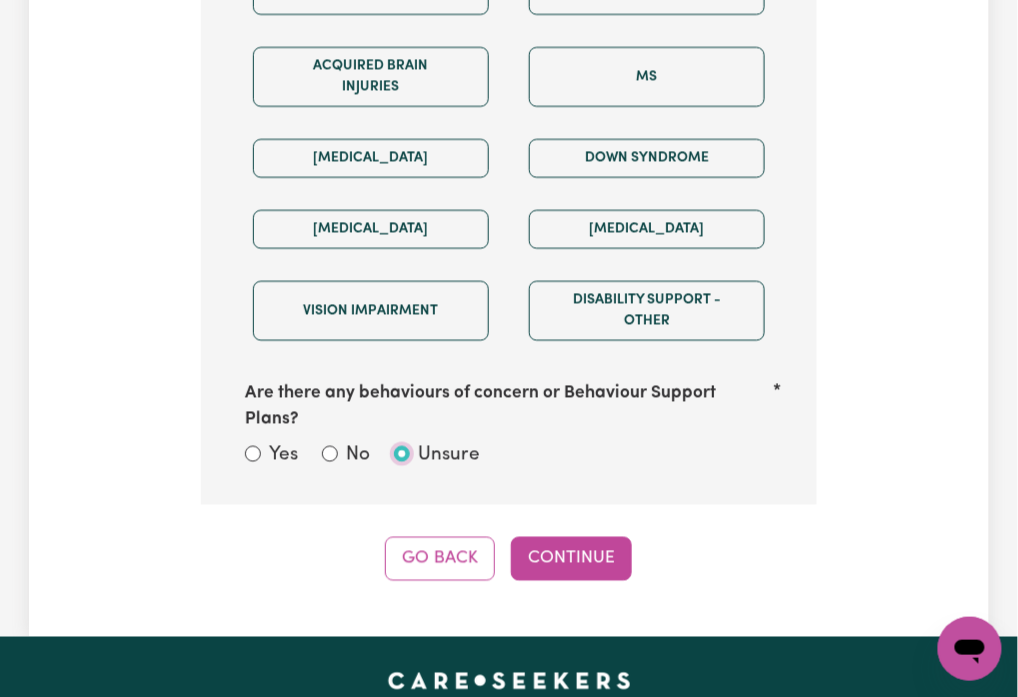 radio on "true" 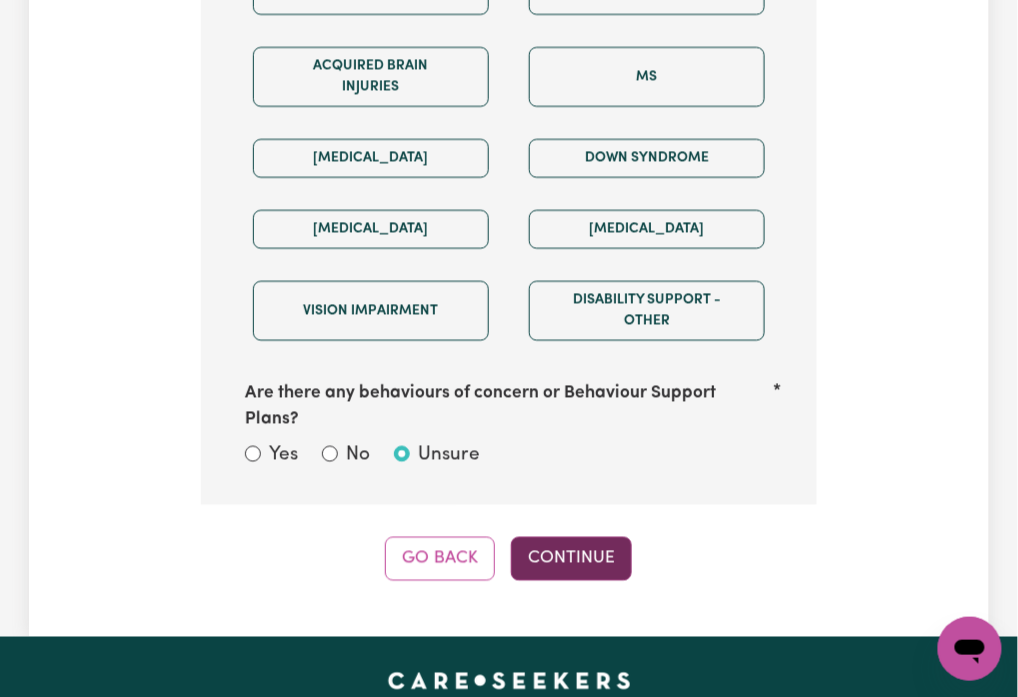 click on "Continue" at bounding box center (571, 559) 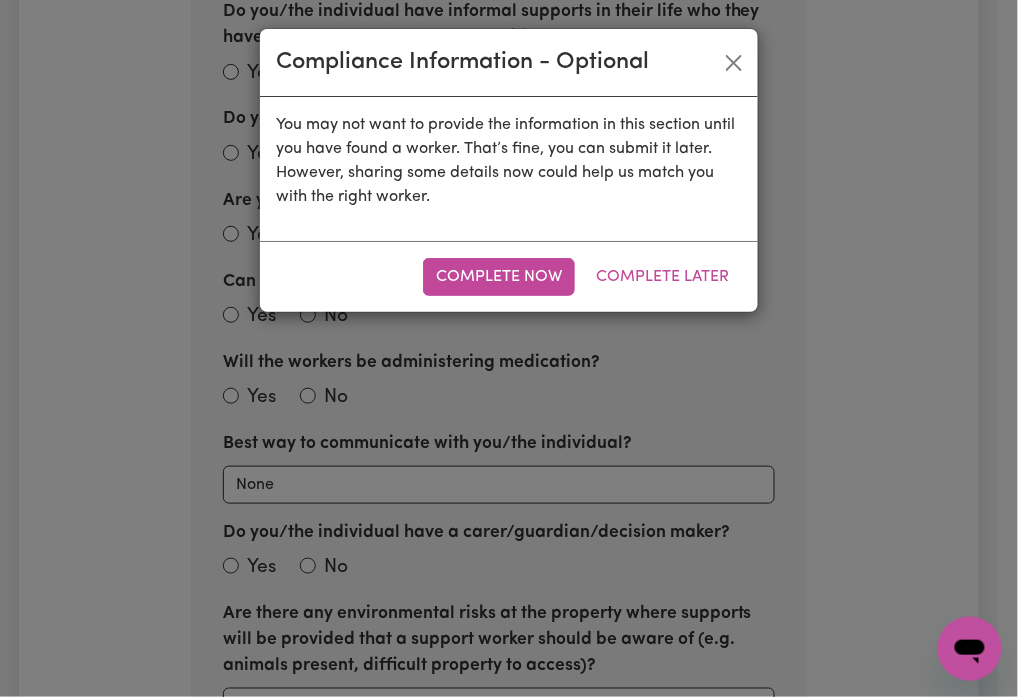 scroll, scrollTop: 836, scrollLeft: 0, axis: vertical 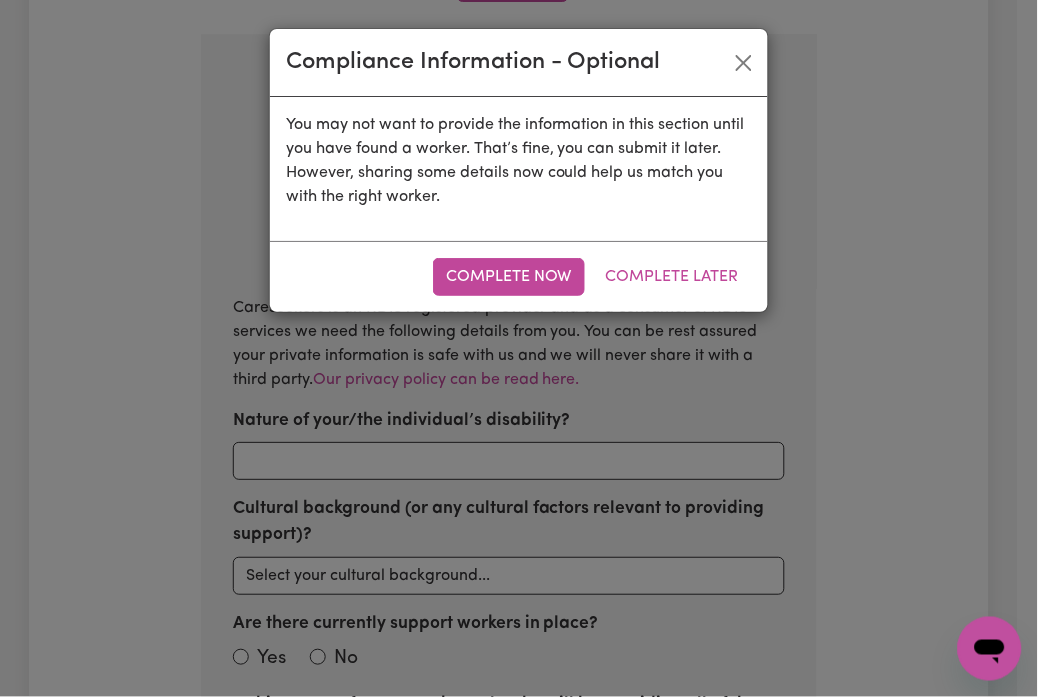 click on "Complete Now Complete Later" at bounding box center [519, 276] 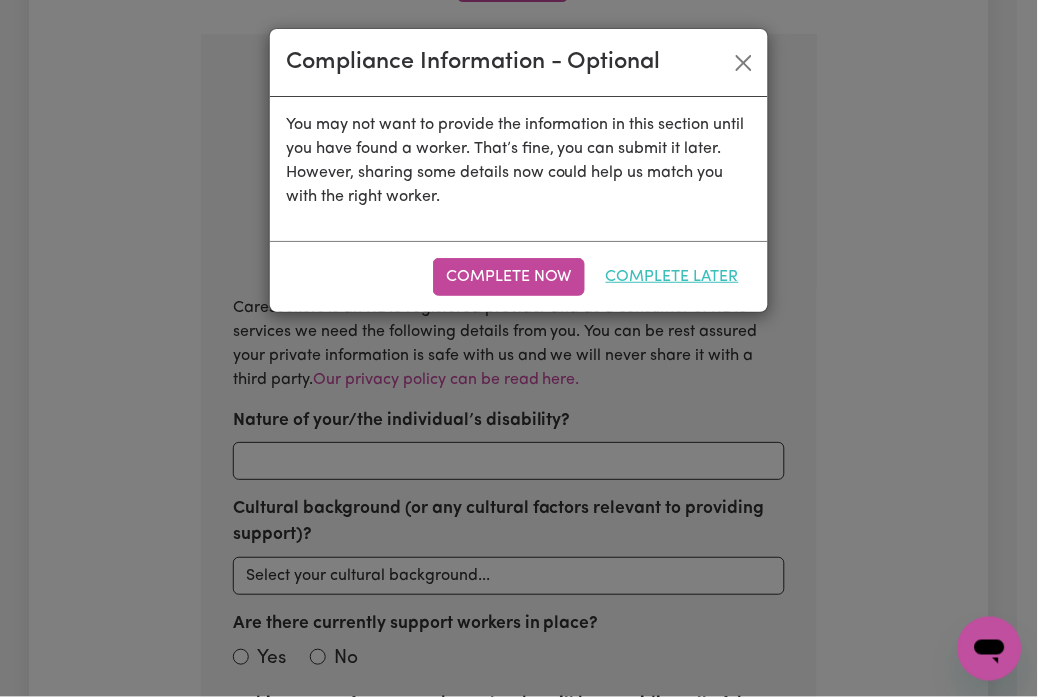 click on "Complete Later" at bounding box center [672, 277] 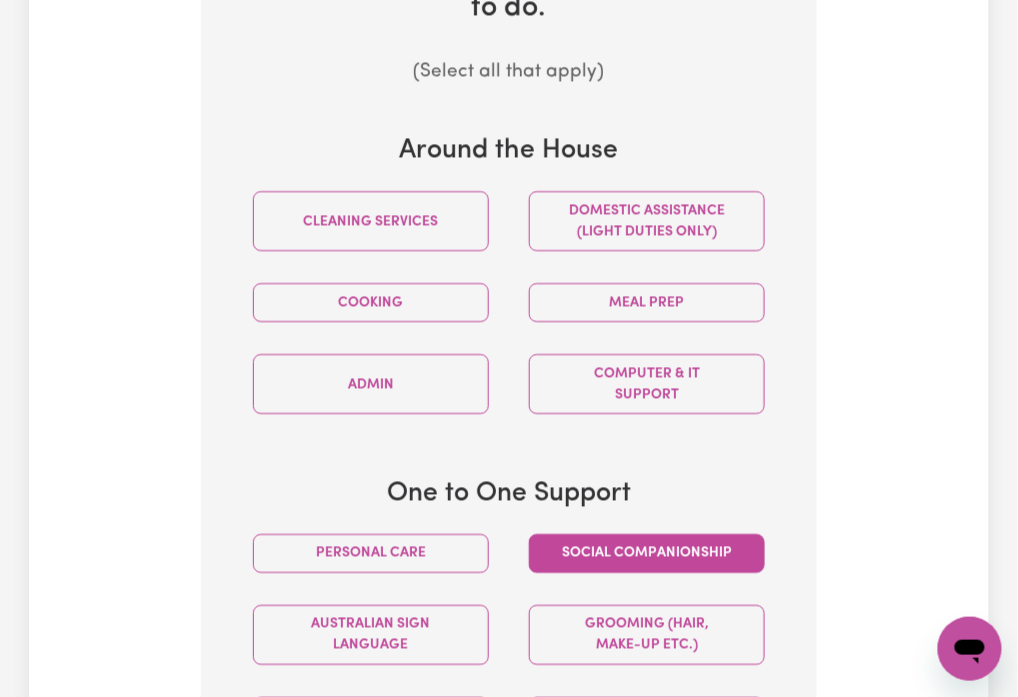 click on "Social companionship" at bounding box center (647, 553) 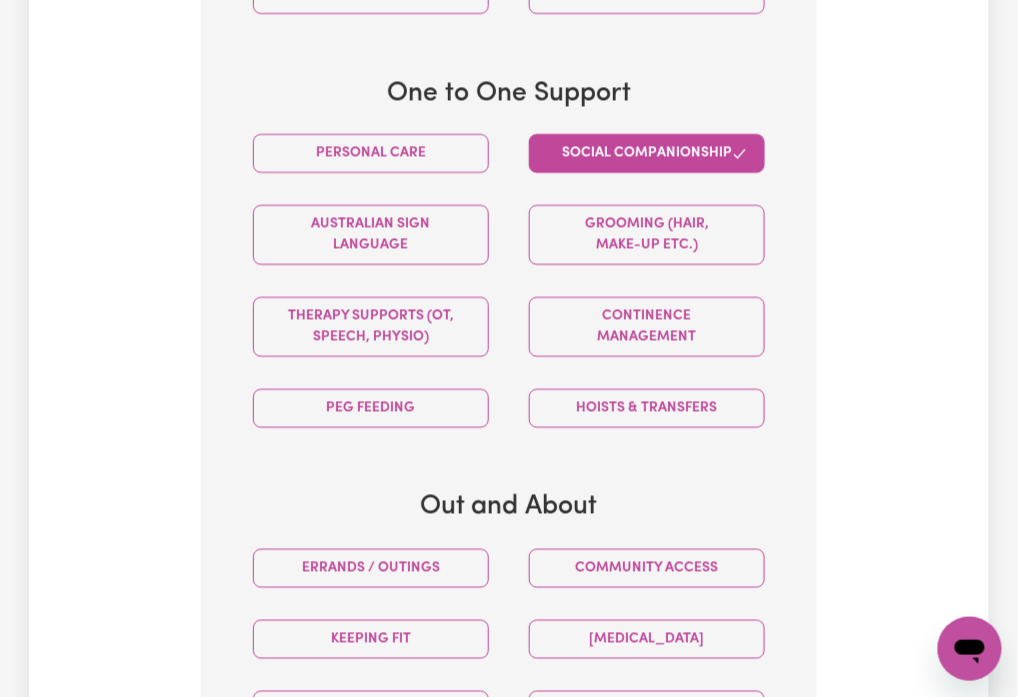 click on "Community access" at bounding box center (647, 568) 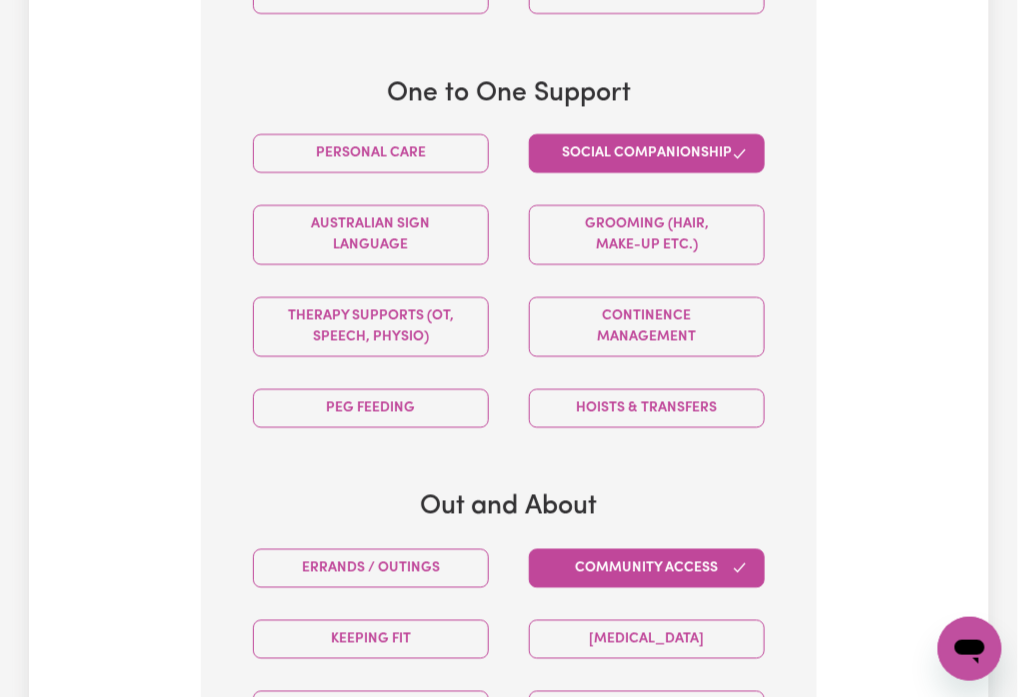 scroll, scrollTop: 1902, scrollLeft: 0, axis: vertical 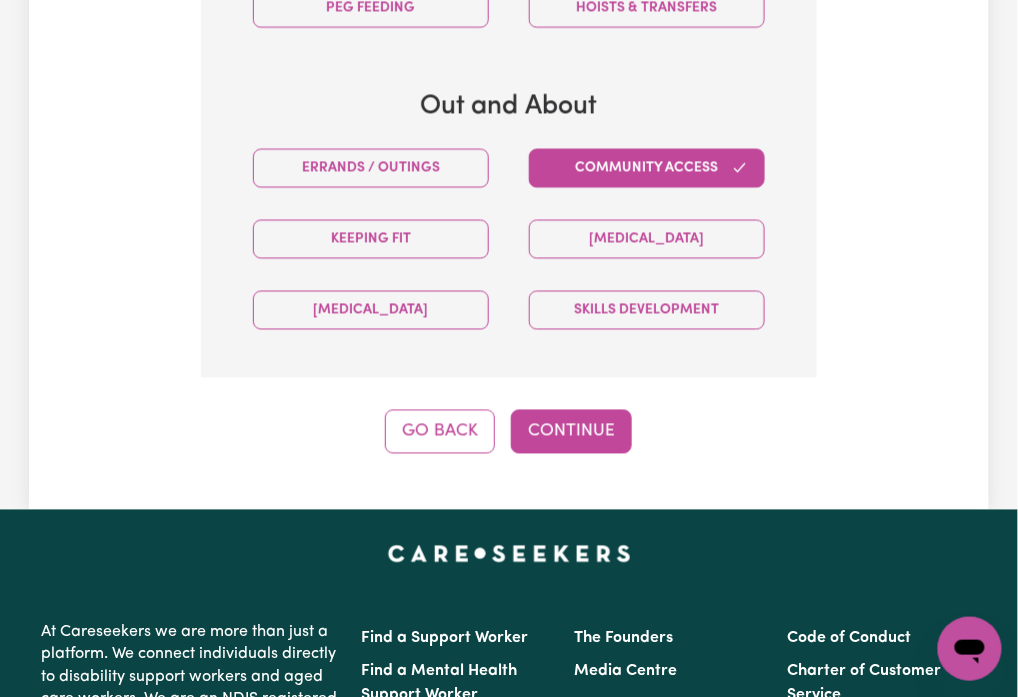 click on "Tell us your care and support requirements Welcome to Careseekers. We are excited to help you find the support you need. To start your job post and connect to workers, please answer the questions below. The Careseekers Platform is a community of thousands of workers from culturally and linguistically diverse backgrounds and various levels of experience and qualifications. You will be assigned your own Careseekers Account Manager who will be in touch once the job has been posted. If you are a  provider  looking for workers for your clients Click Here If you are a  worker  looking to register and offer services Click Here Step 6  of  12 Client Pennant Hills NSW , tell us about the tasks that the worker will be required to do. (Select all that apply) Around the House Cleaning services Domestic assistance (light duties only) Cooking Meal prep Admin Computer & IT Support One to One Support Personal care Social companionship Australian Sign Language Grooming (hair, make-up etc.) Continence management PEG feeding" at bounding box center (509, -646) 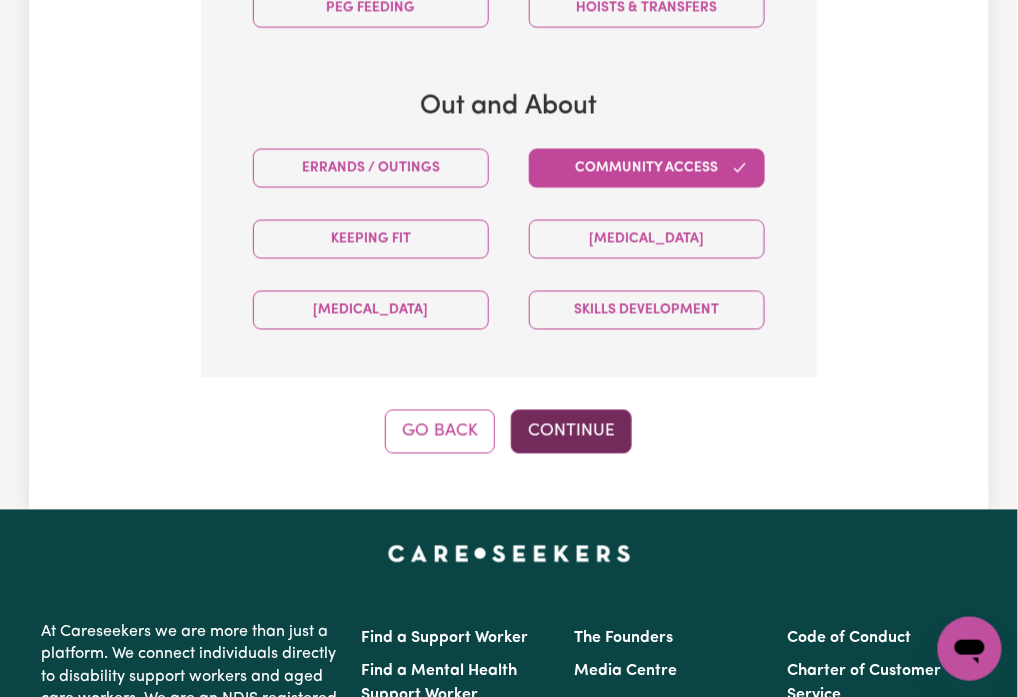 click on "Continue" at bounding box center [571, 432] 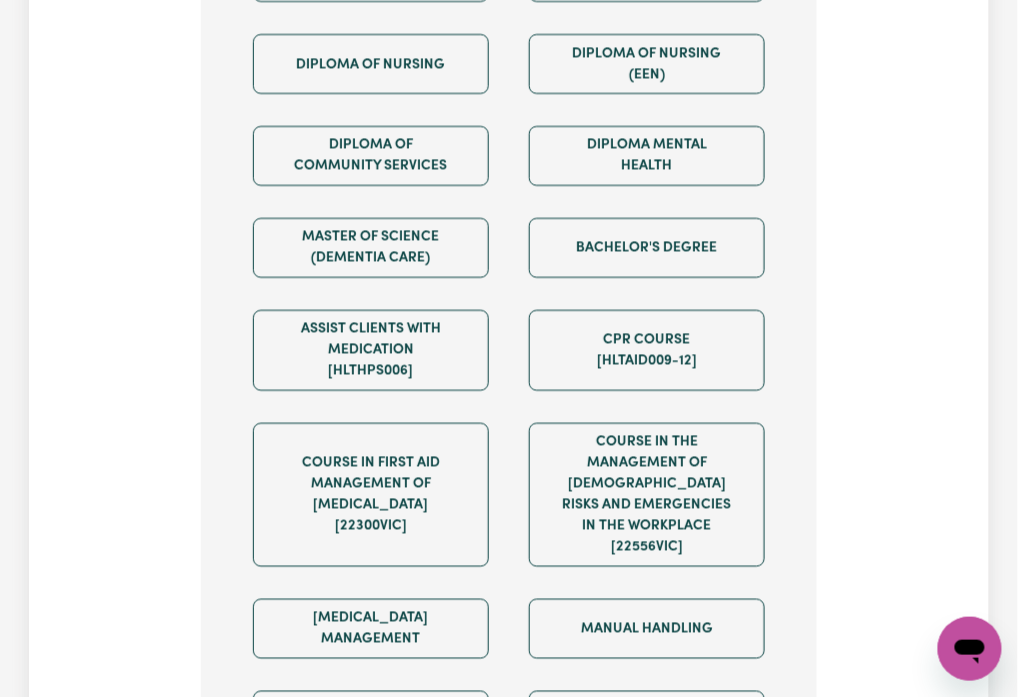 scroll, scrollTop: 2036, scrollLeft: 0, axis: vertical 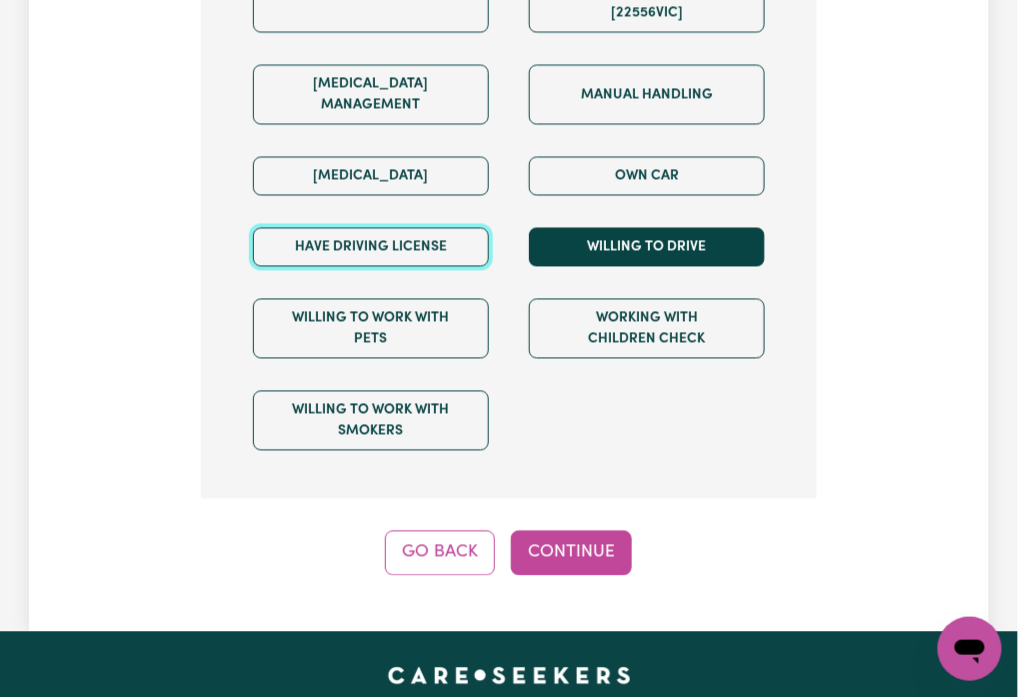 drag, startPoint x: 400, startPoint y: 187, endPoint x: 618, endPoint y: 207, distance: 218.91551 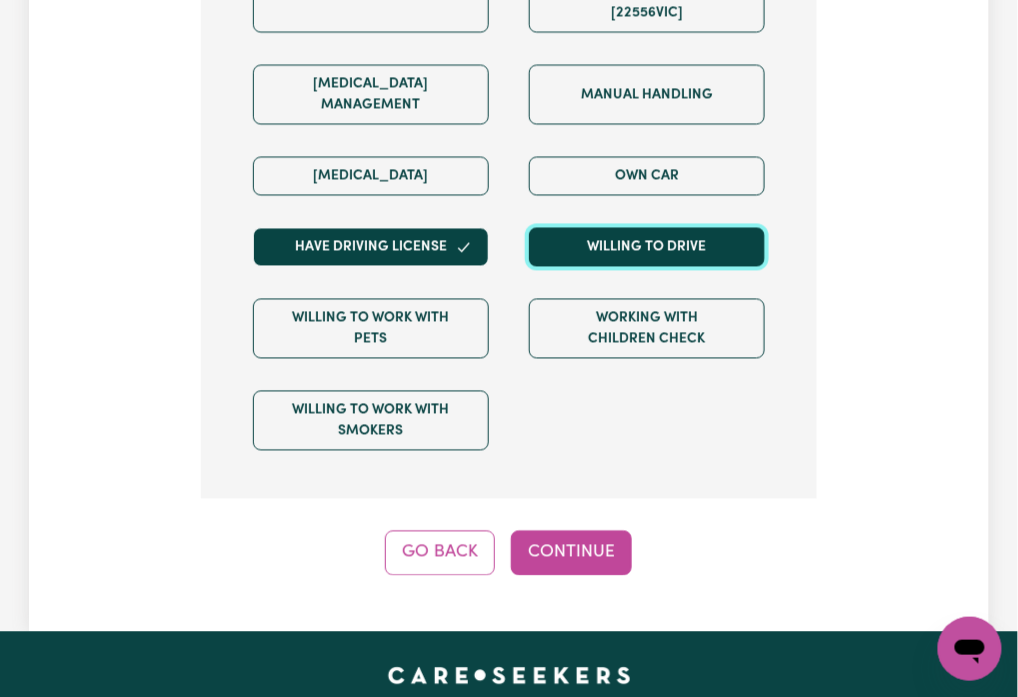 click on "Willing to drive" at bounding box center (647, 247) 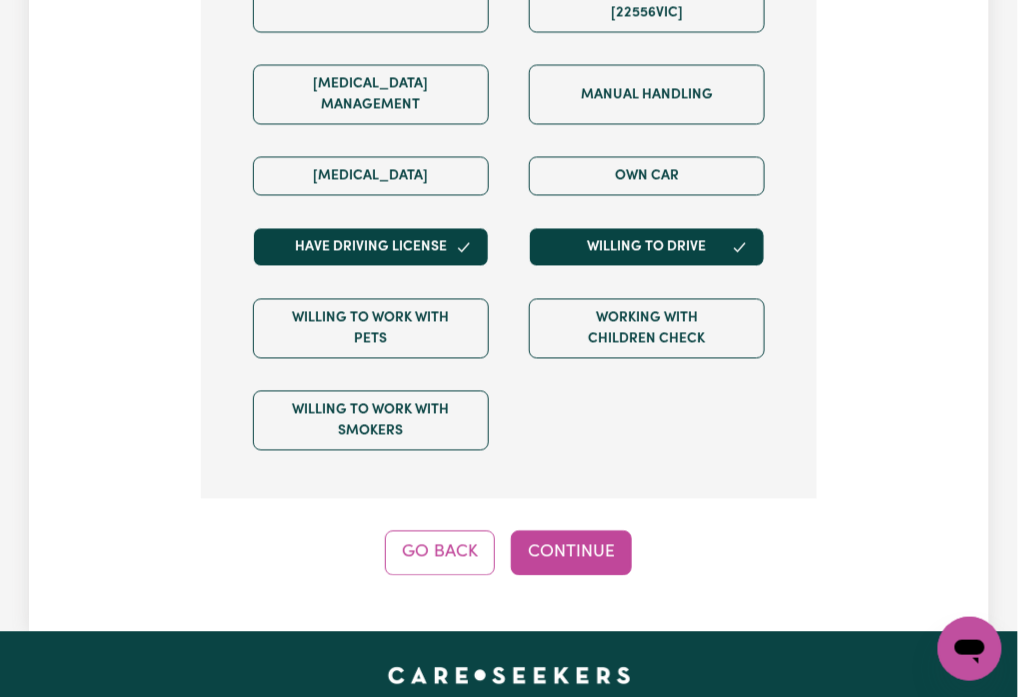 click on "Own Car" at bounding box center [647, 176] 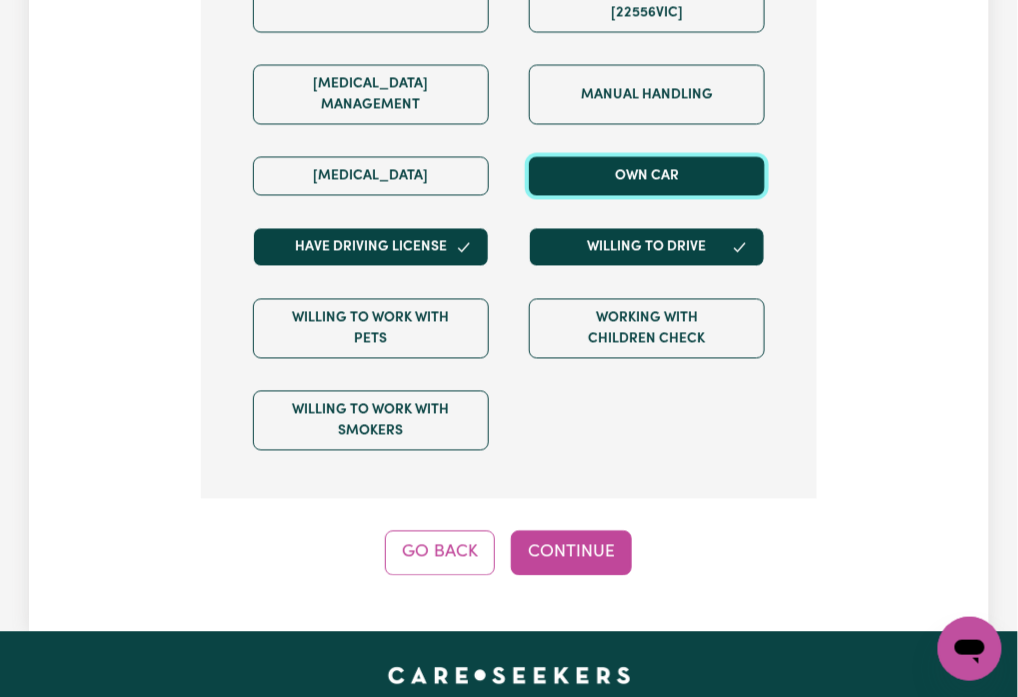click on "Own Car" at bounding box center (647, 176) 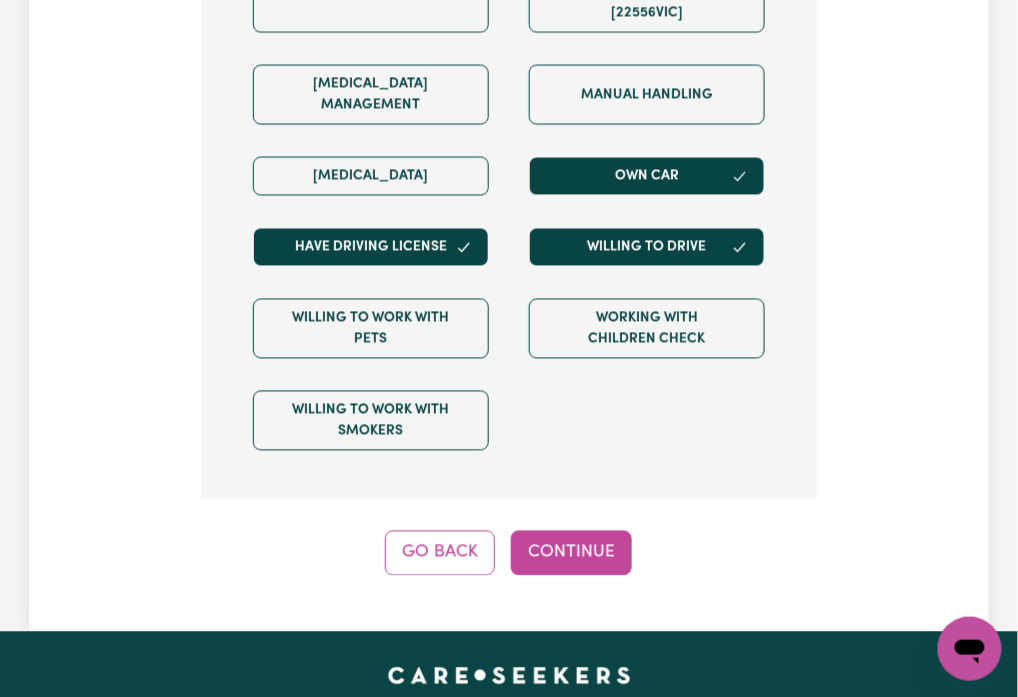 click on "Step 7  of  12 We are almost there! Any other requirements? (Optional) Certificate III (Individual Support) Certificate III in Community Services [CHC32015] Certificate IV (Disability Support) Certificate IV (Ageing Support) Certificate IV in Community Services [CHC42015] Certificate IV (Mental Health) Diploma of Nursing Diploma of Nursing (EEN) Diploma of Community Services Diploma Mental Health Master of Science (Dementia Care) Bachelor's Degree Assist clients with medication [HLTHPS006] CPR Course [HLTAID009-12] Course in First Aid Management of Anaphylaxis [22300VIC] Course in the Management of Asthma Risks and Emergencies in the Workplace [22556VIC] Epilepsy Management Manual Handling Medication Management Own Car Have driving license Willing to drive Willing to work with pets Working with Children Check Willing to work with smokers Go Back Continue" at bounding box center [509, -296] 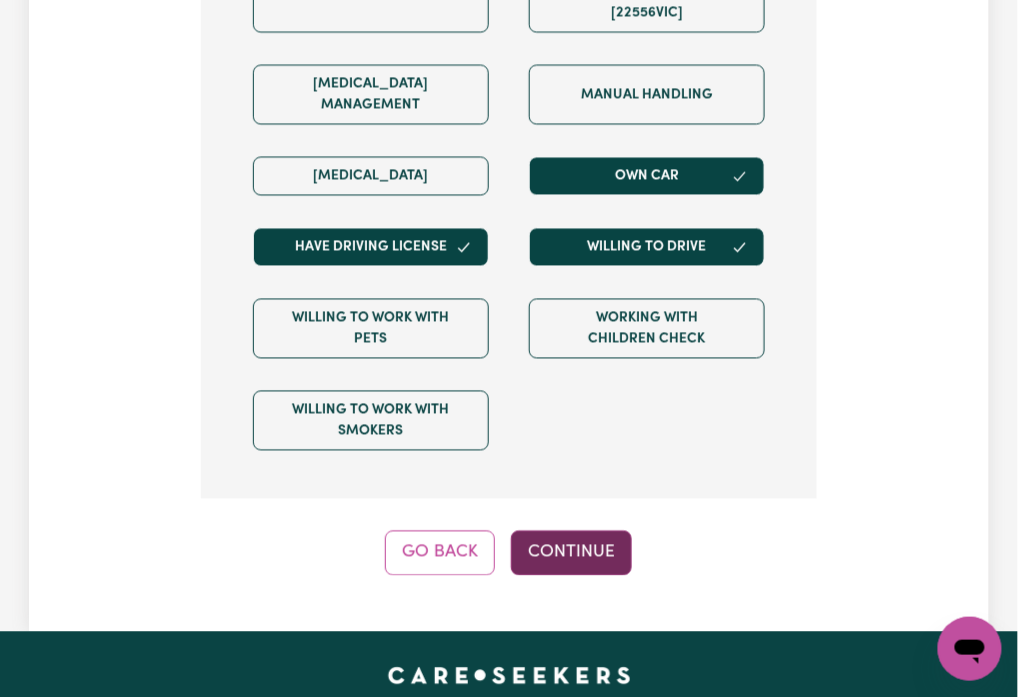 click on "Continue" at bounding box center (571, 553) 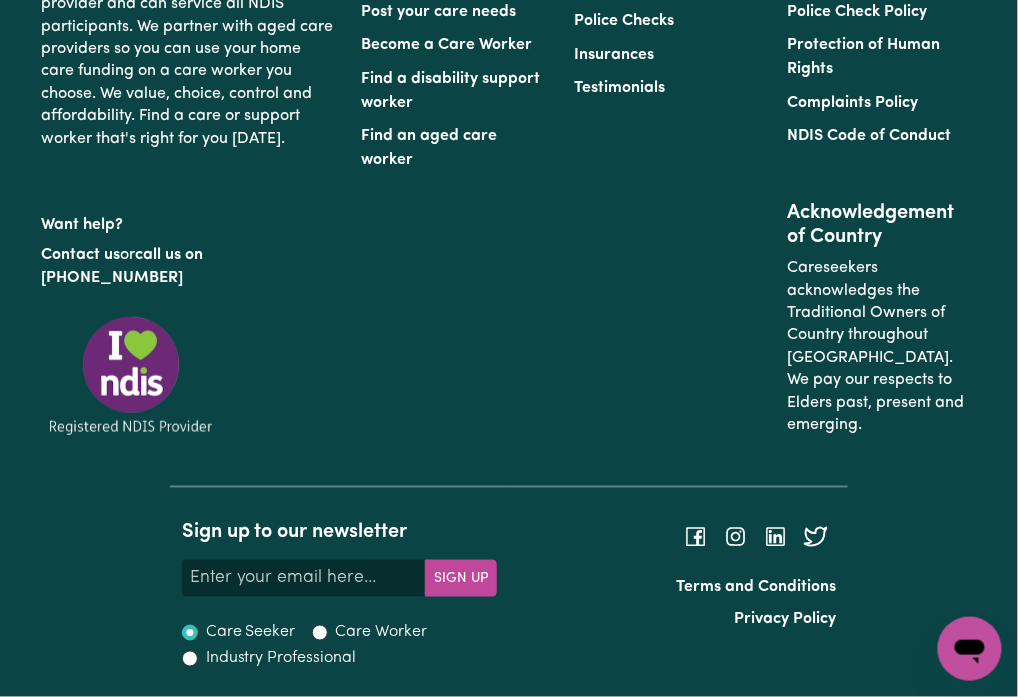 scroll, scrollTop: 836, scrollLeft: 0, axis: vertical 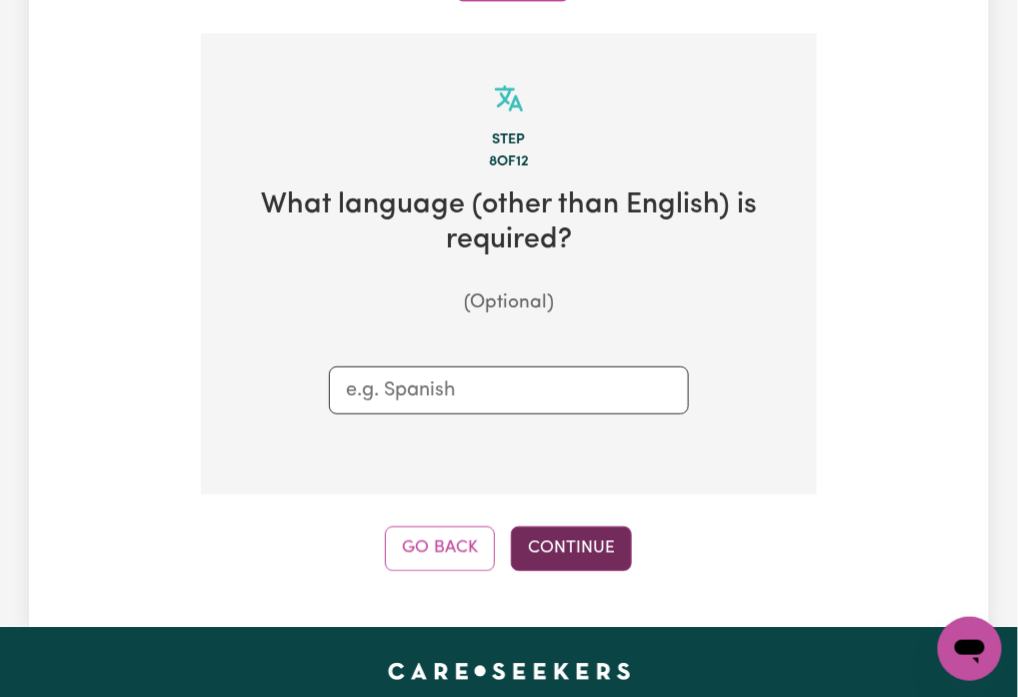 click on "Continue" at bounding box center [571, 548] 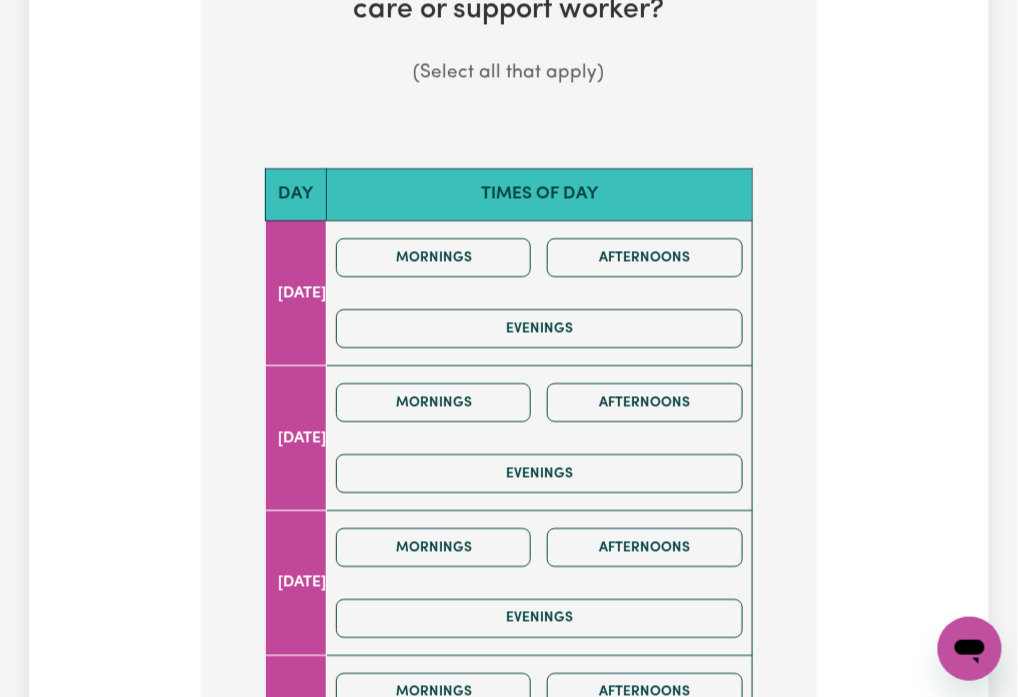 scroll, scrollTop: 1200, scrollLeft: 0, axis: vertical 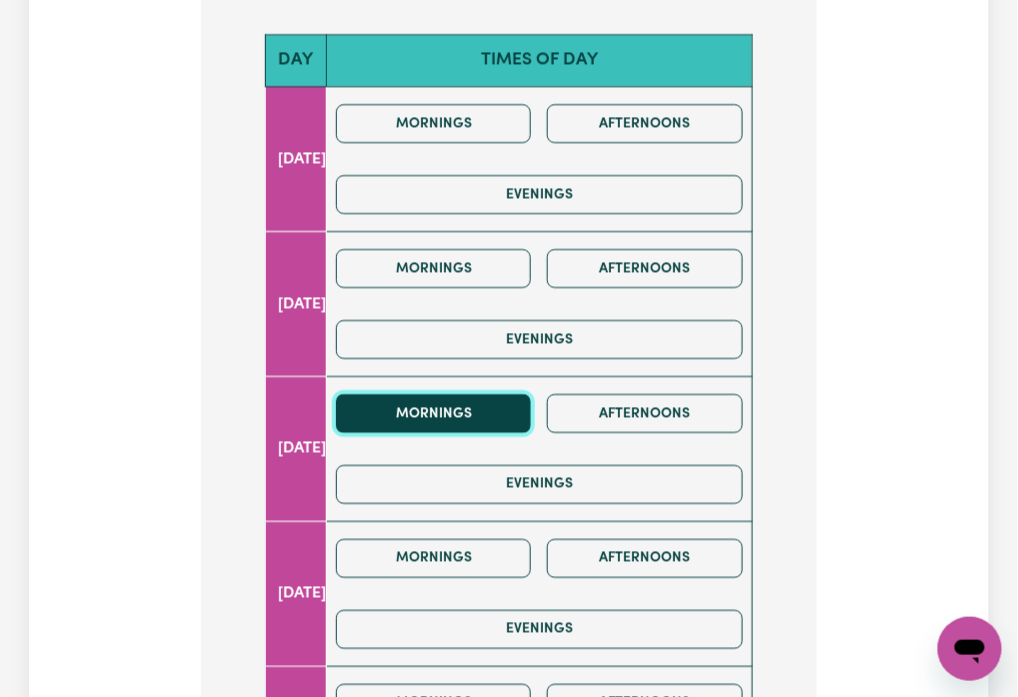 click on "Mornings" at bounding box center (434, 413) 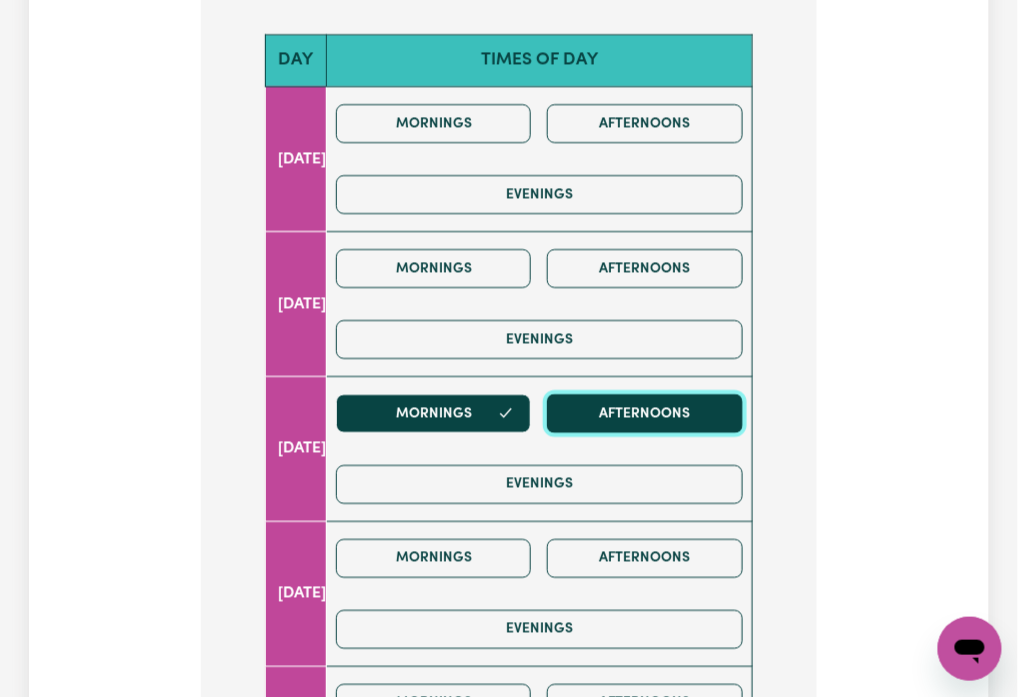 click on "Afternoons" at bounding box center [645, 413] 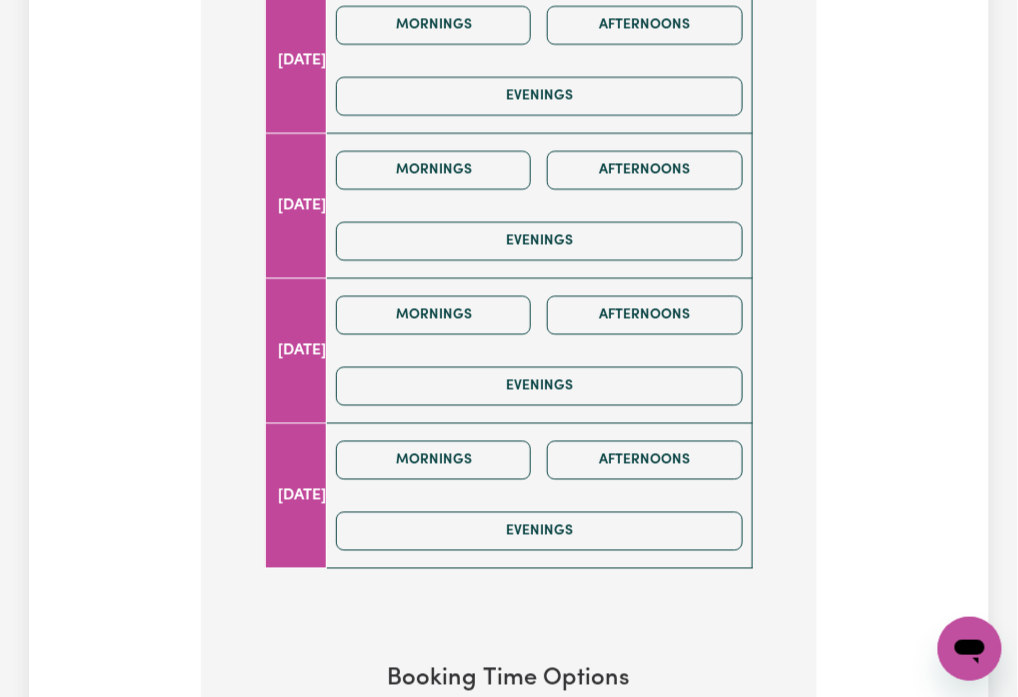 scroll, scrollTop: 2000, scrollLeft: 0, axis: vertical 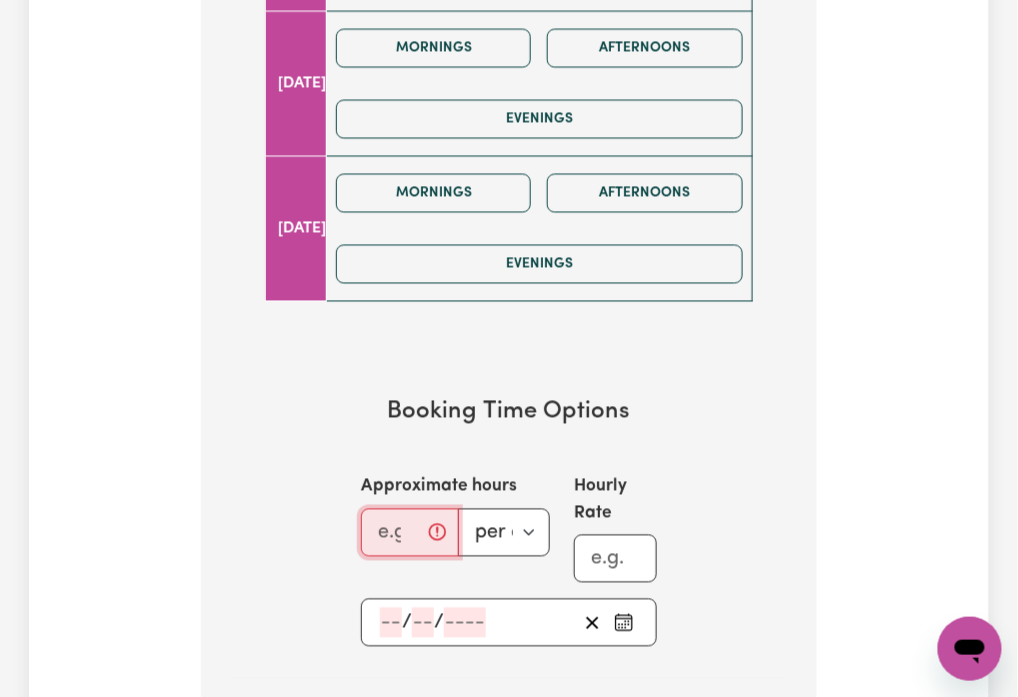 click on "Approximate hours" at bounding box center [410, 533] 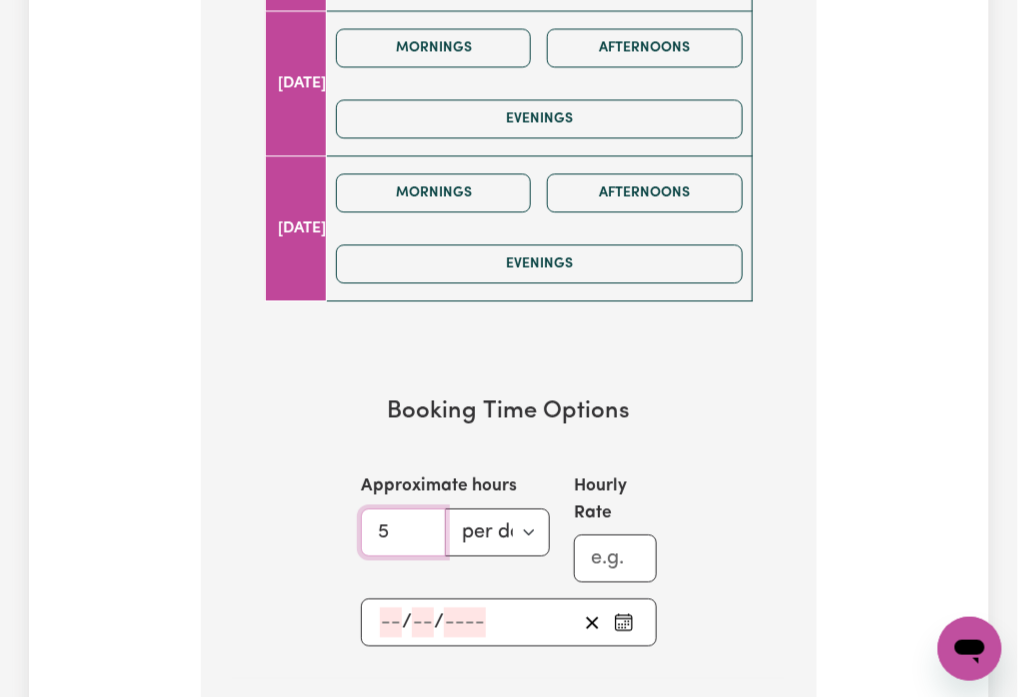 scroll, scrollTop: 2266, scrollLeft: 0, axis: vertical 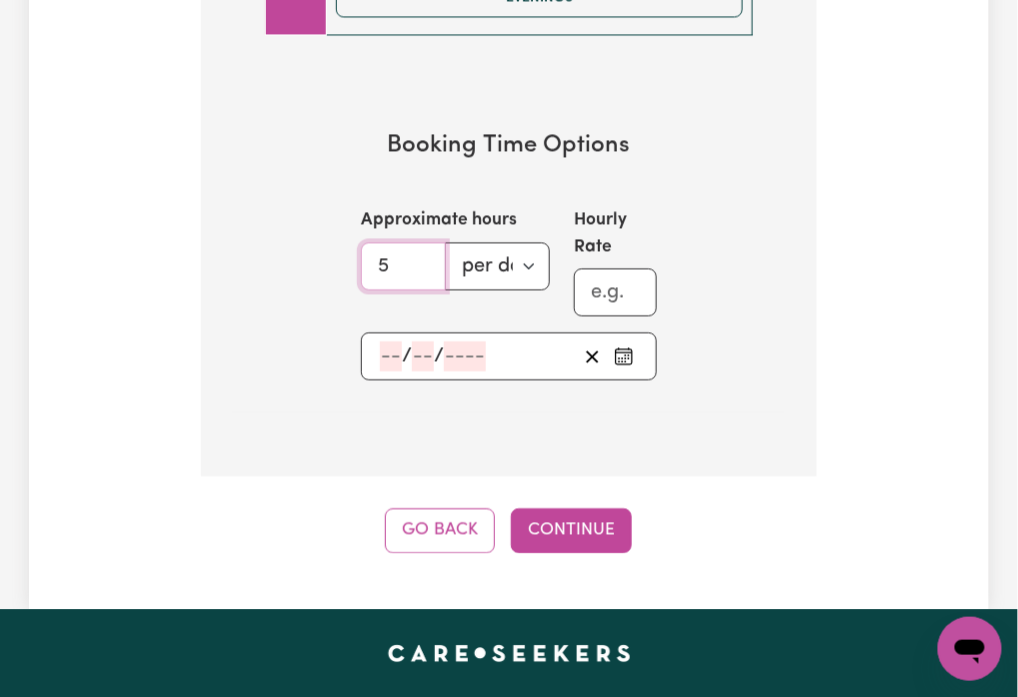 type on "5" 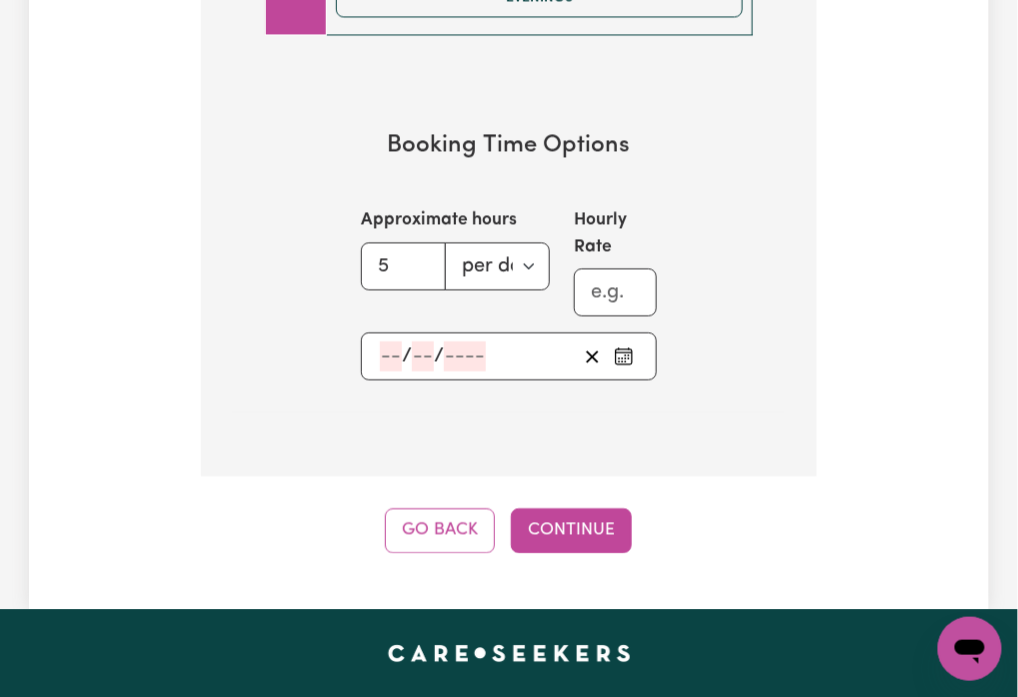 click on "/" 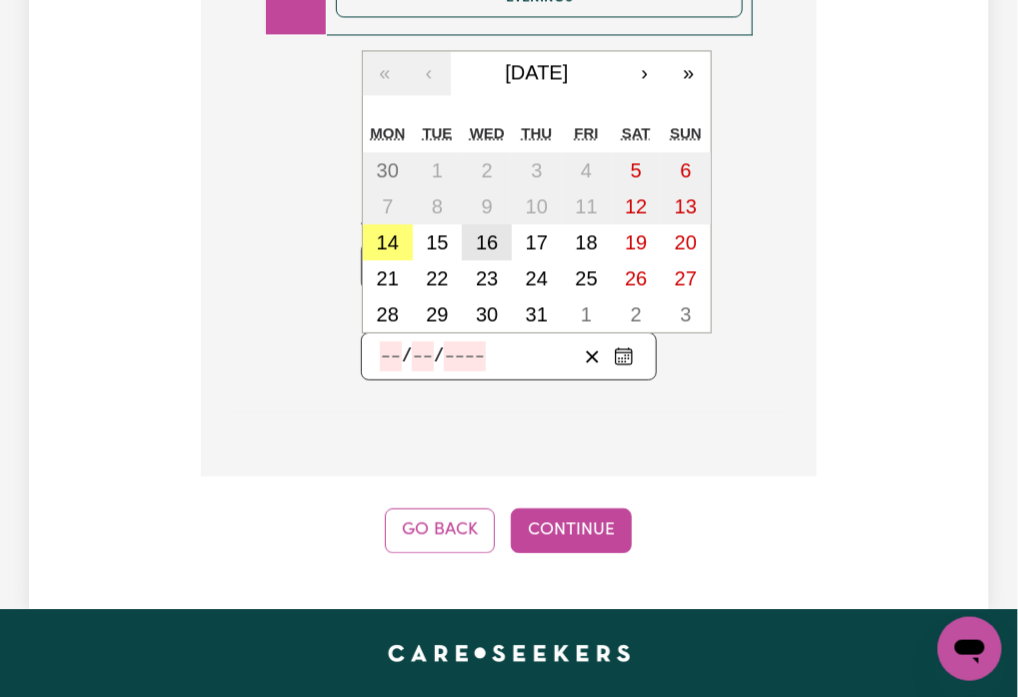 click on "16" at bounding box center (487, 243) 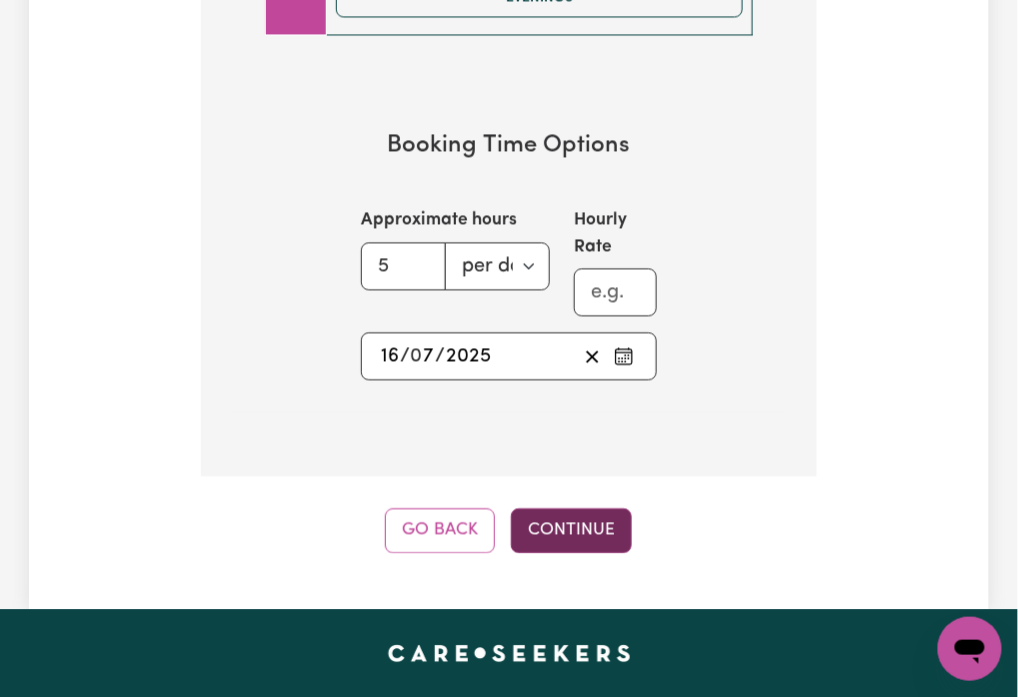 click on "Continue" at bounding box center [571, 531] 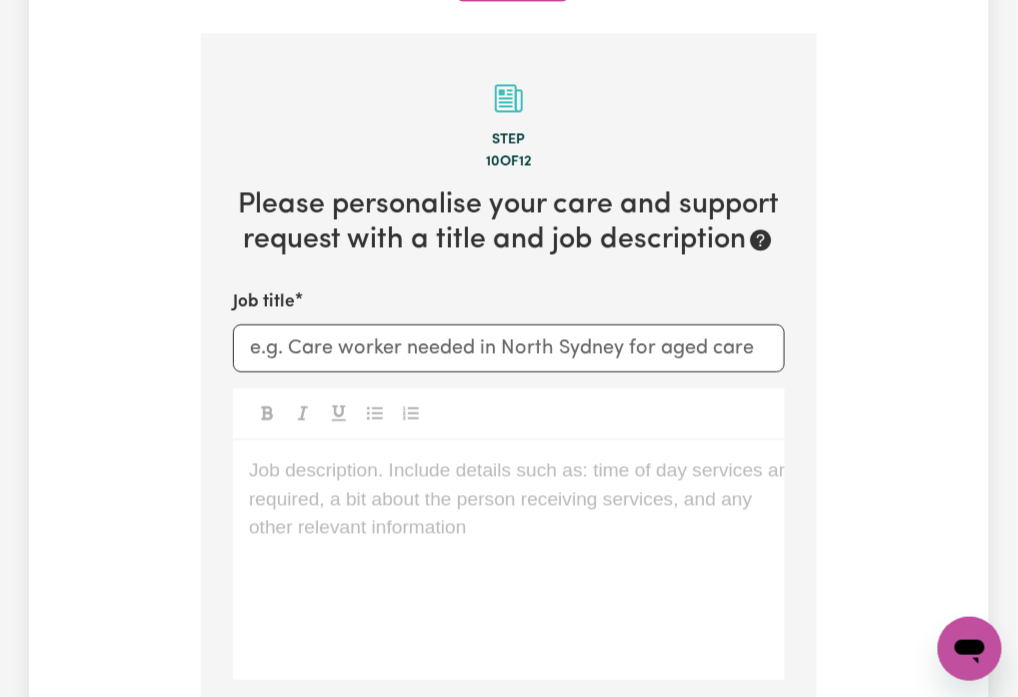 click on "Job title" at bounding box center [509, 330] 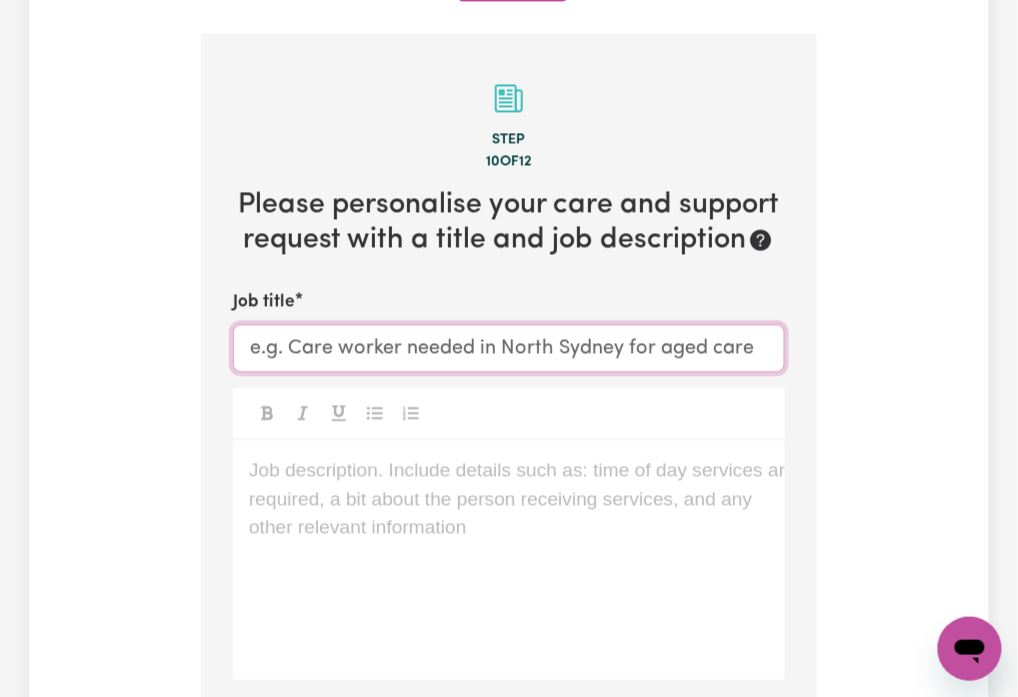 click on "Job title" at bounding box center [509, 348] 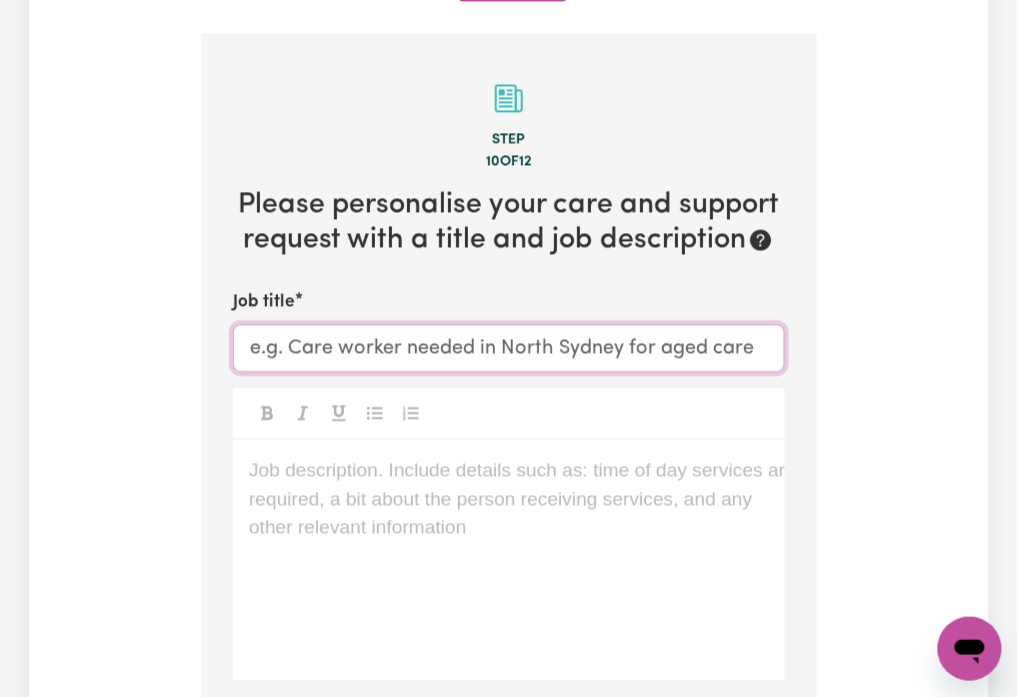 paste on "Female Support Worker Needed in Green Valley, NSW" 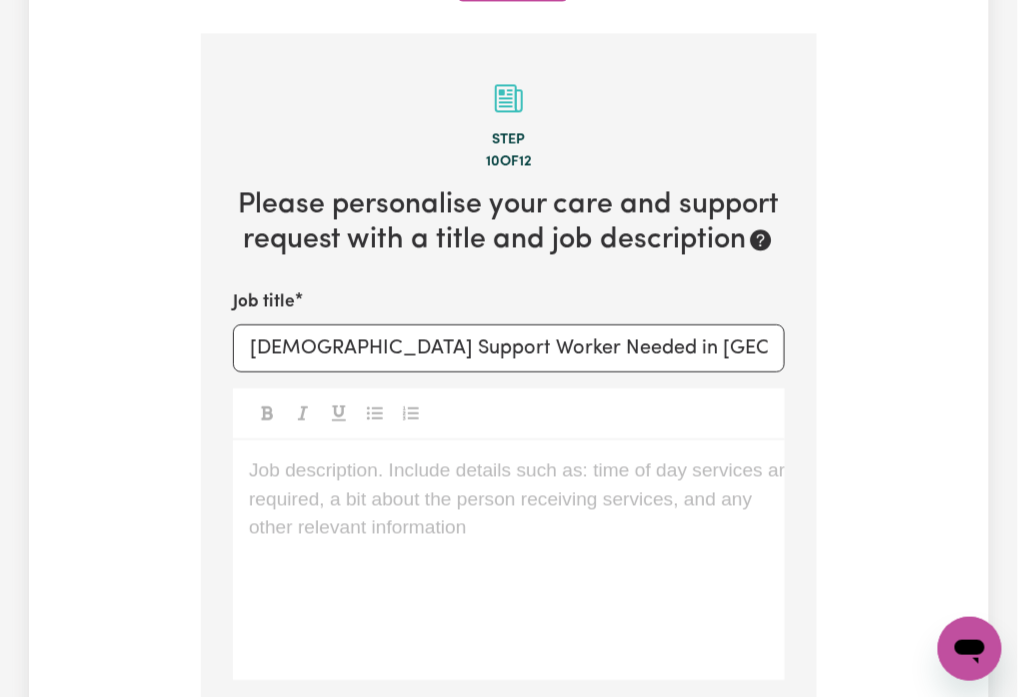 click on "Job description. Include details such as: time of day services are required, a bit about the person receiving services, and any other relevant information ﻿" at bounding box center (509, 560) 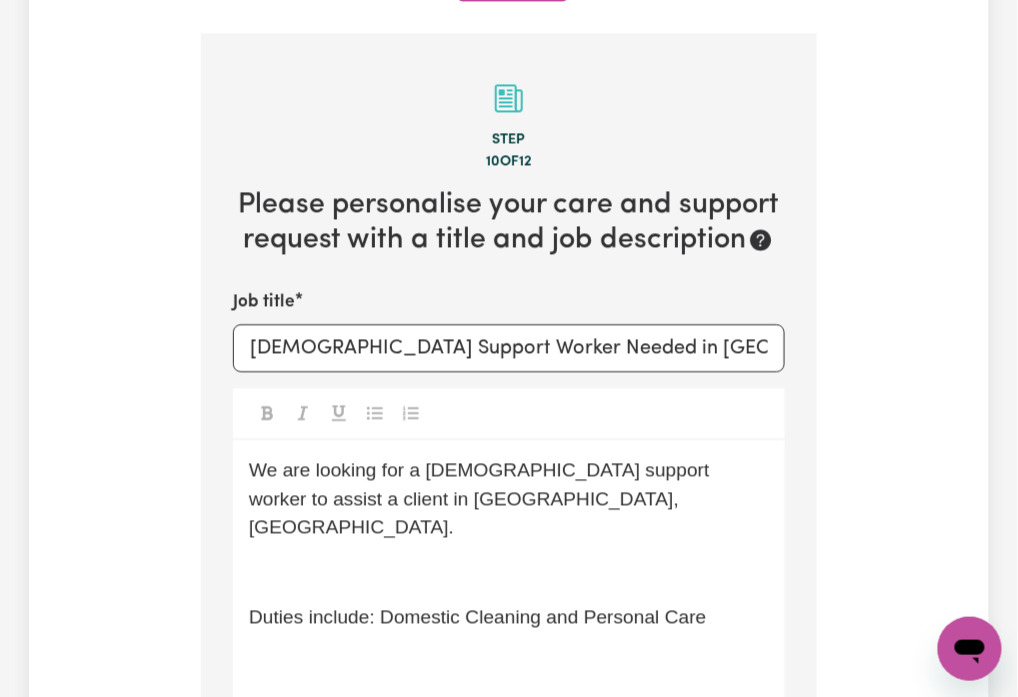 scroll, scrollTop: 1410, scrollLeft: 0, axis: vertical 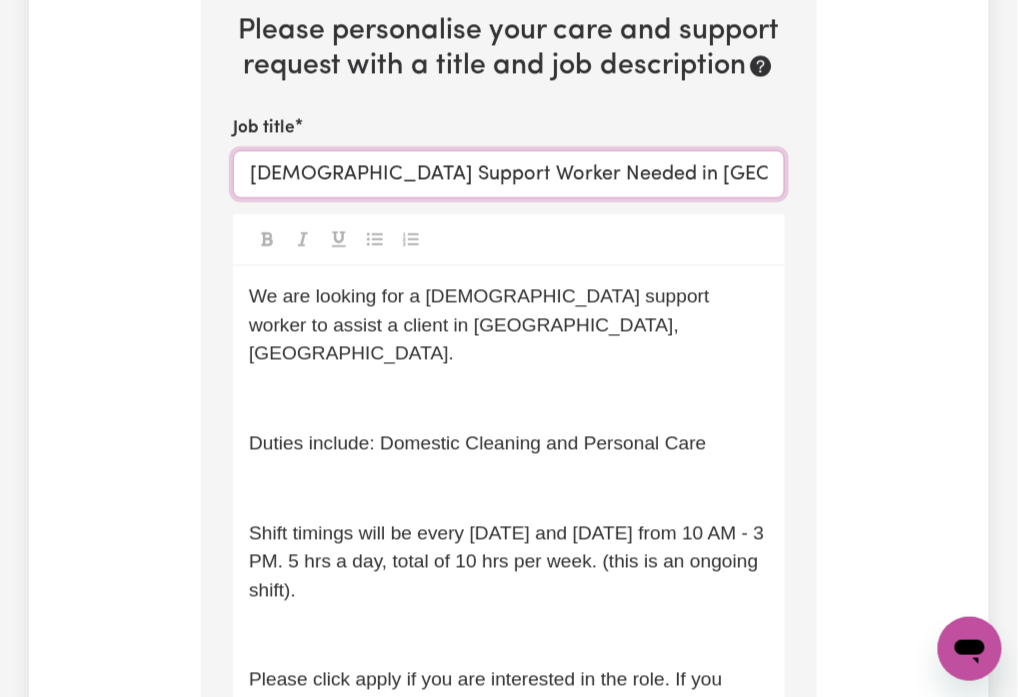 drag, startPoint x: 568, startPoint y: 138, endPoint x: 885, endPoint y: 138, distance: 317 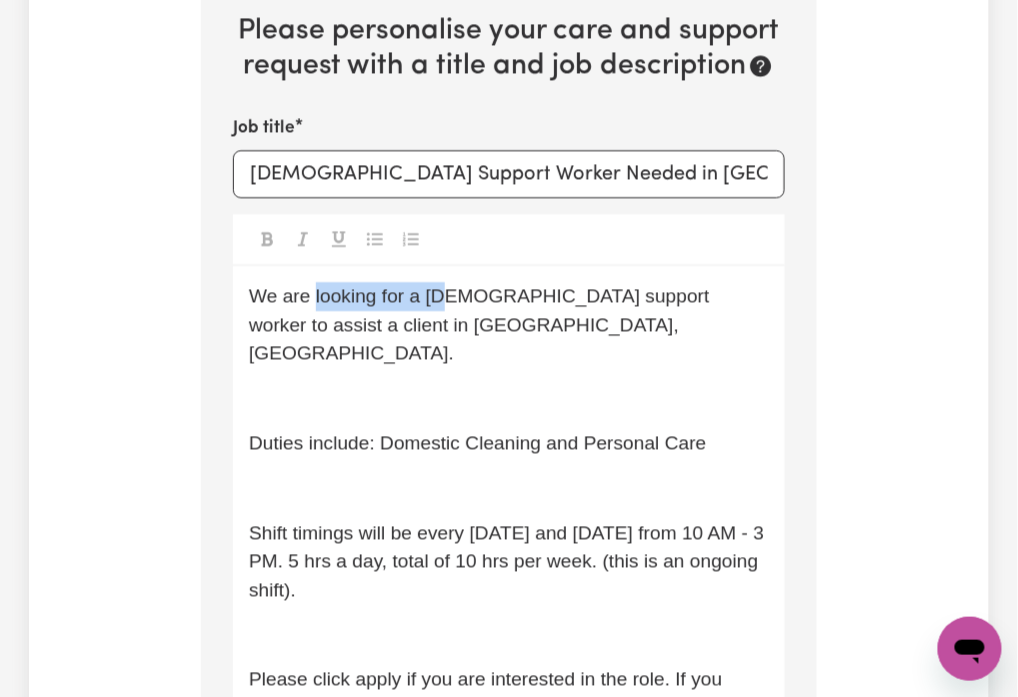 drag, startPoint x: 312, startPoint y: 261, endPoint x: 544, endPoint y: 282, distance: 232.94849 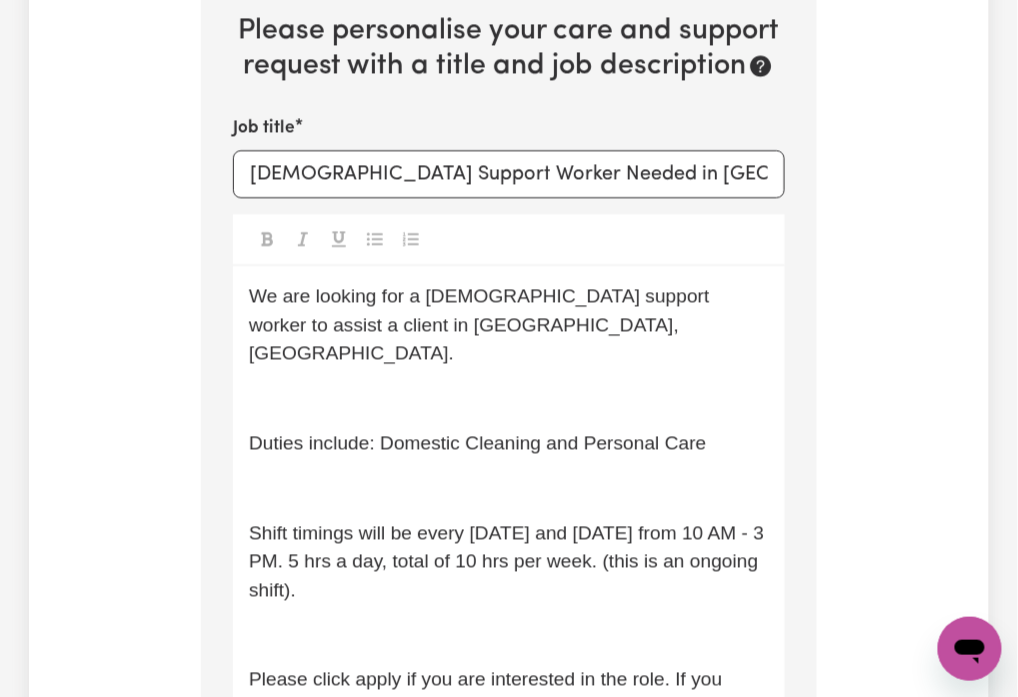 click on "We are looking for a female support worker to assist a client in Green Valley, NSW." at bounding box center [509, 325] 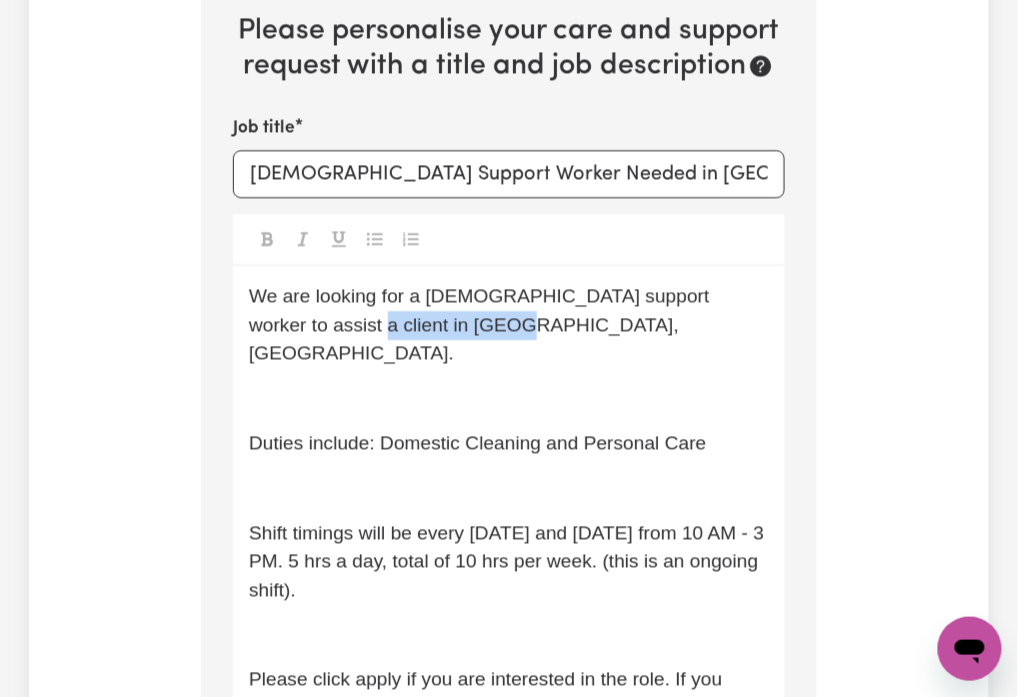 drag, startPoint x: 268, startPoint y: 284, endPoint x: 423, endPoint y: 283, distance: 155.00322 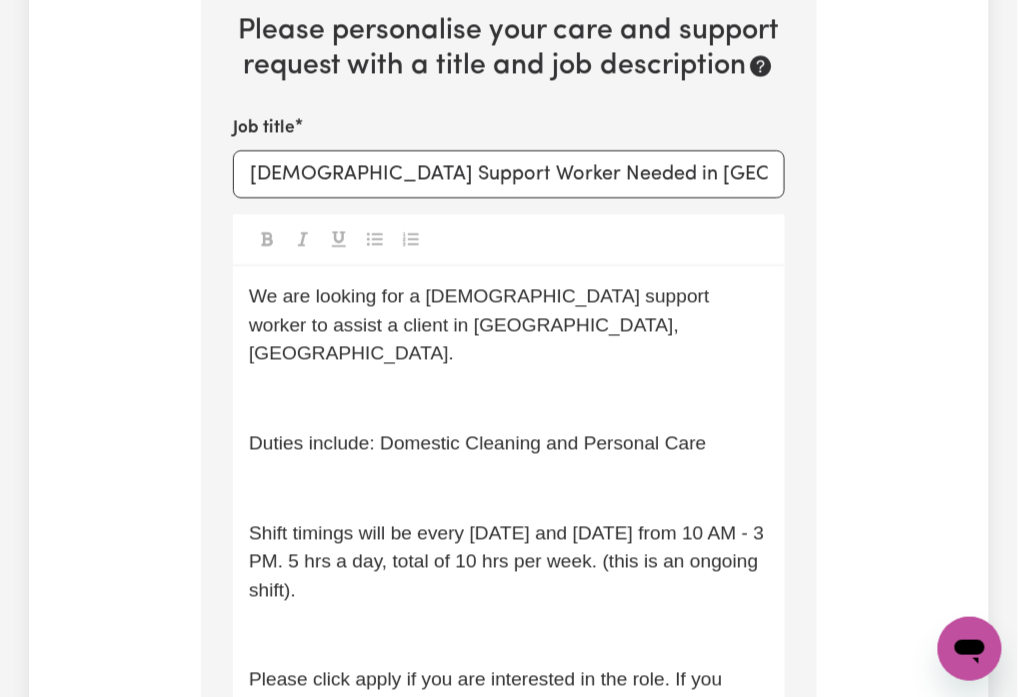 click on "﻿" at bounding box center (509, 398) 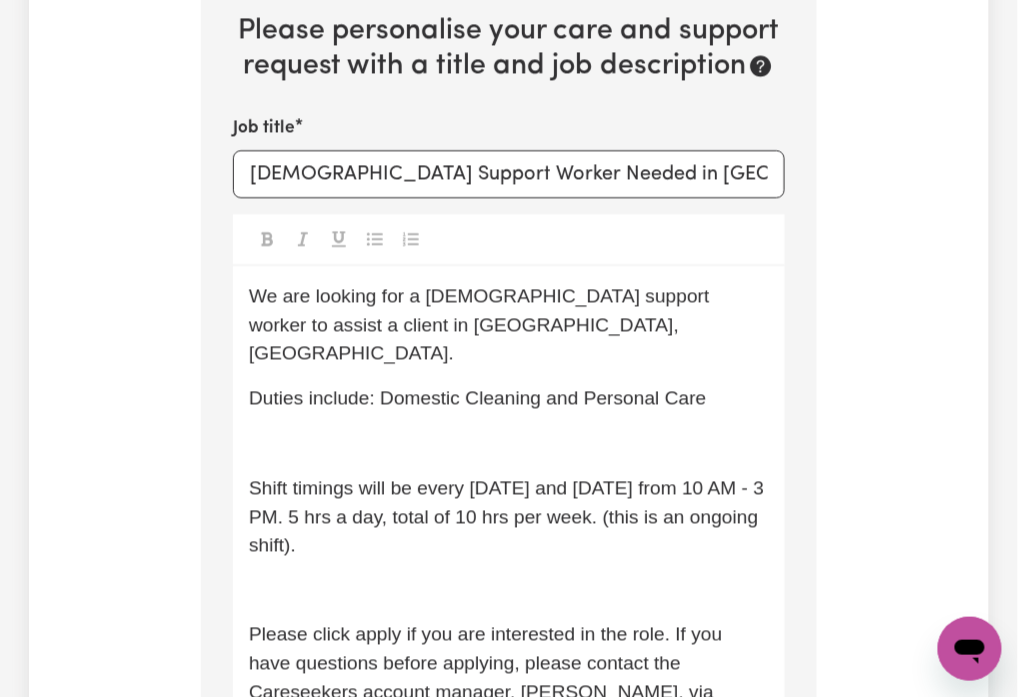 click on "We are looking for a female support worker to assist a client in Pennant Hills, NSW. Duties include: Domestic Cleaning and Personal Care ﻿ Shift timings will be every Monday and Friday from 10 AM - 3 PM. 5 hrs a day, total of 10 hrs per week. (this is an ongoing shift). ﻿ Please click apply if you are interested in the role. If you have questions before applying, please contact the Careseekers account manager, Annie, via annie@careseekers.com.au. Thank you!" at bounding box center [509, 531] 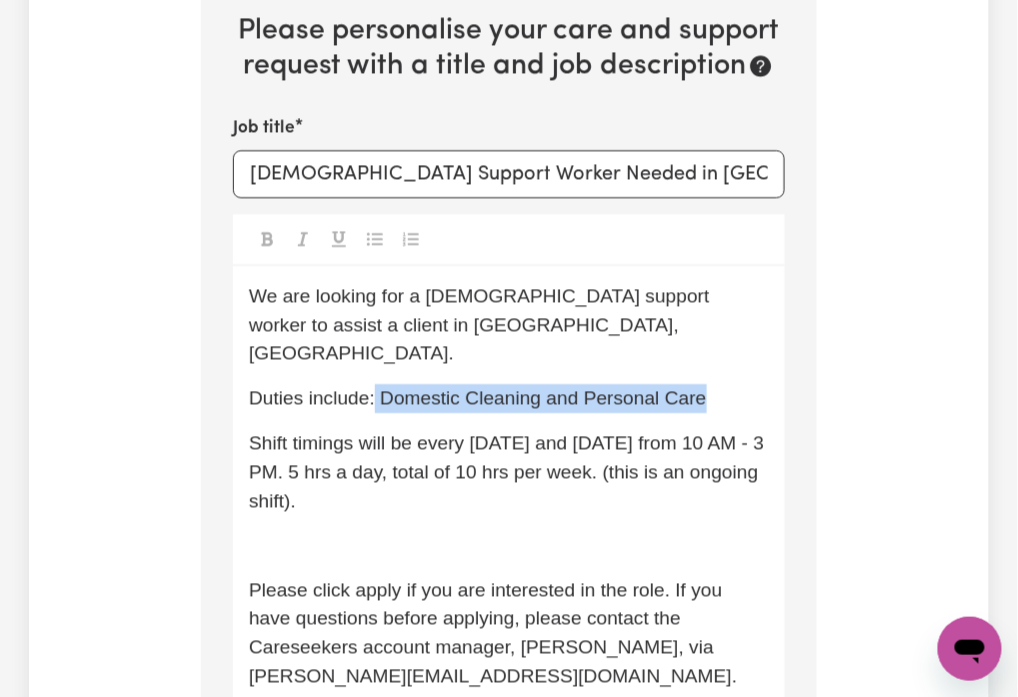 drag, startPoint x: 380, startPoint y: 337, endPoint x: 746, endPoint y: 335, distance: 366.00546 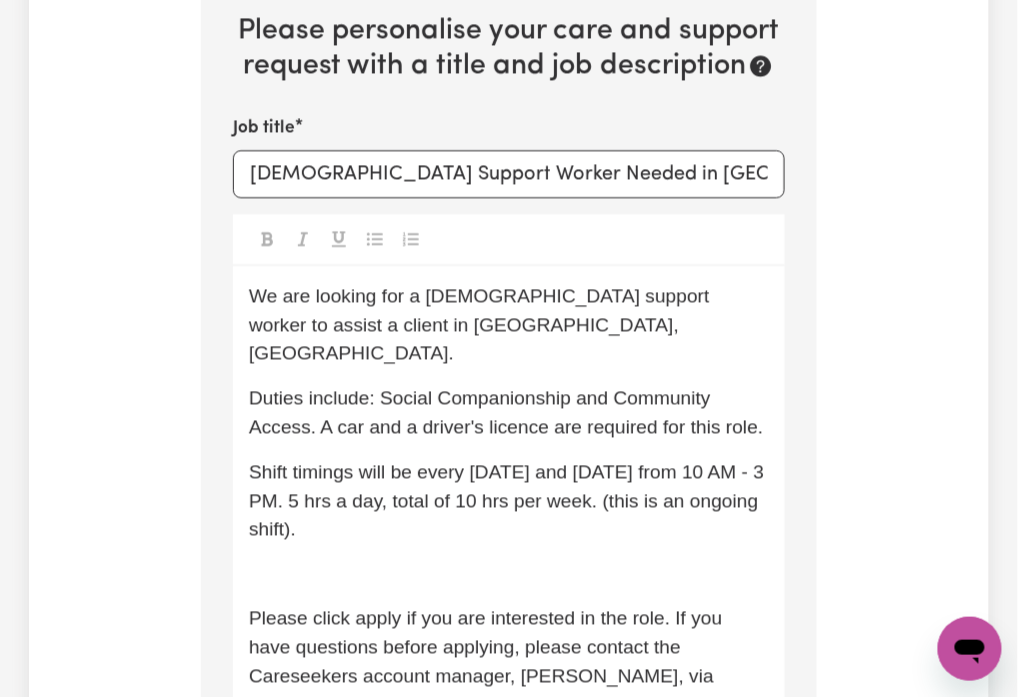 scroll, scrollTop: 1143, scrollLeft: 0, axis: vertical 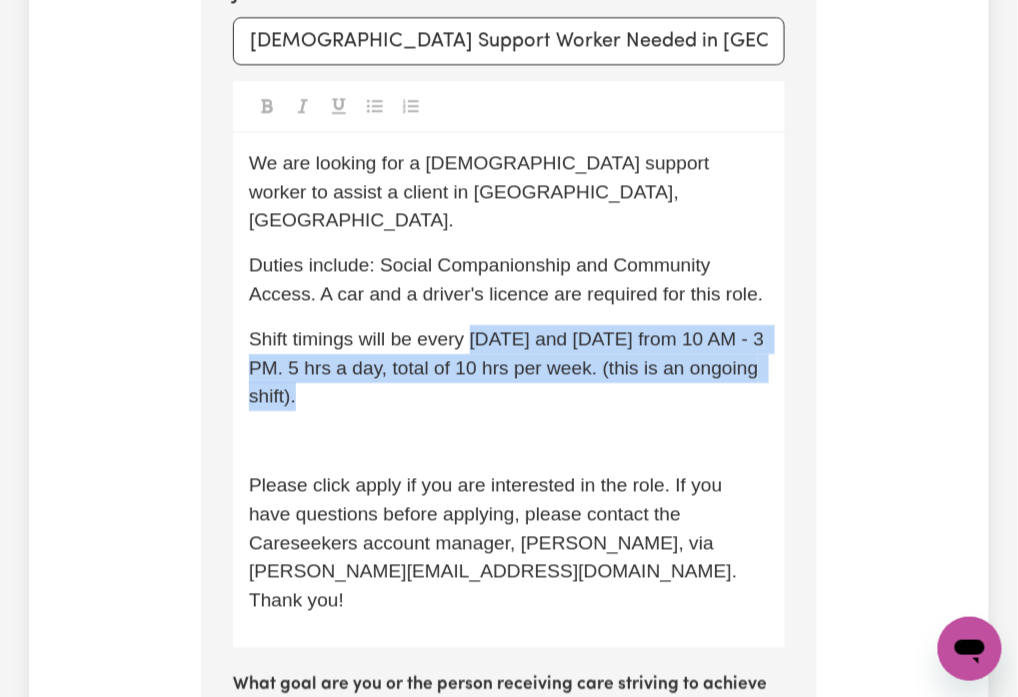 drag, startPoint x: 476, startPoint y: 303, endPoint x: 494, endPoint y: 351, distance: 51.264023 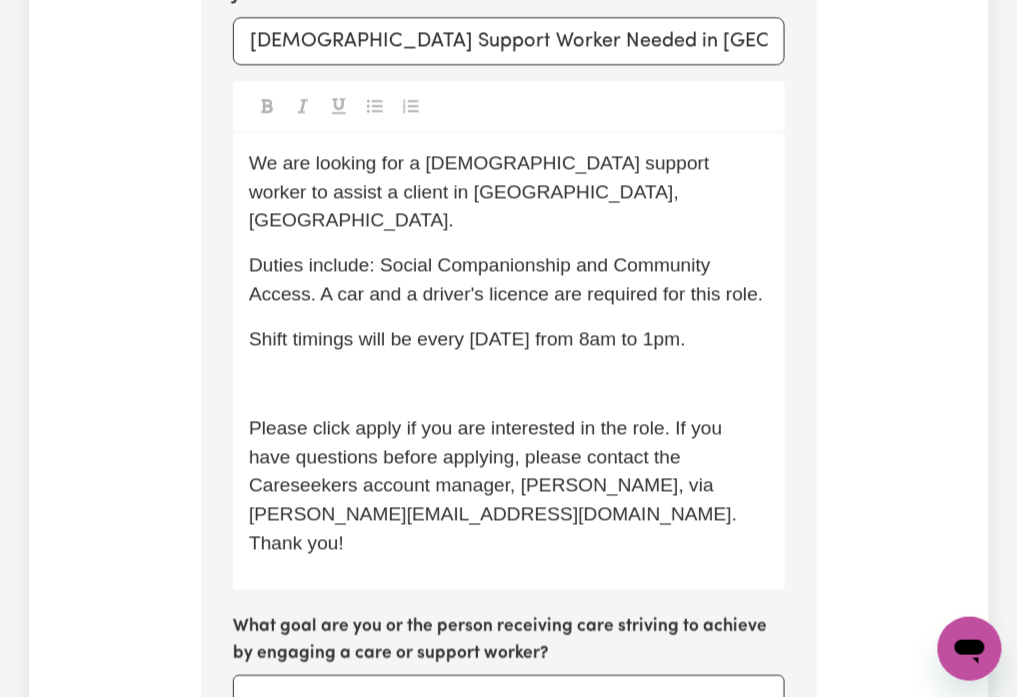 click on "﻿" at bounding box center (509, 384) 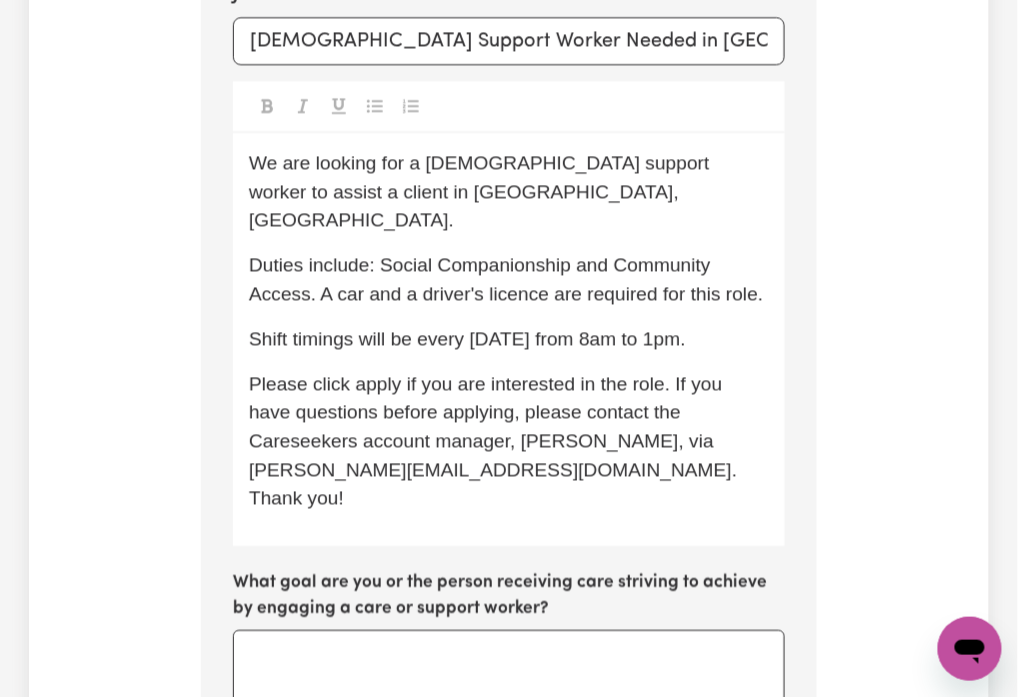 scroll, scrollTop: 1543, scrollLeft: 0, axis: vertical 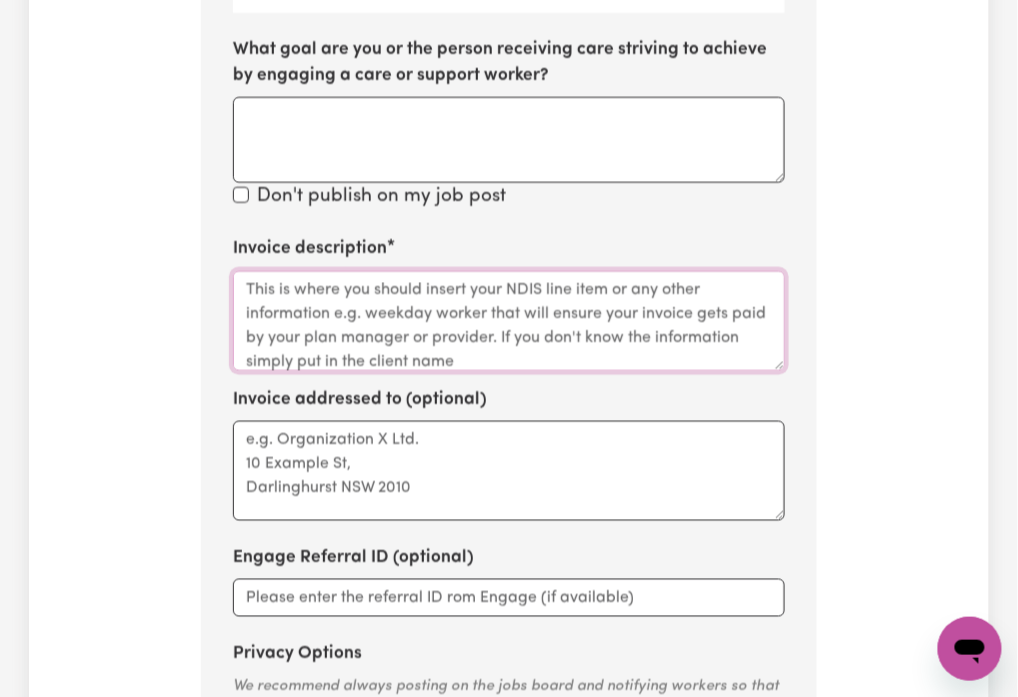 drag, startPoint x: 334, startPoint y: 226, endPoint x: 337, endPoint y: 237, distance: 11.401754 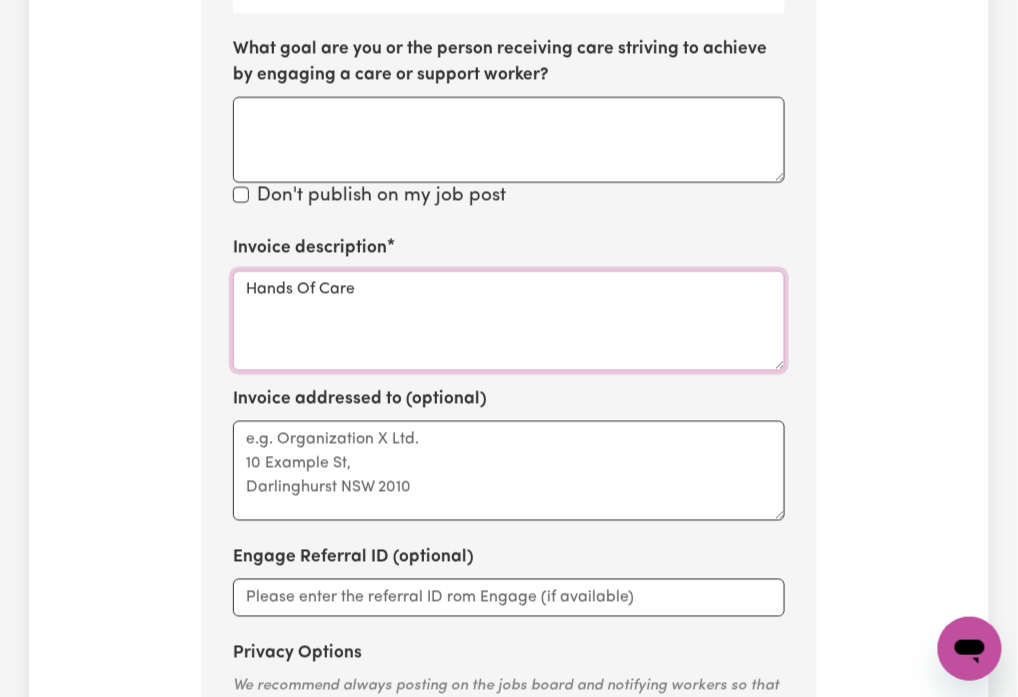 type on "Hands Of Care" 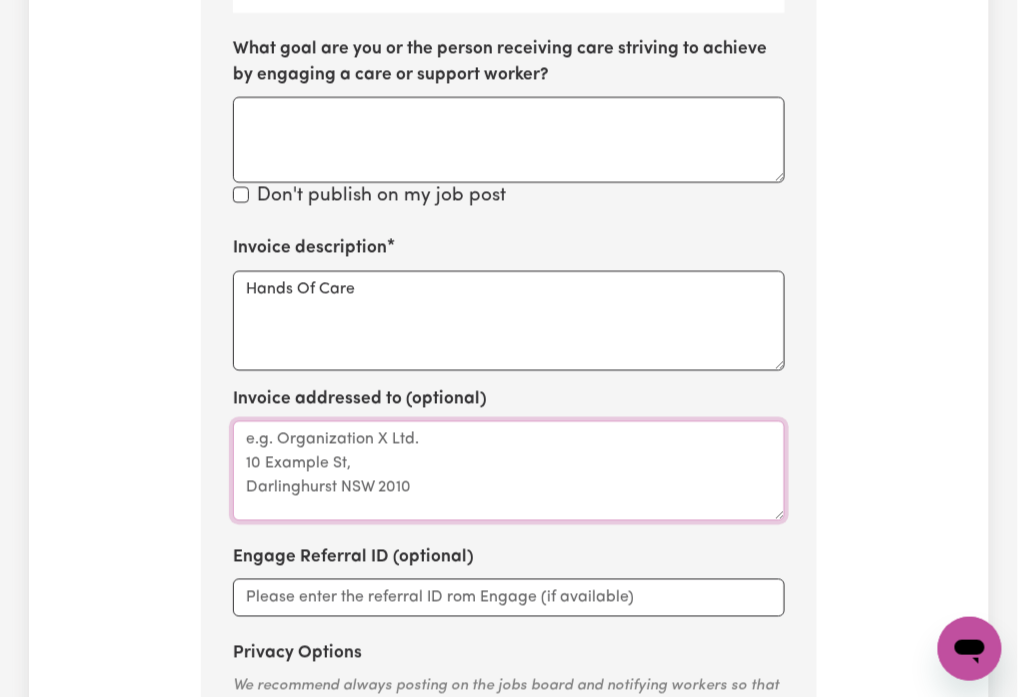 click on "Invoice addressed to (optional)" at bounding box center (509, 471) 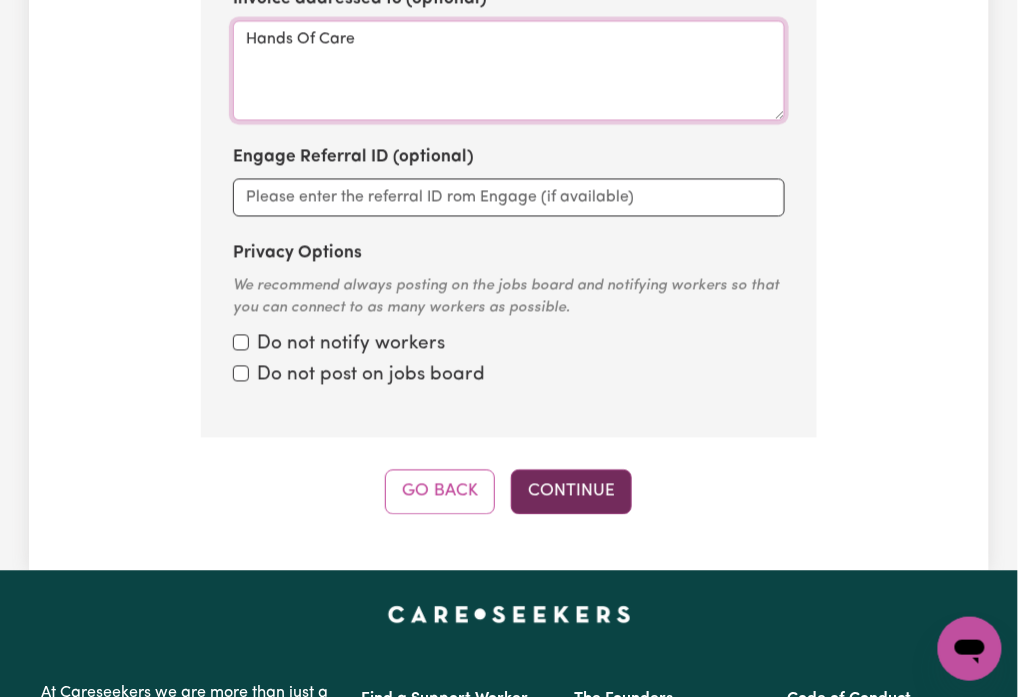 type on "Hands Of Care" 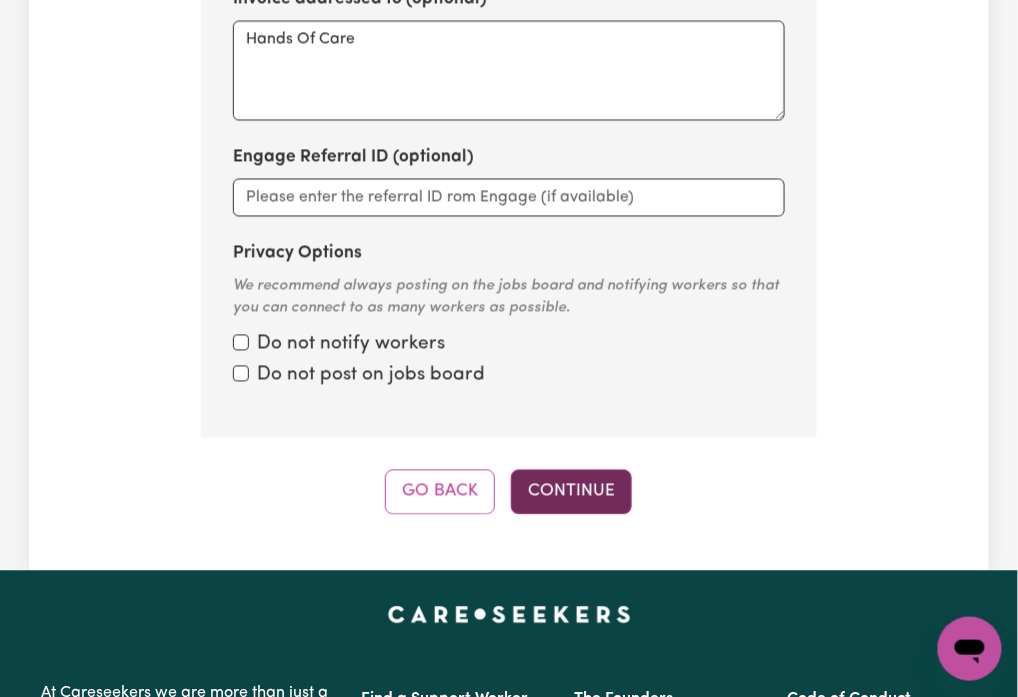 click on "Continue" at bounding box center [571, 492] 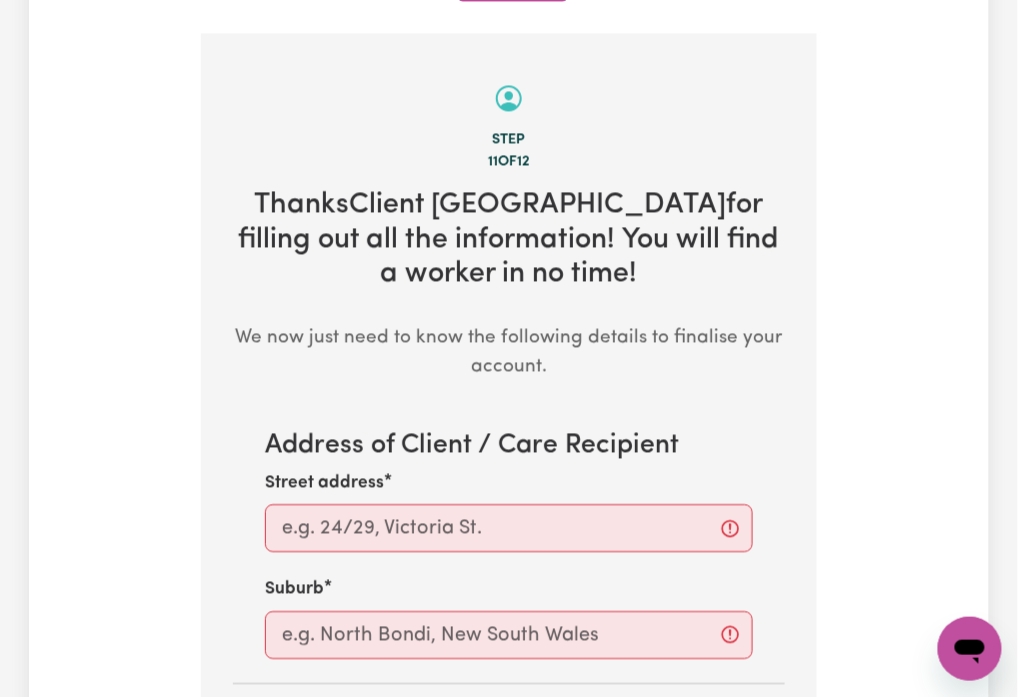 scroll, scrollTop: 969, scrollLeft: 0, axis: vertical 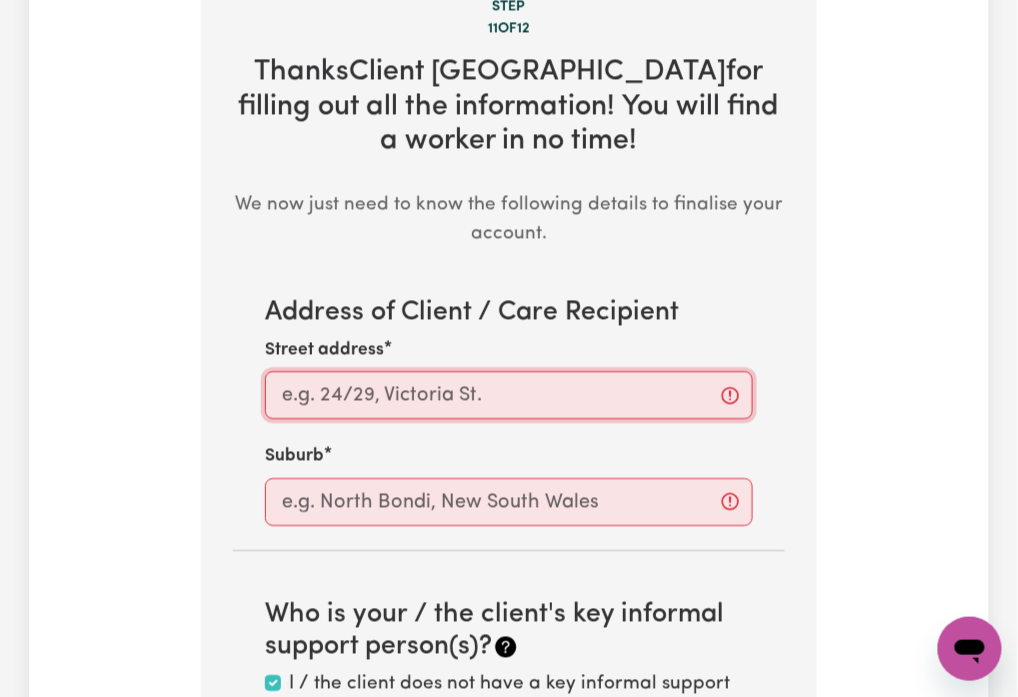 click on "Street address" at bounding box center [509, 395] 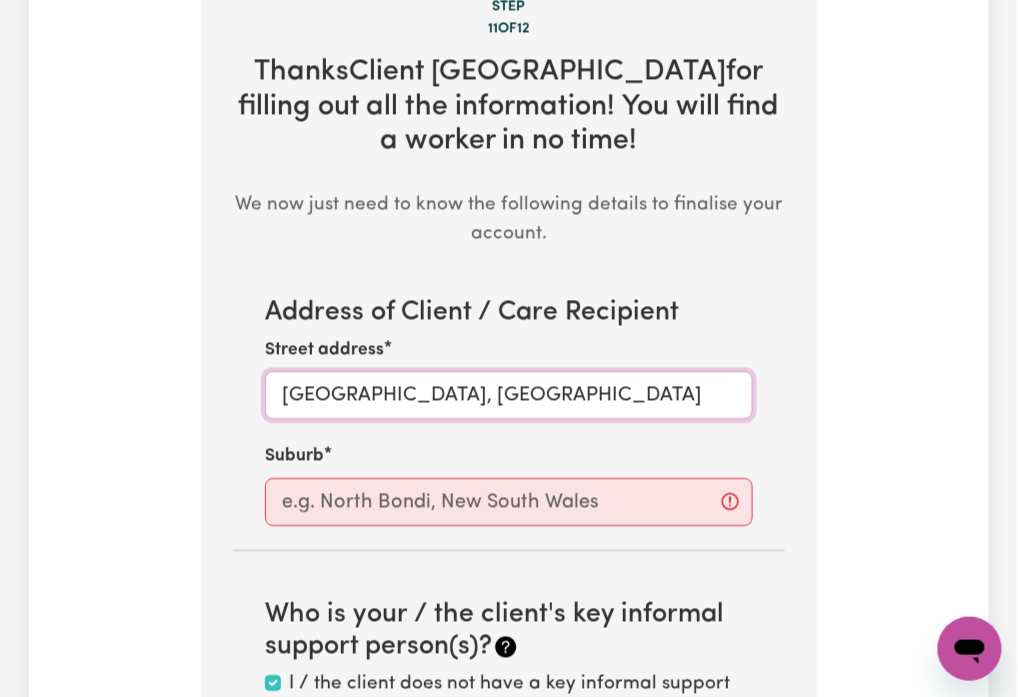 drag, startPoint x: 402, startPoint y: 356, endPoint x: 124, endPoint y: 356, distance: 278 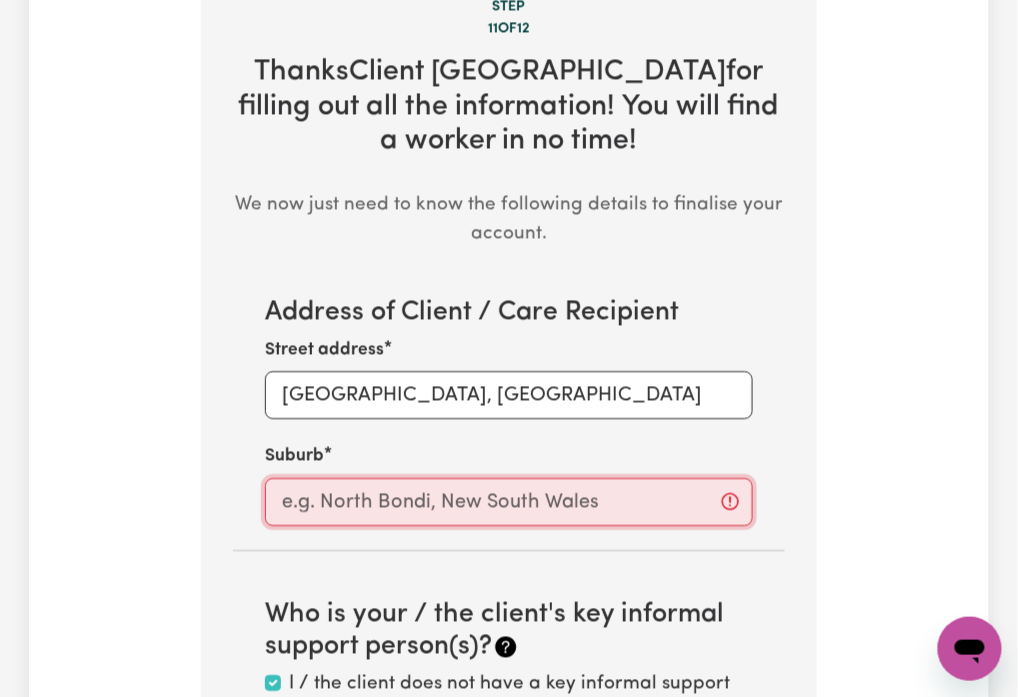 click at bounding box center [509, 502] 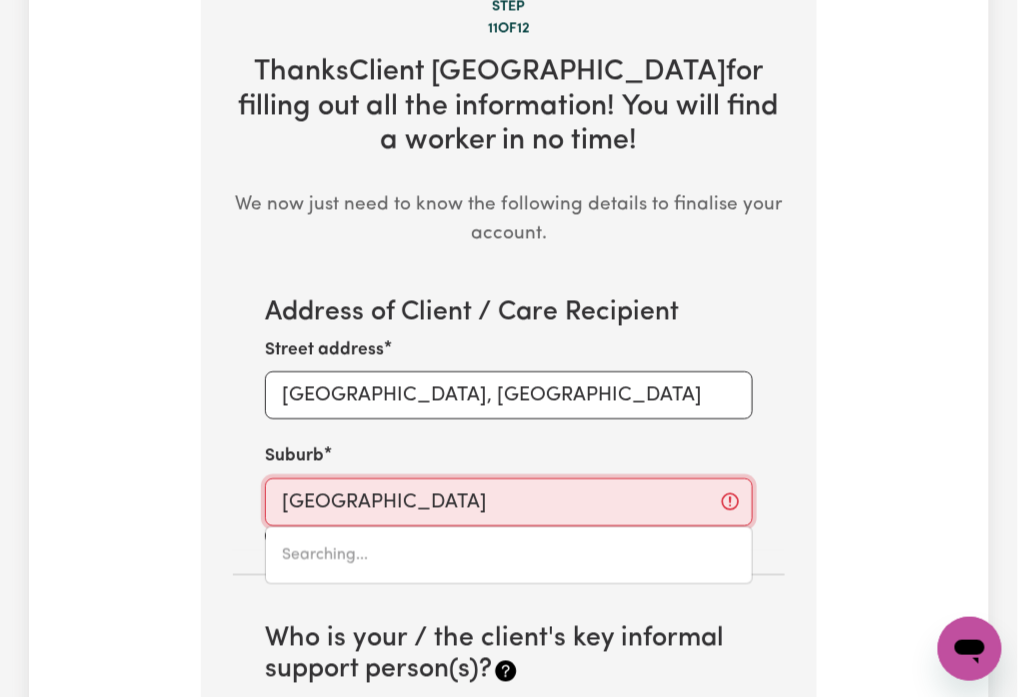 type on "Pennant Hills, New South Wales, 2120" 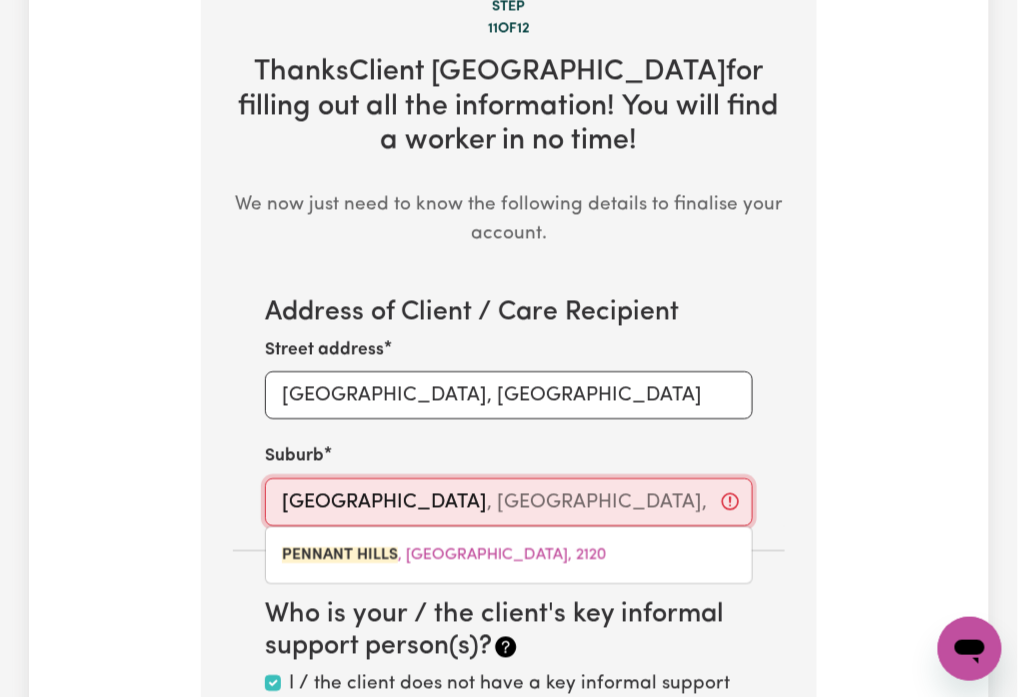 drag, startPoint x: 362, startPoint y: 469, endPoint x: 629, endPoint y: 461, distance: 267.1198 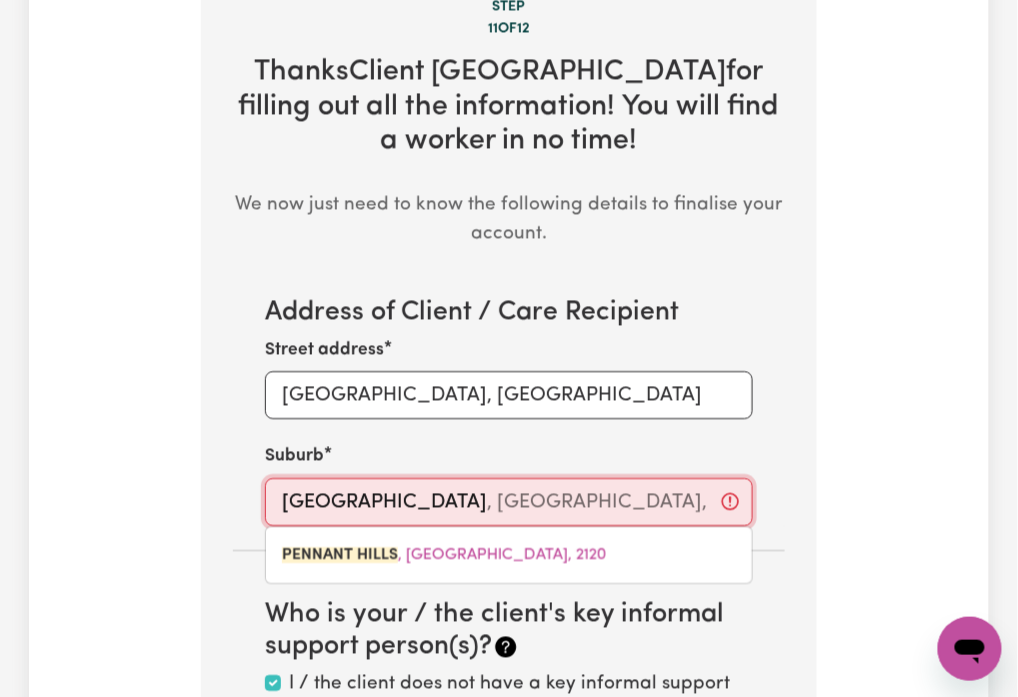 click on "Pennant Hills" at bounding box center [509, 502] 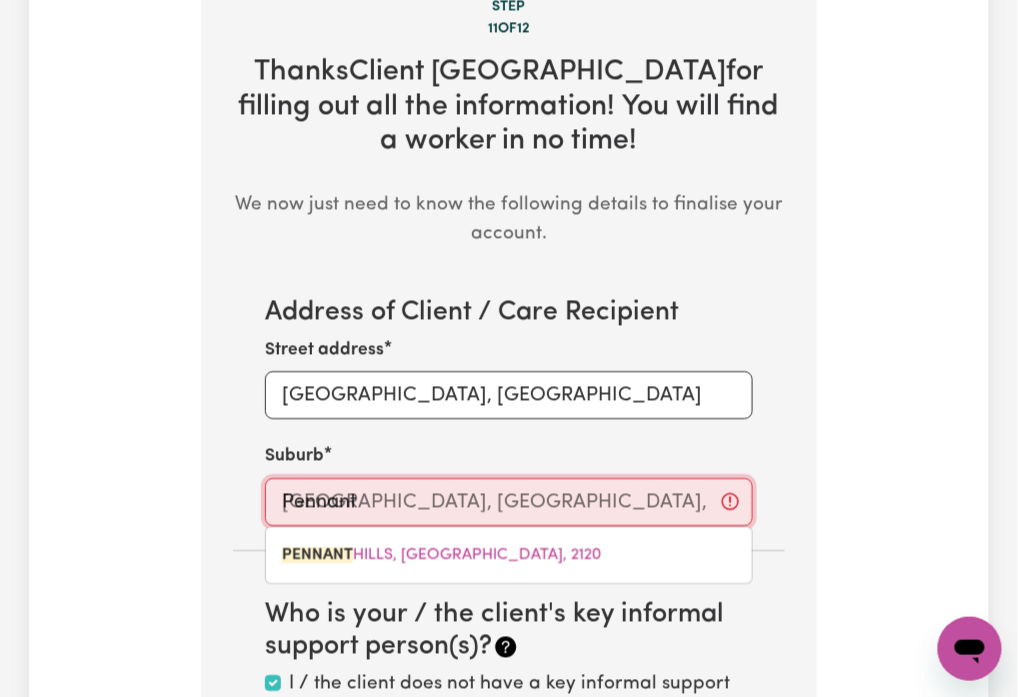 type on "Pennan" 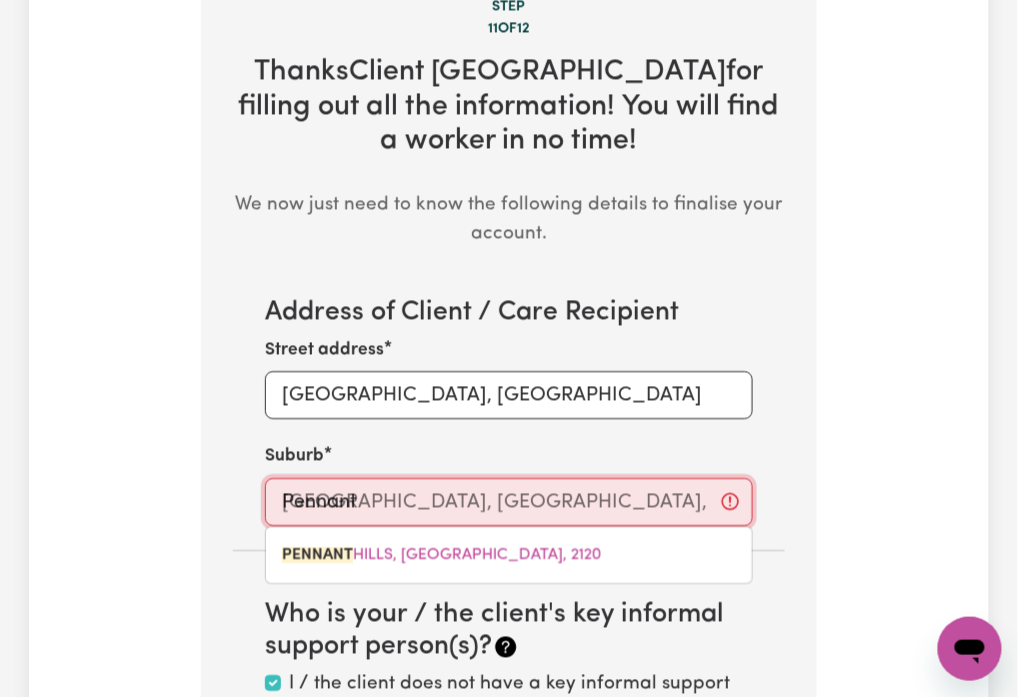 type on "PennanT HILLS, New South Wales, 2120" 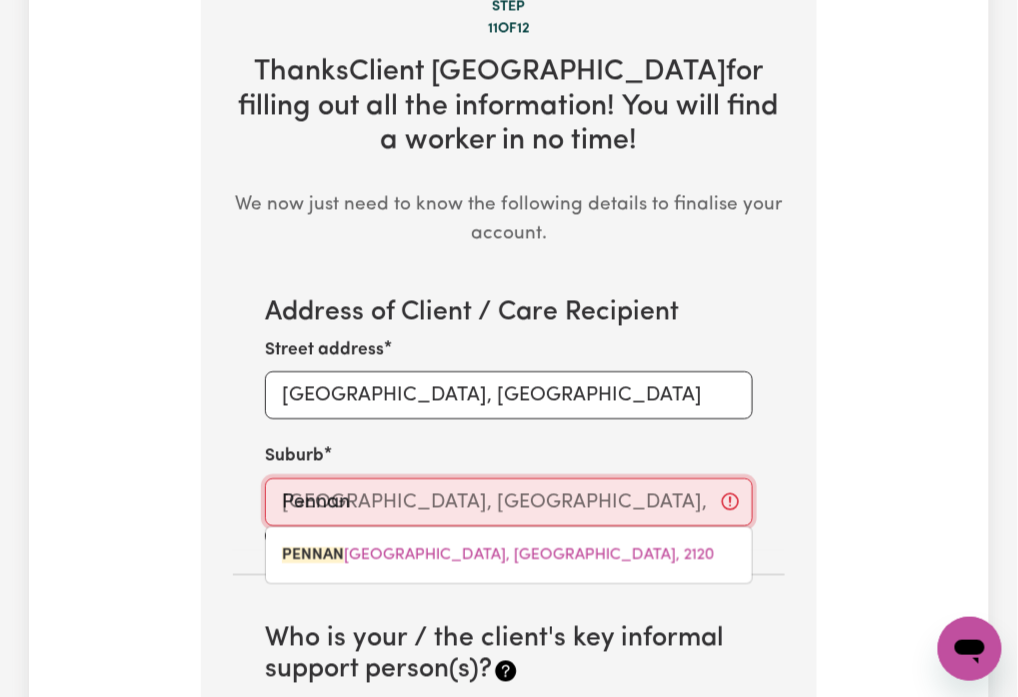 type on "Penna" 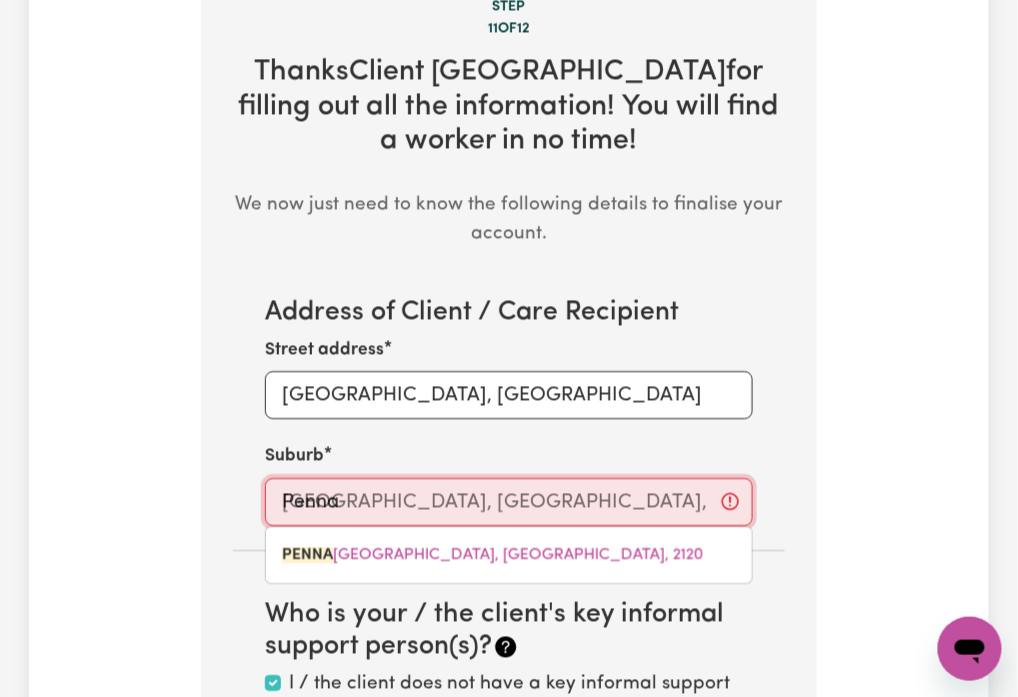 type on "Penn" 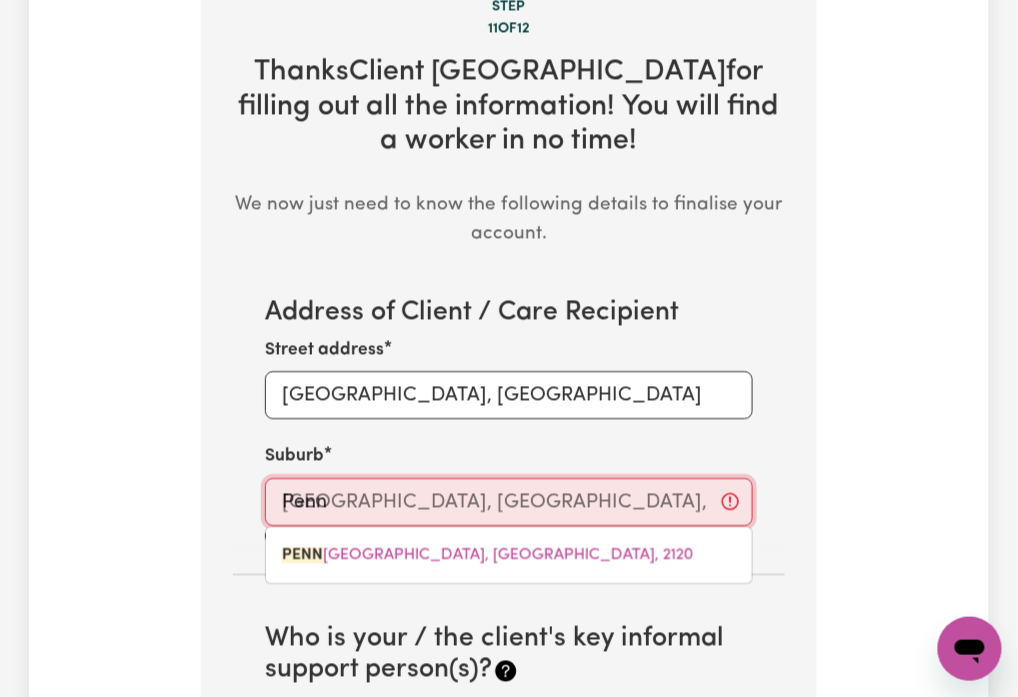 type on "PennA, Tasmania, 7171" 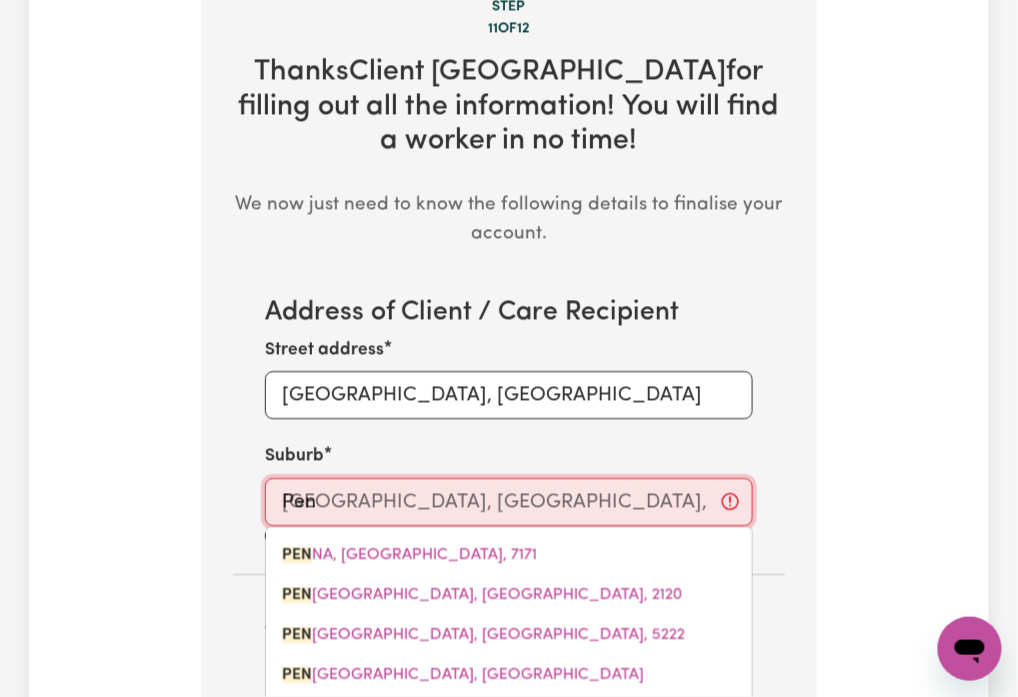 type on "PenDLE HILL, New South Wales, 2145" 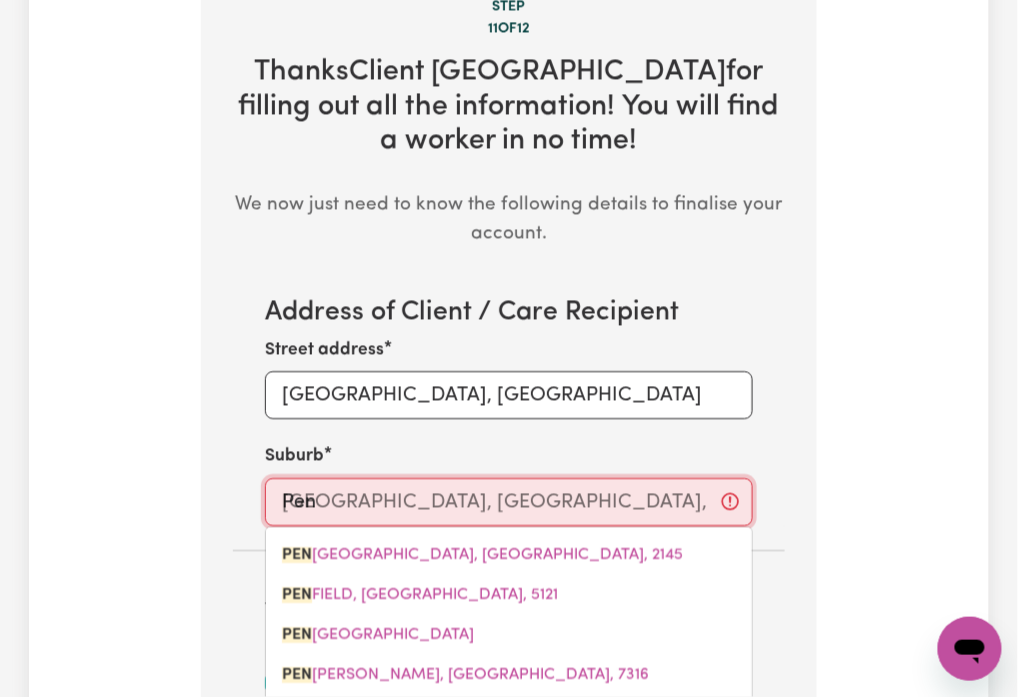paste on "nant Hills" 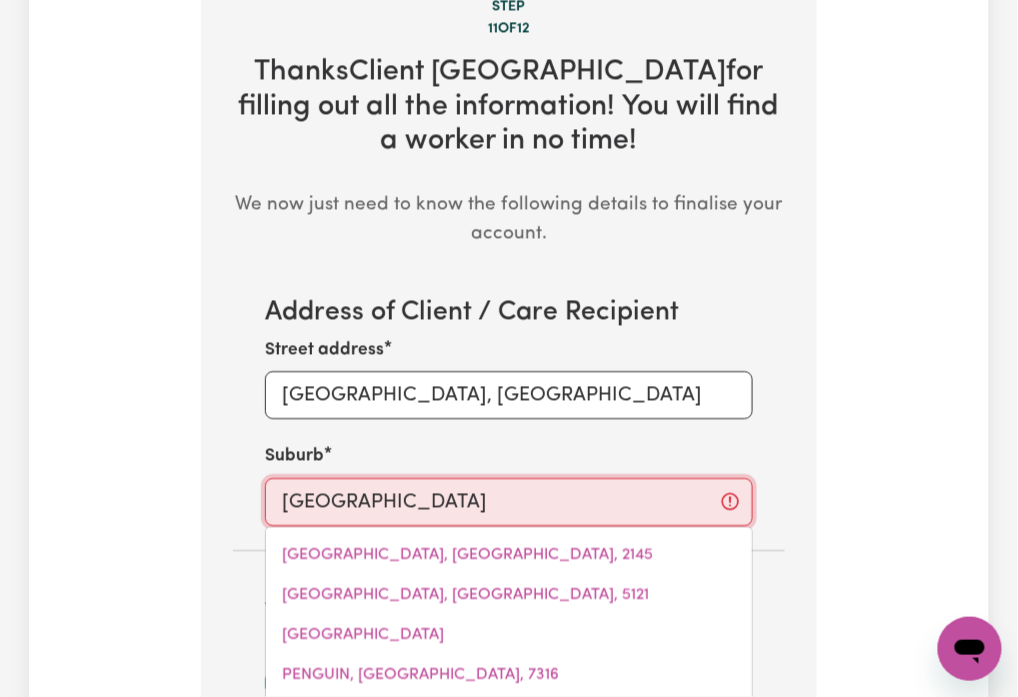 type on "Pennant Hills, New South Wales, 2120" 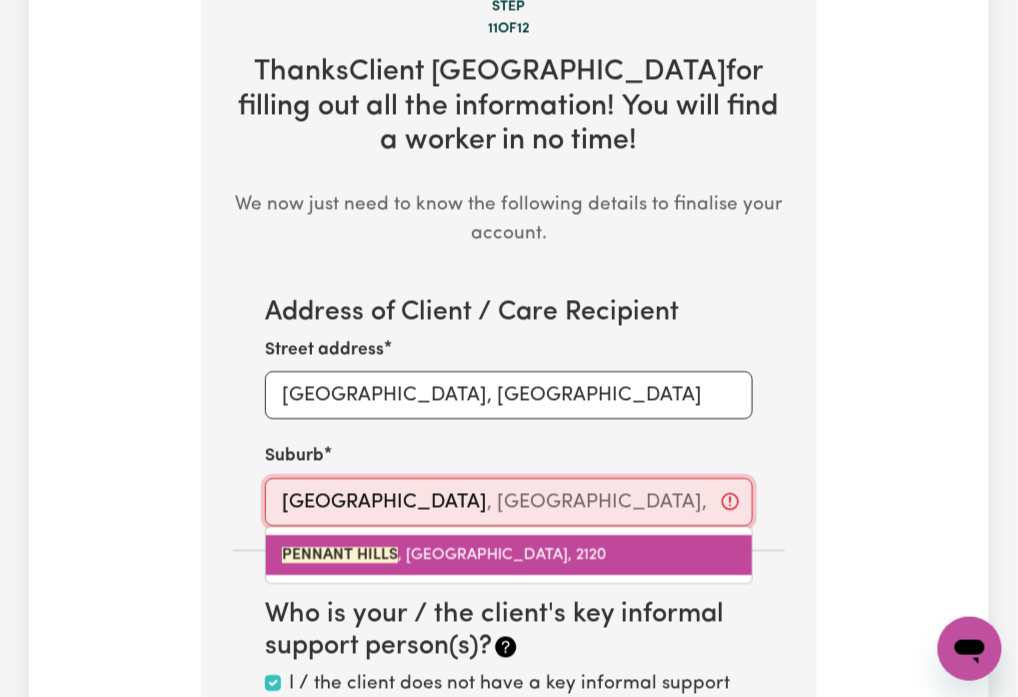 click on "PENNANT HILLS , New South Wales, 2120" at bounding box center [444, 555] 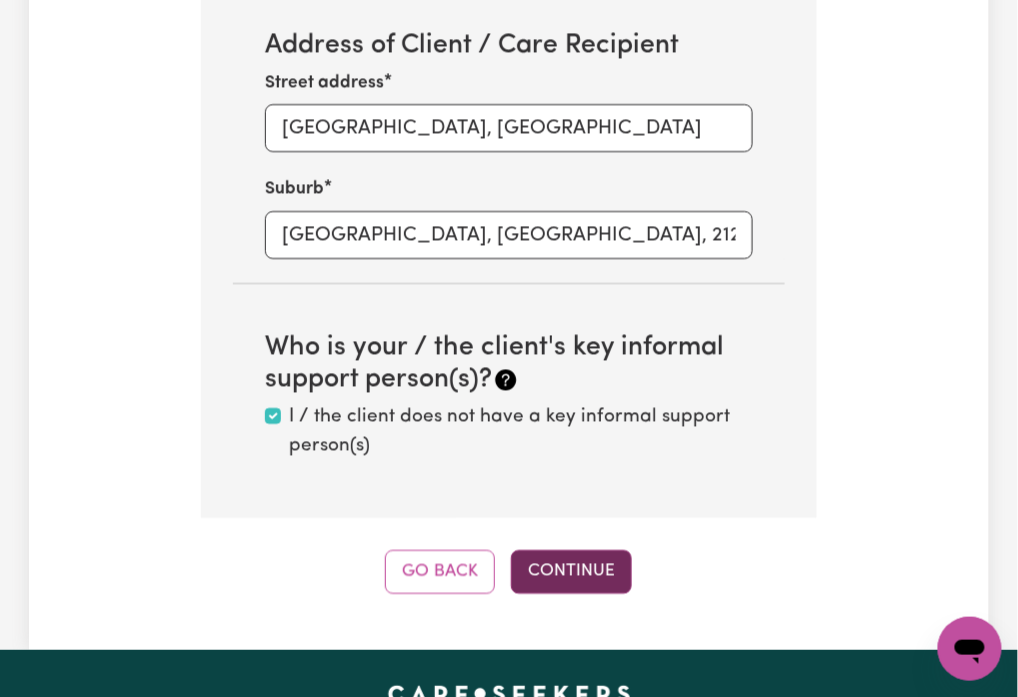 click on "Continue" at bounding box center (571, 572) 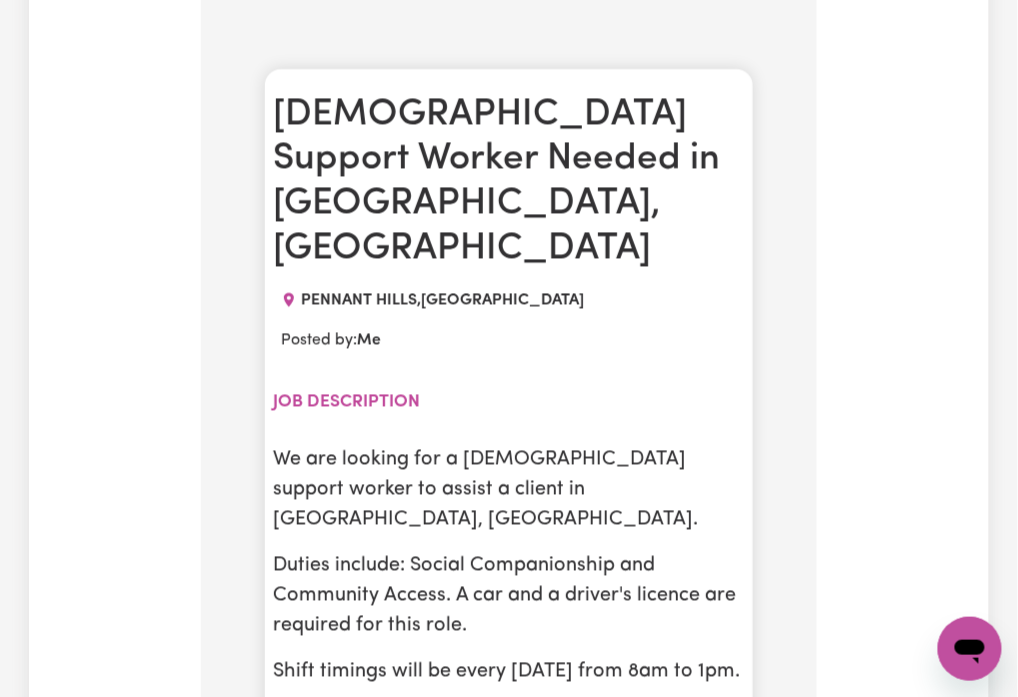 scroll, scrollTop: 1369, scrollLeft: 0, axis: vertical 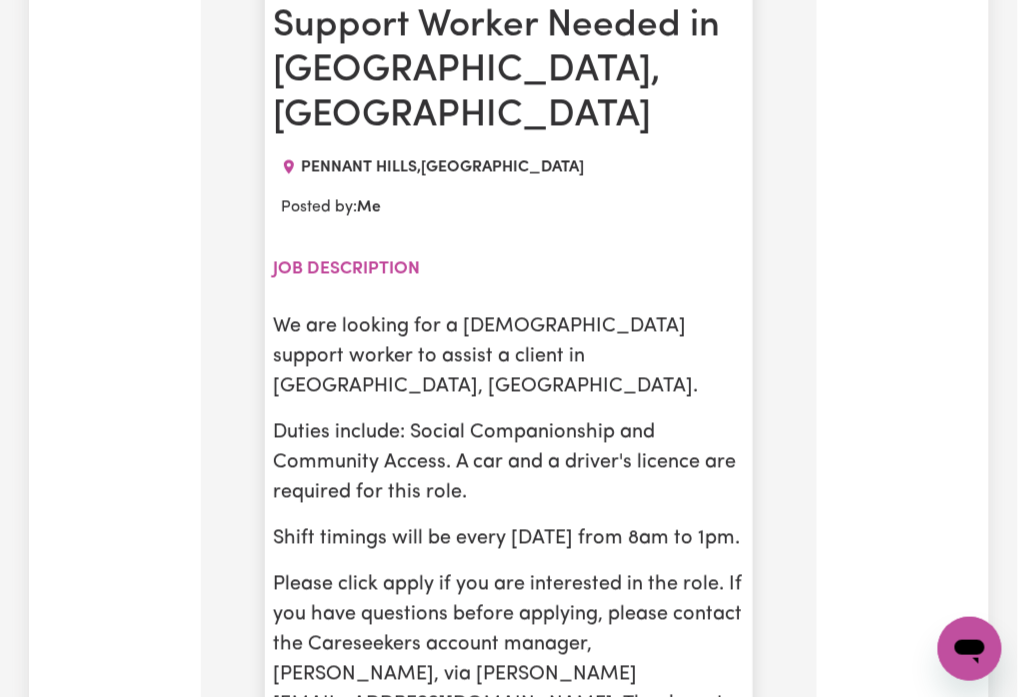 drag, startPoint x: 342, startPoint y: 465, endPoint x: 259, endPoint y: 230, distance: 249.2268 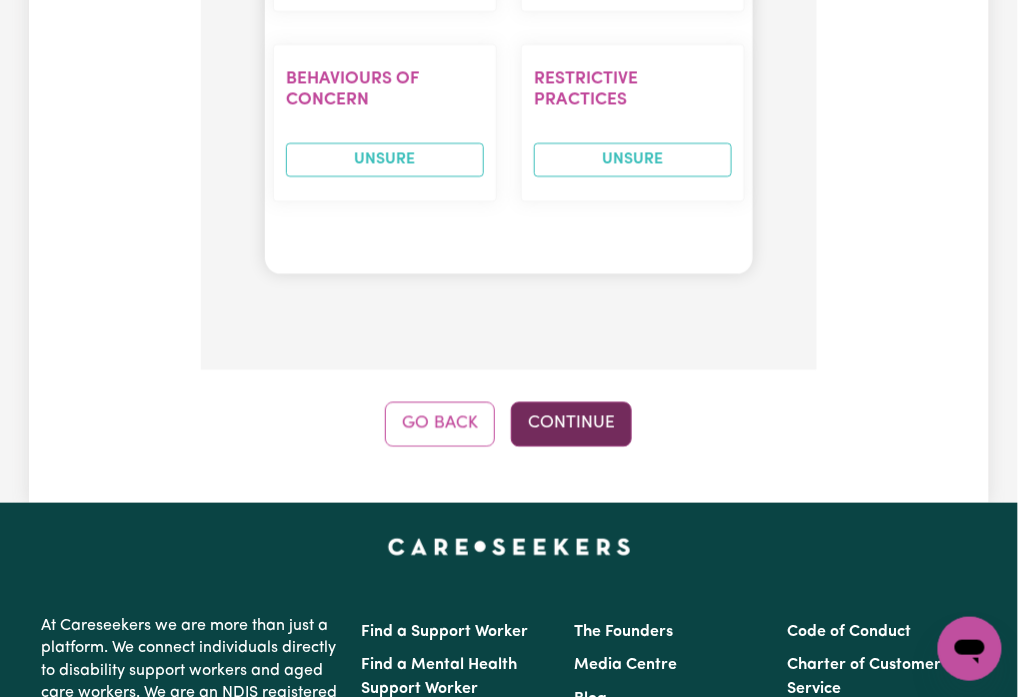 click on "Continue" at bounding box center [571, 424] 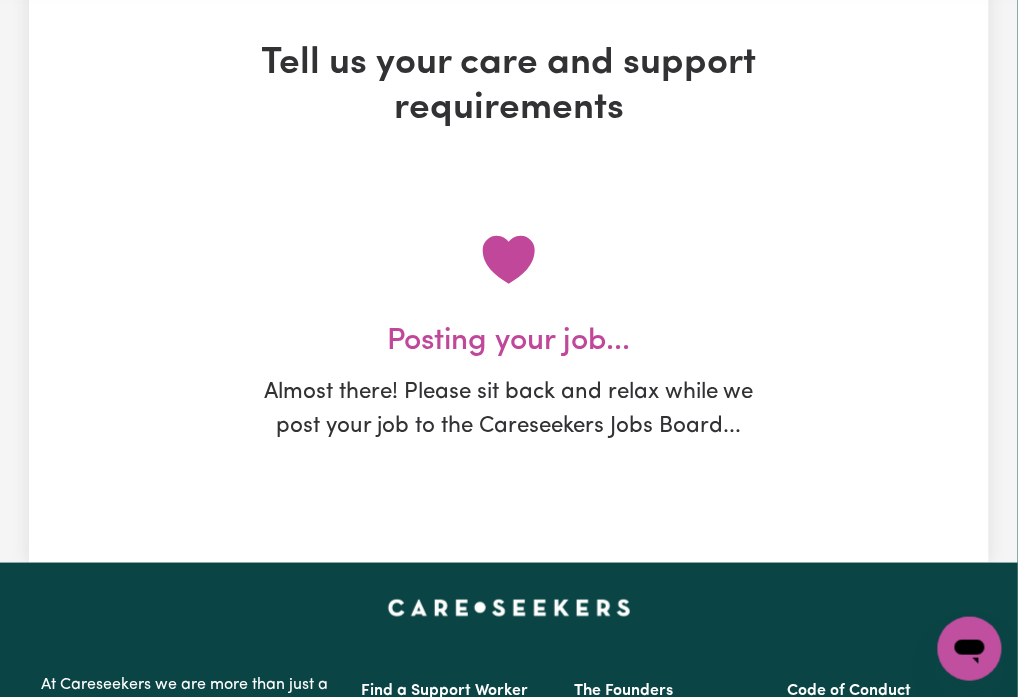 scroll, scrollTop: 0, scrollLeft: 0, axis: both 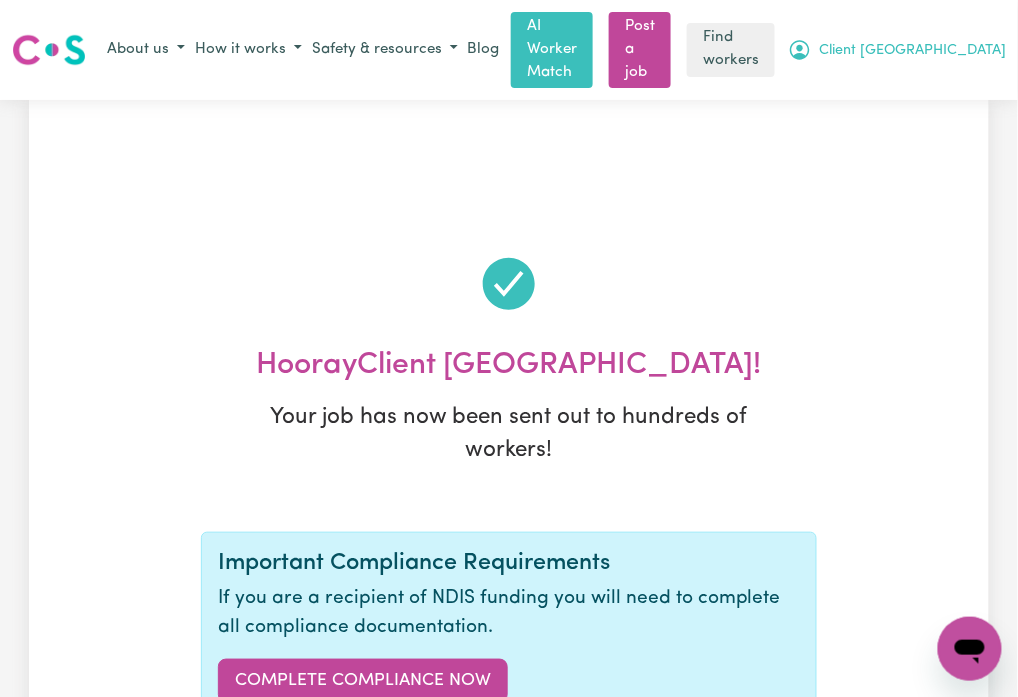 click on "Client Pennant Hills NSW" at bounding box center (913, 51) 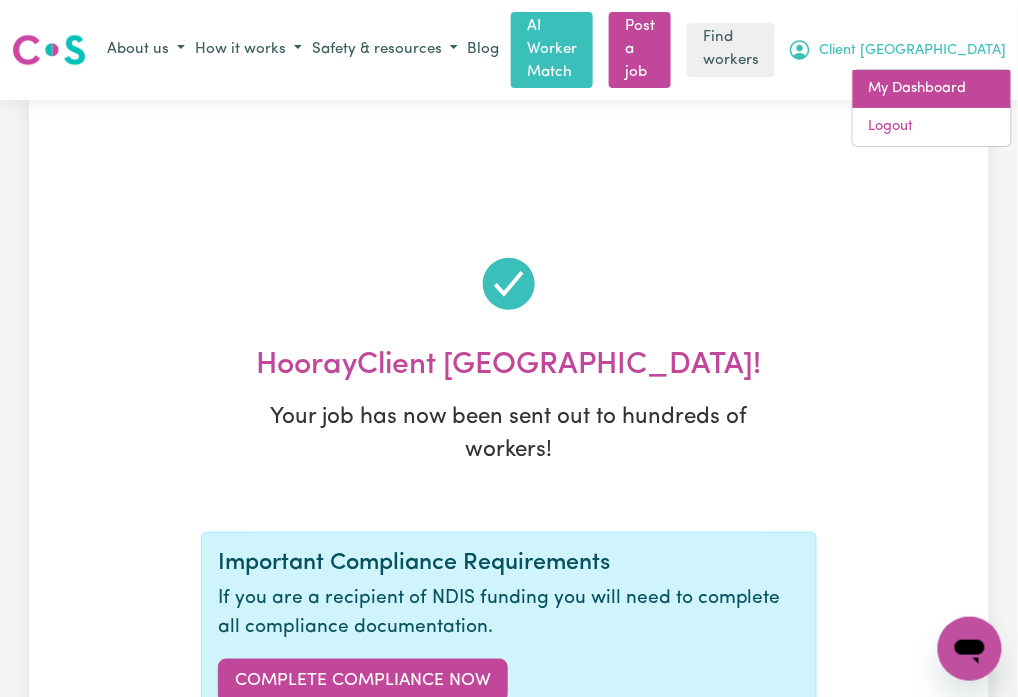 click on "My Dashboard" at bounding box center [932, 89] 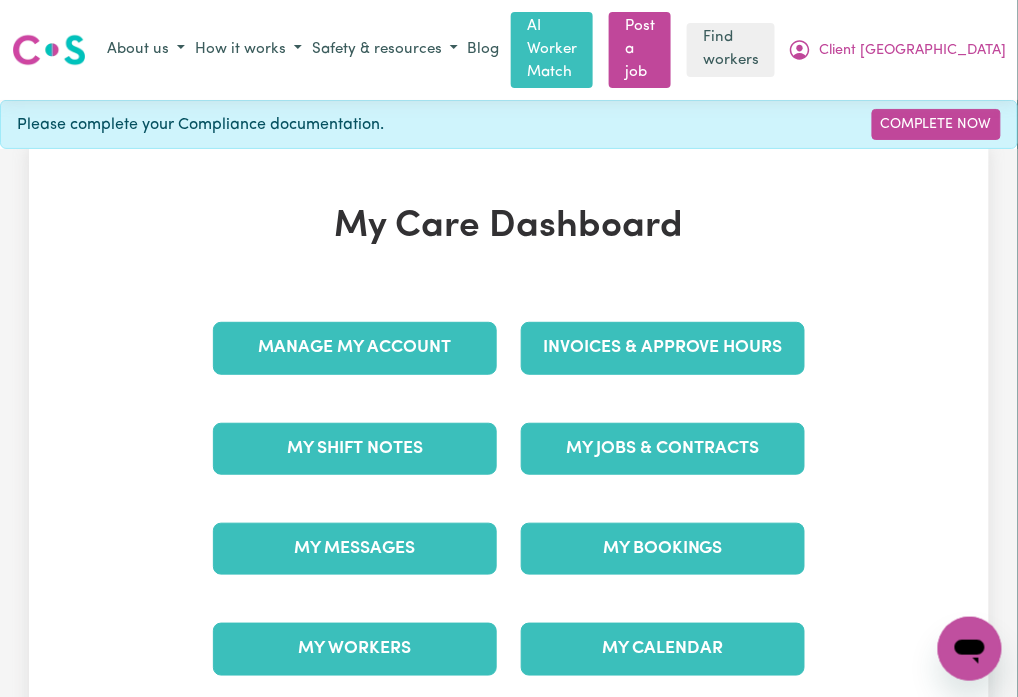 click on "My Jobs & Contracts" at bounding box center [663, 449] 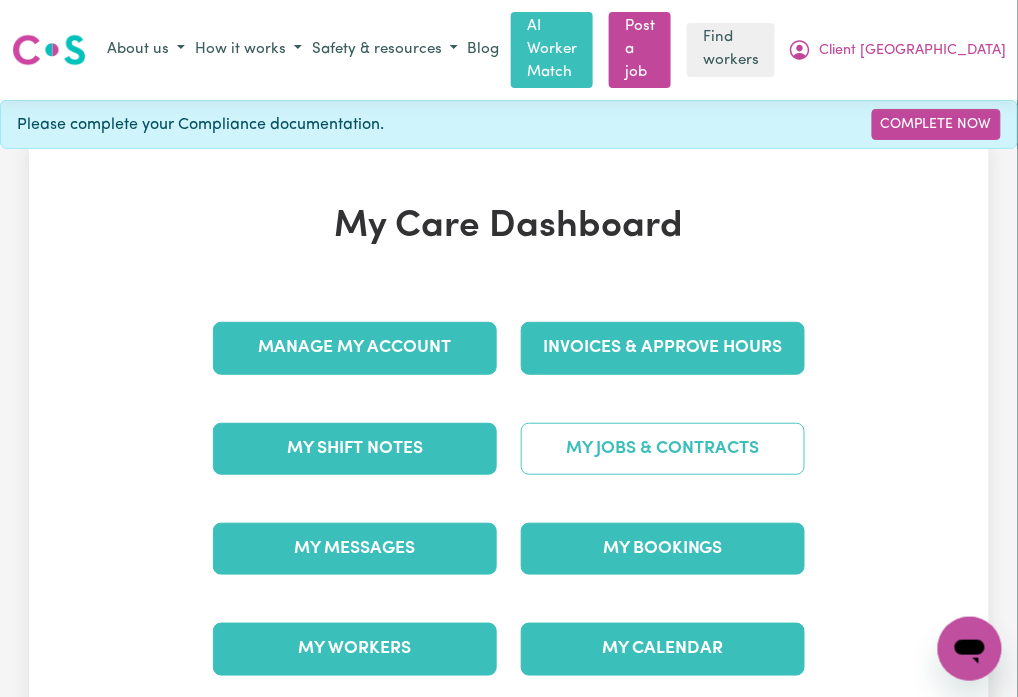 click on "My Jobs & Contracts" at bounding box center (663, 449) 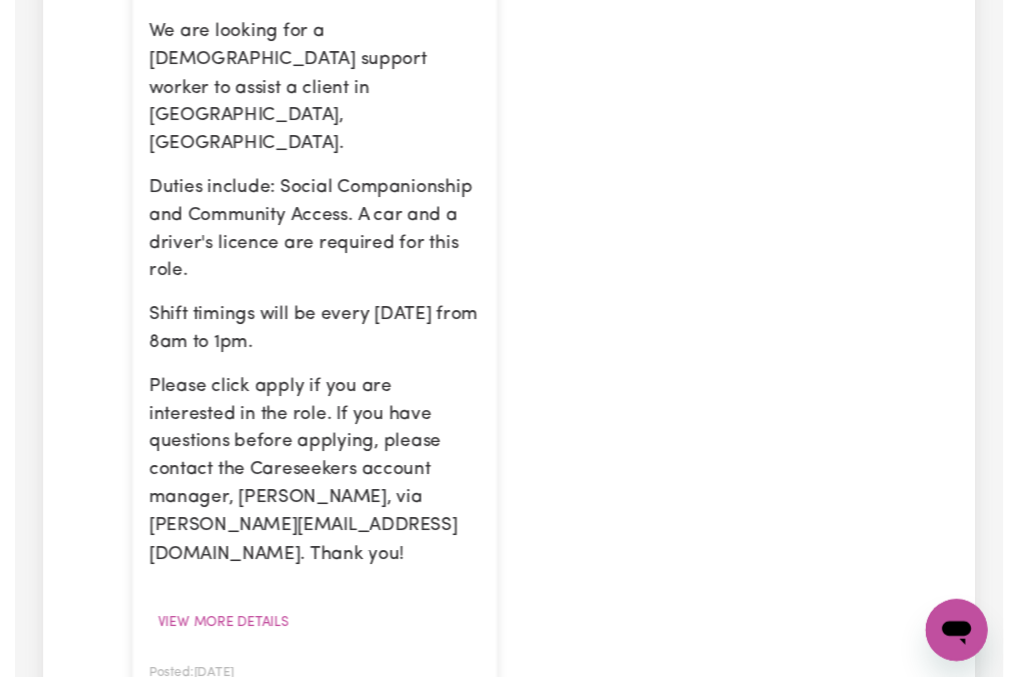 scroll, scrollTop: 0, scrollLeft: 0, axis: both 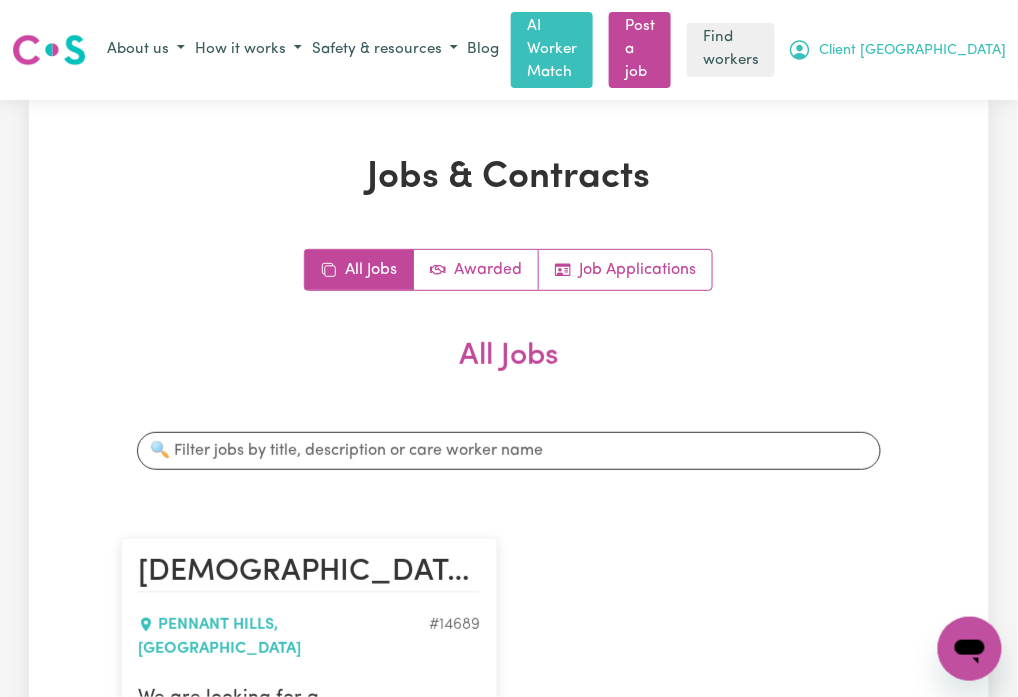 click on "Client Pennant Hills NSW" at bounding box center (913, 51) 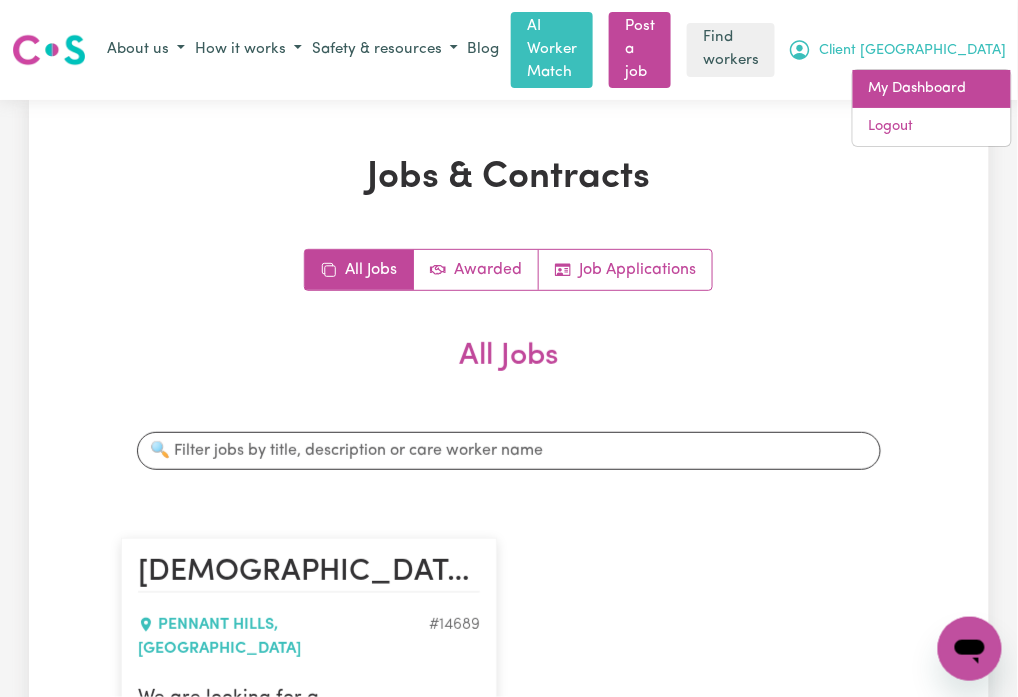 click on "My Dashboard" at bounding box center [932, 89] 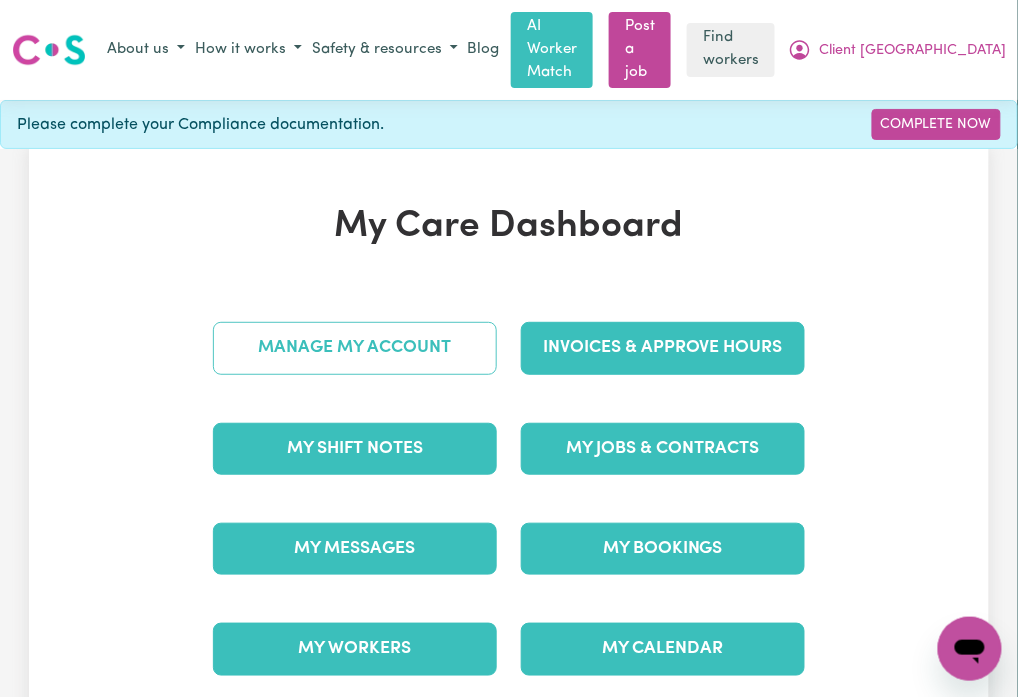 click on "Manage My Account" at bounding box center [355, 348] 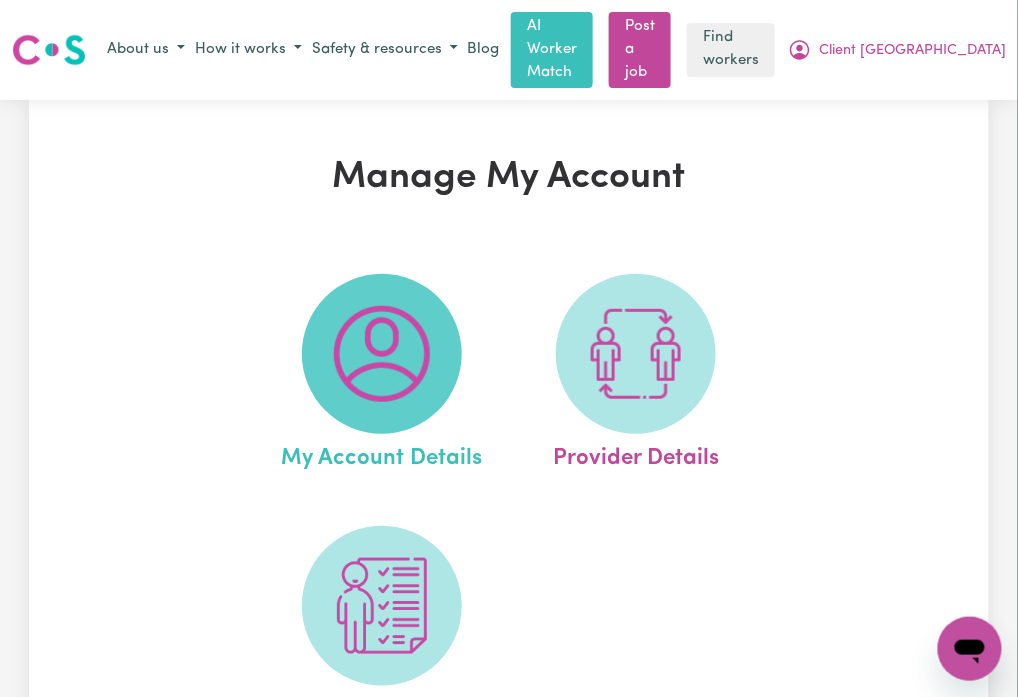 click at bounding box center [382, 354] 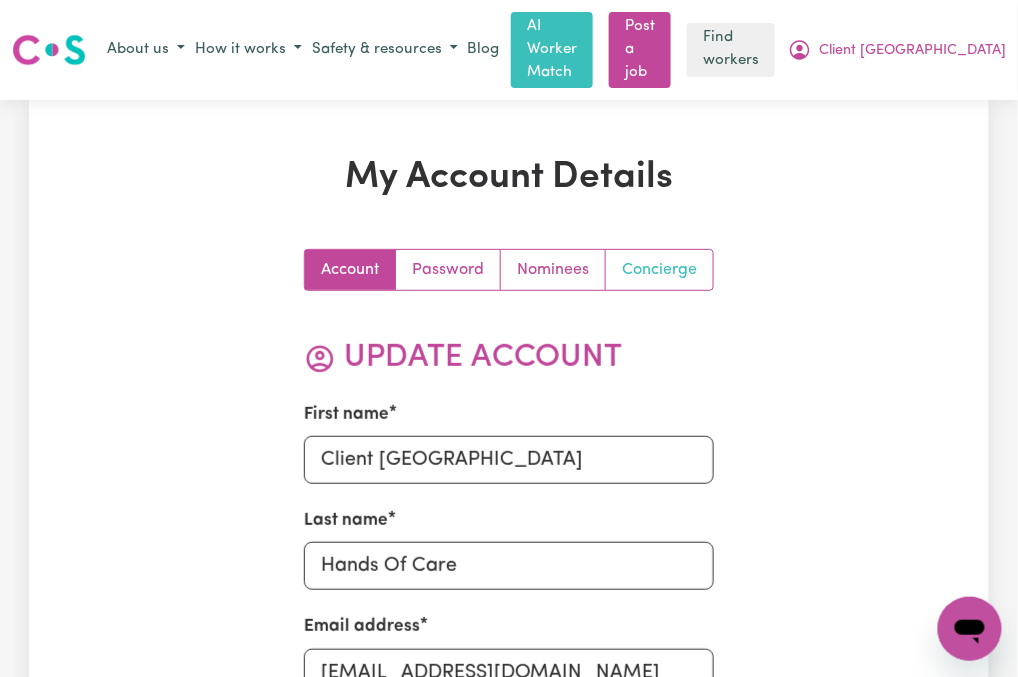 click on "Concierge" at bounding box center (659, 270) 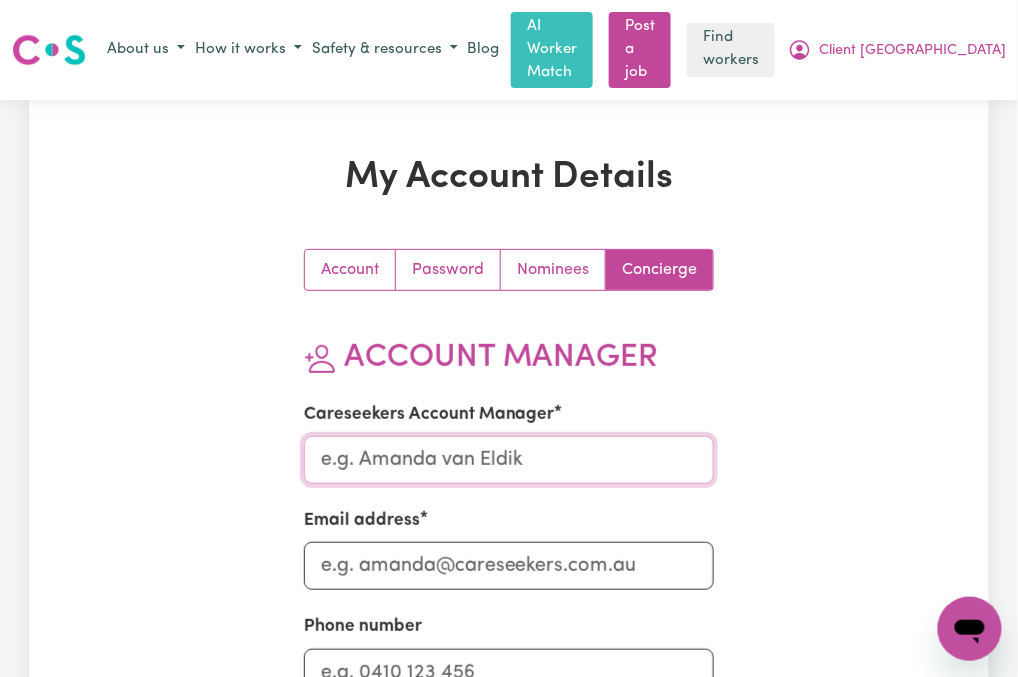 click on "Careseekers Account Manager" at bounding box center [509, 460] 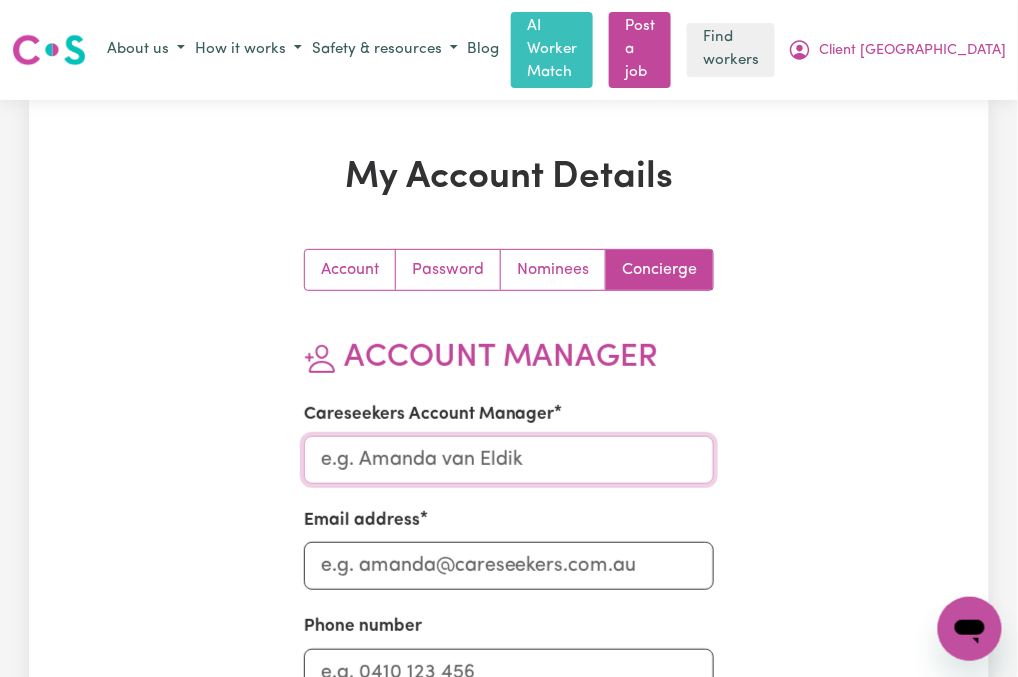 type on "Annie" 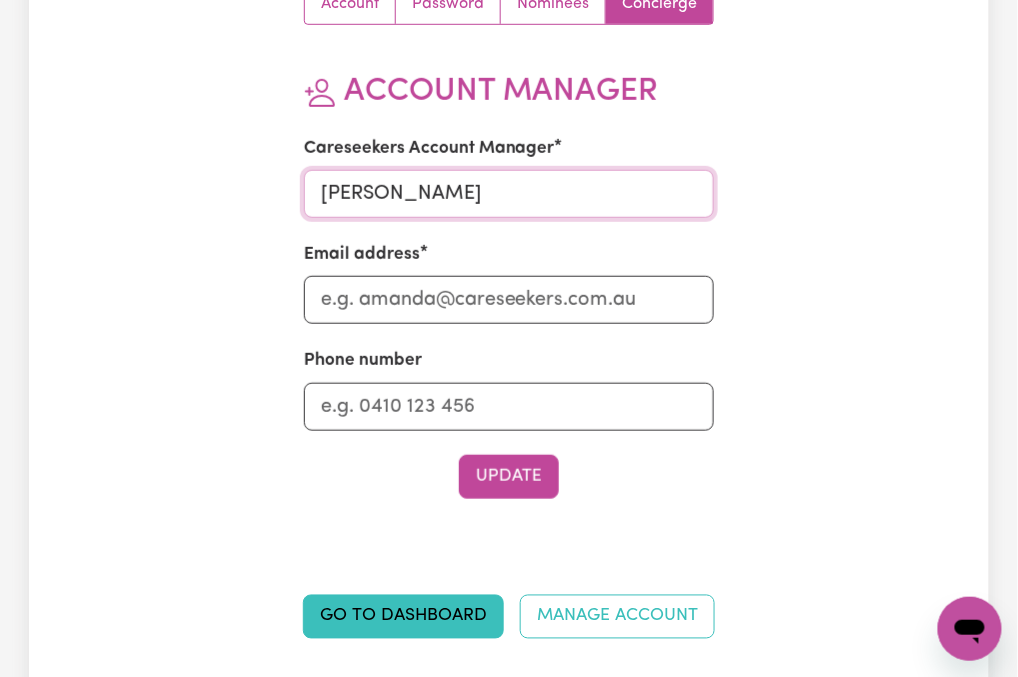 scroll, scrollTop: 400, scrollLeft: 0, axis: vertical 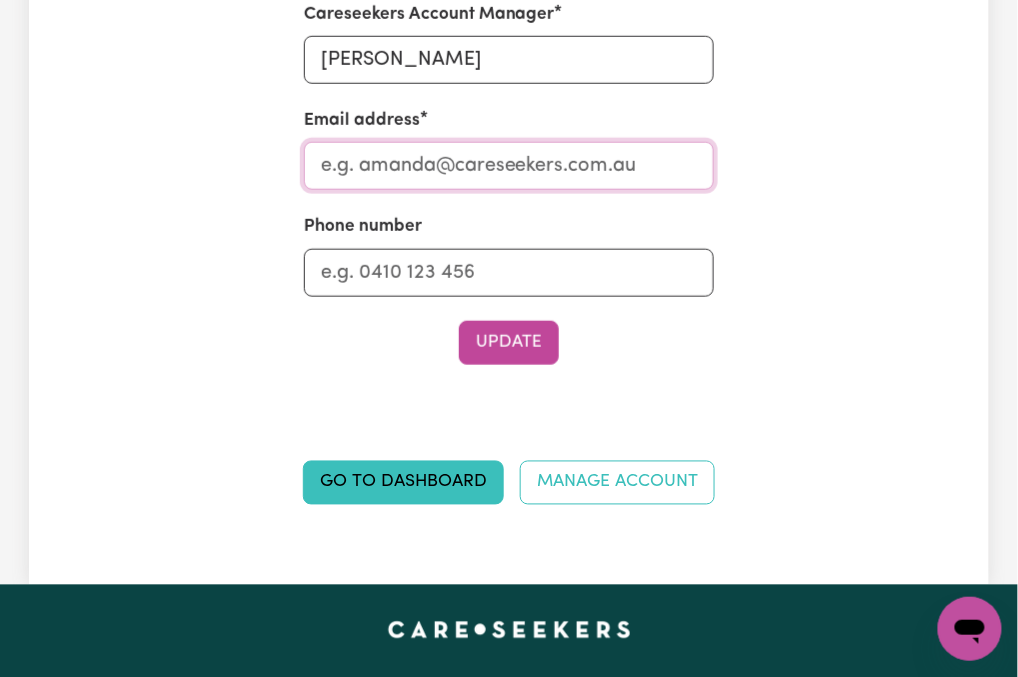 click on "Email address" at bounding box center [509, 166] 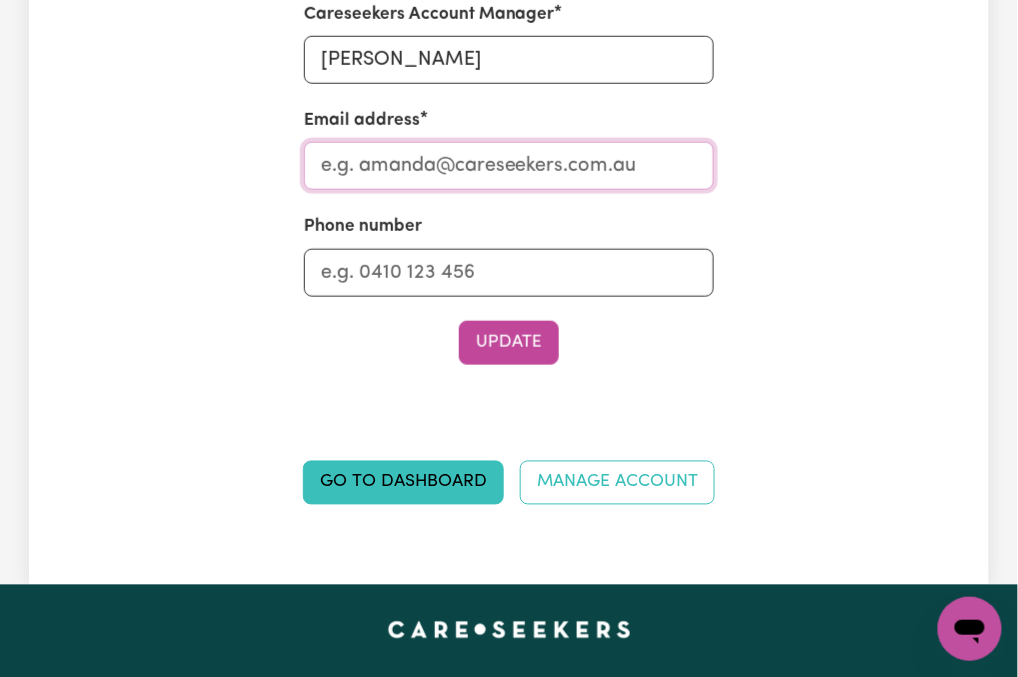 type on "Annie@careseekers.com.au" 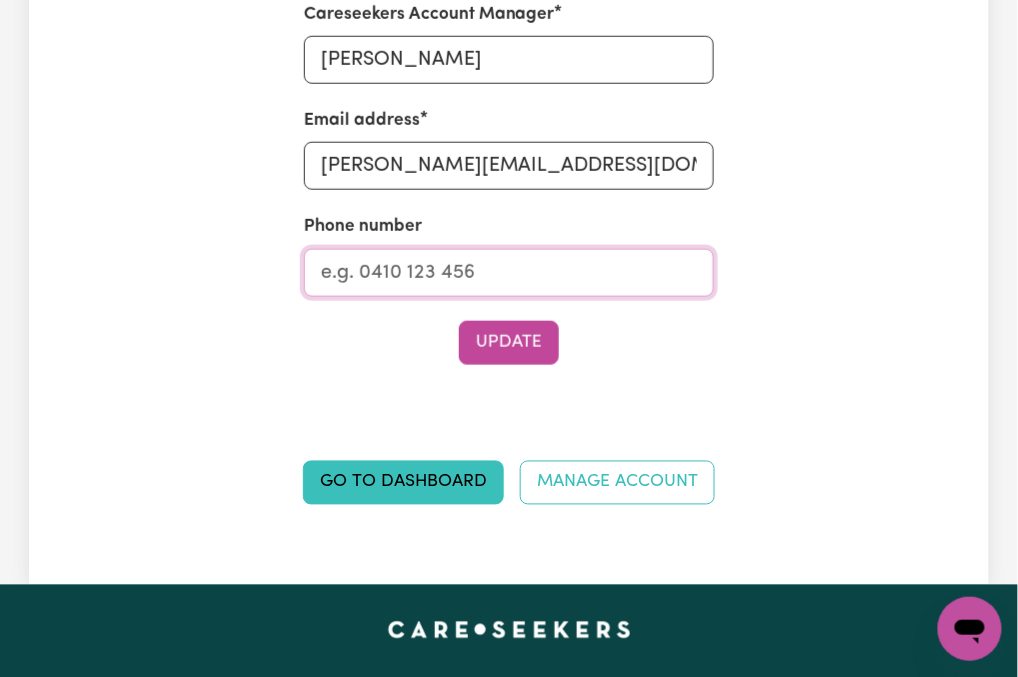 click on "Phone number" at bounding box center [509, 273] 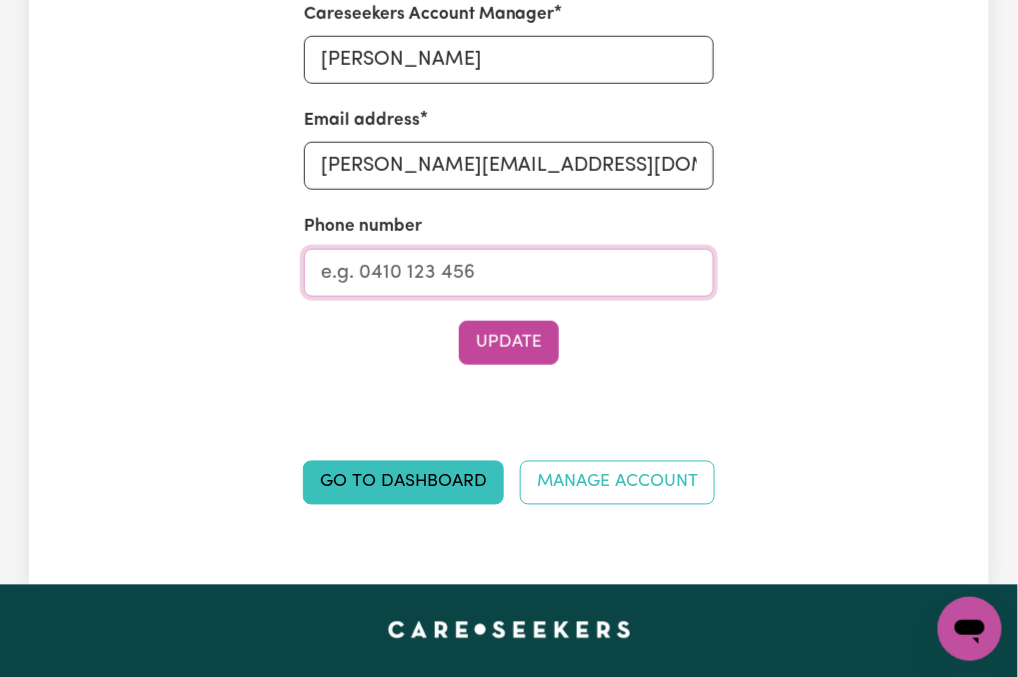 type on "1300765465" 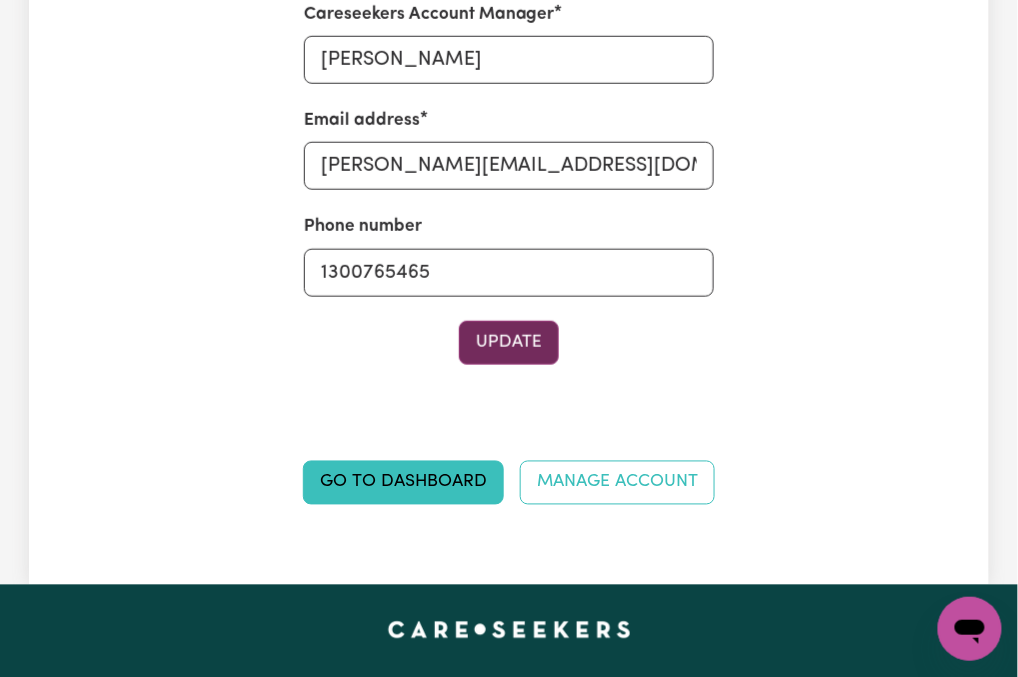 click on "Update" at bounding box center [509, 343] 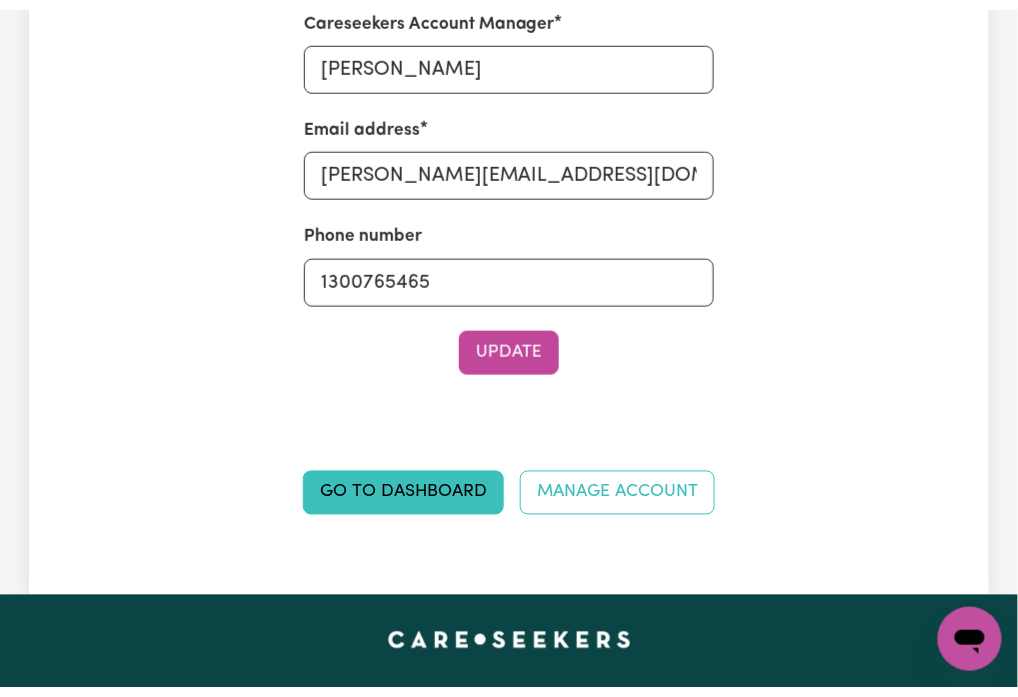 scroll, scrollTop: 0, scrollLeft: 0, axis: both 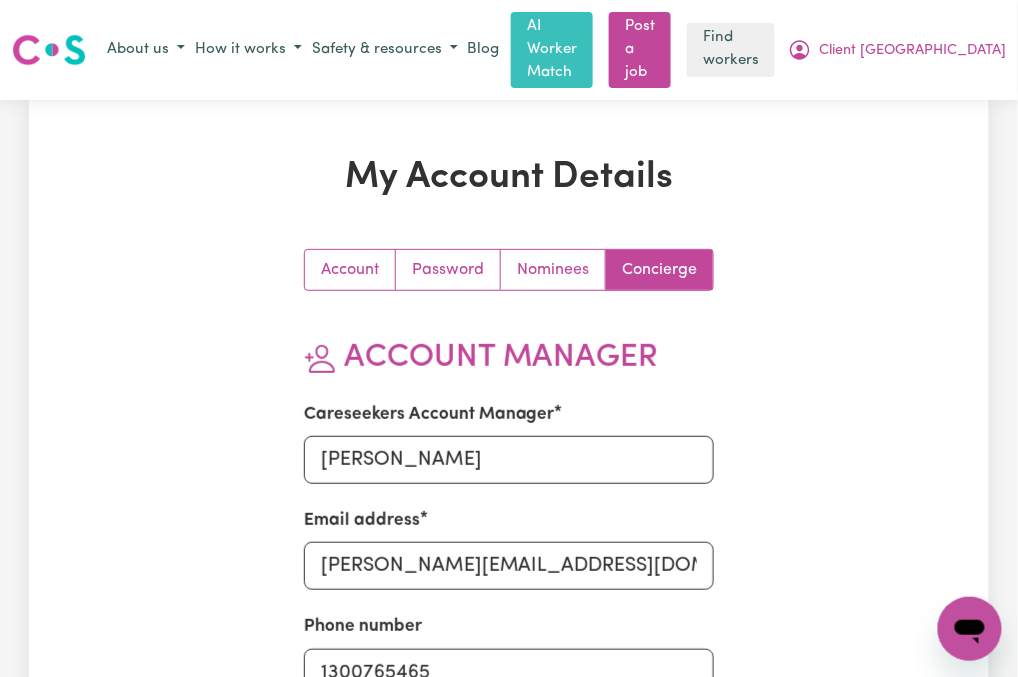 drag, startPoint x: 918, startPoint y: 45, endPoint x: 908, endPoint y: 68, distance: 25.079872 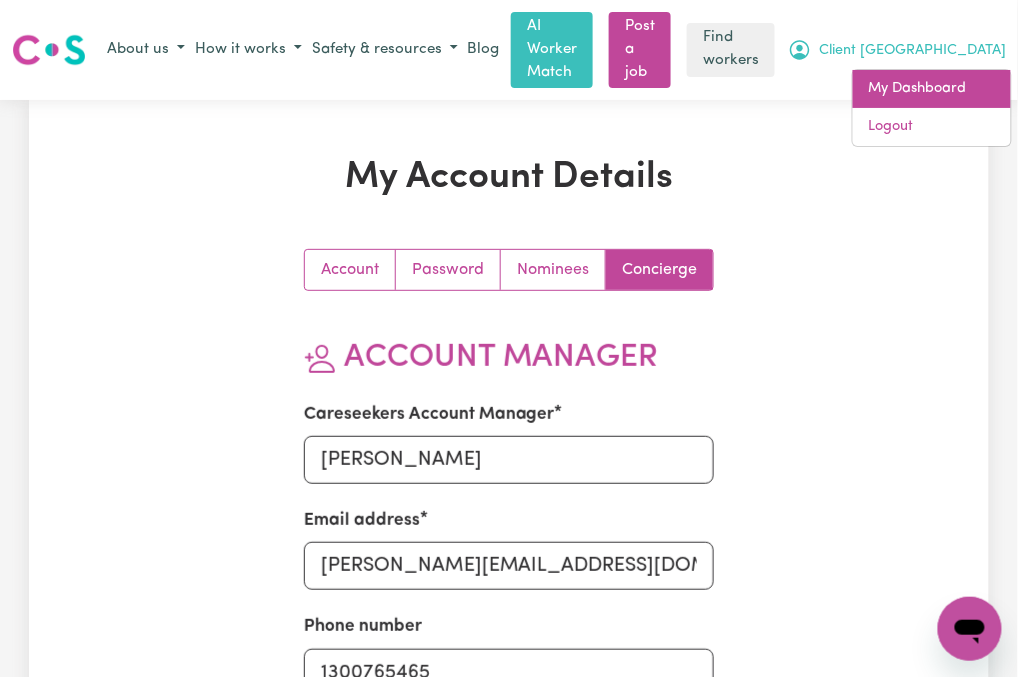 click on "My Dashboard" at bounding box center [932, 89] 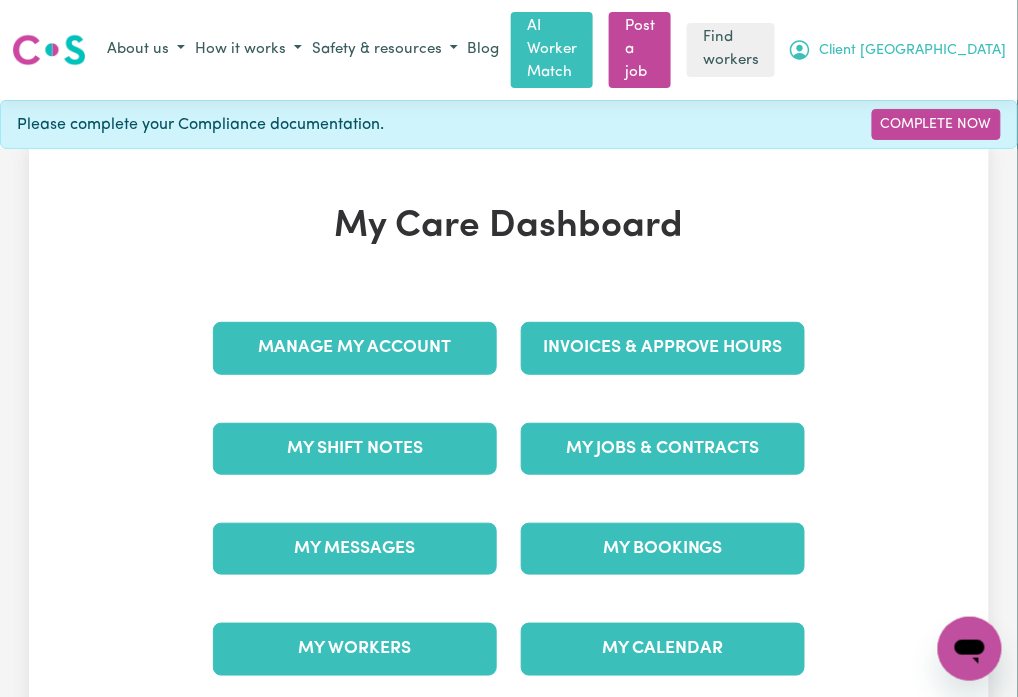click on "Client Pennant Hills NSW" at bounding box center [897, 50] 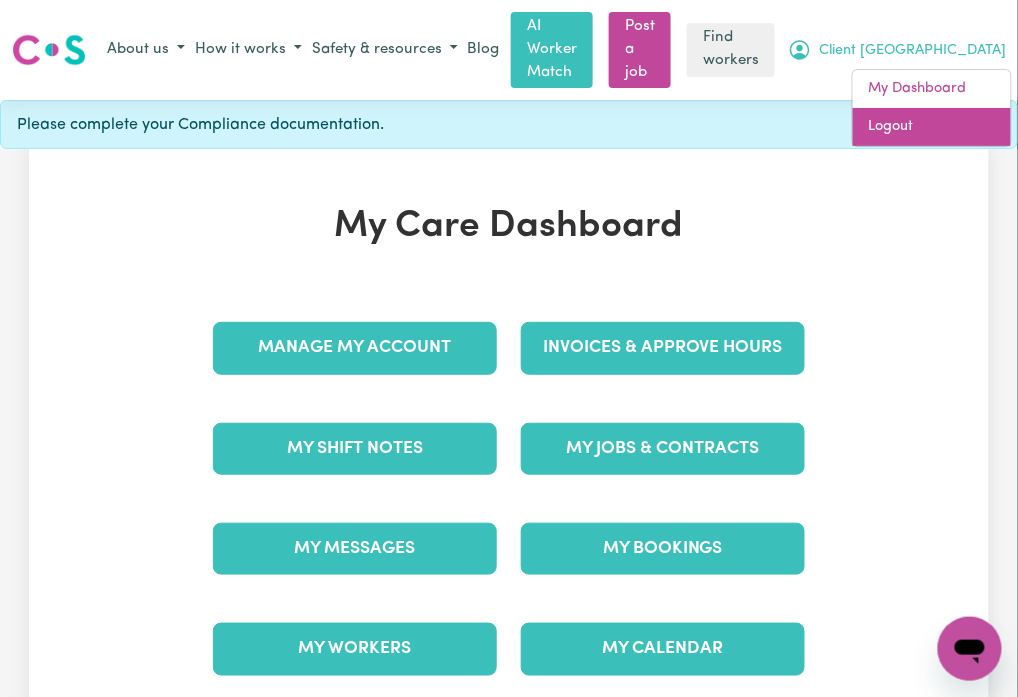 click on "Logout" at bounding box center [932, 127] 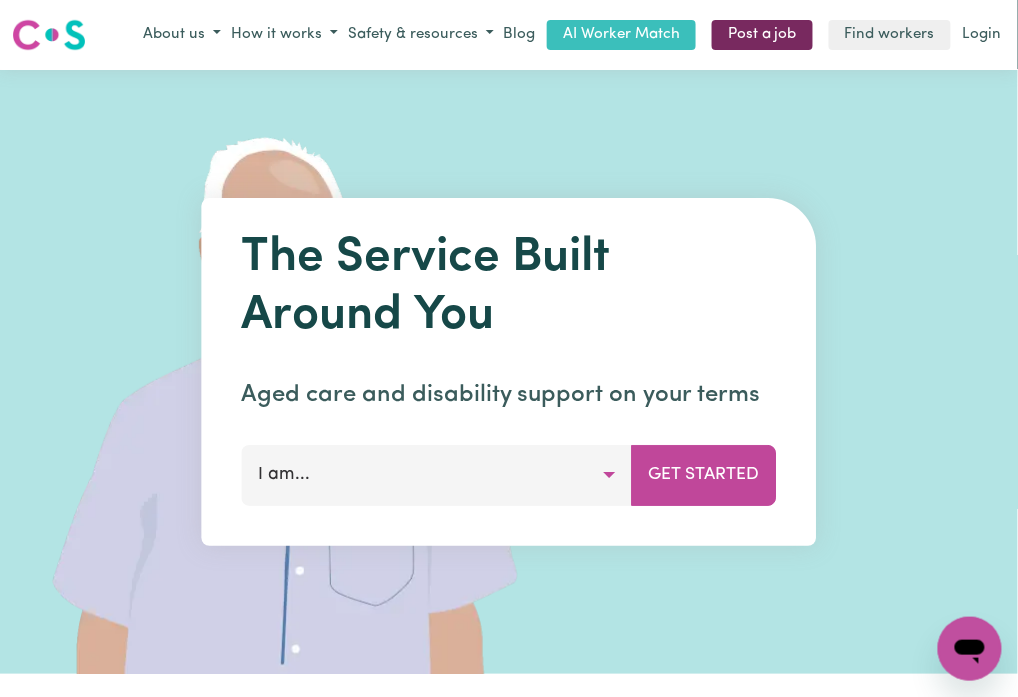 click on "Post a job" at bounding box center [762, 35] 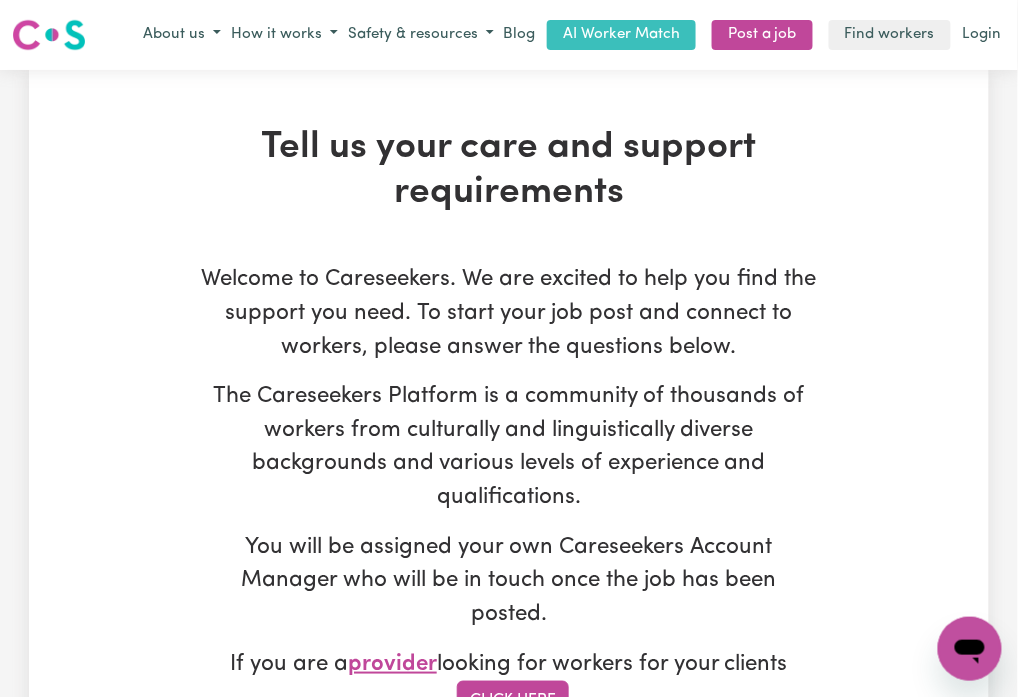type on "[EMAIL_ADDRESS][DOMAIN_NAME]" 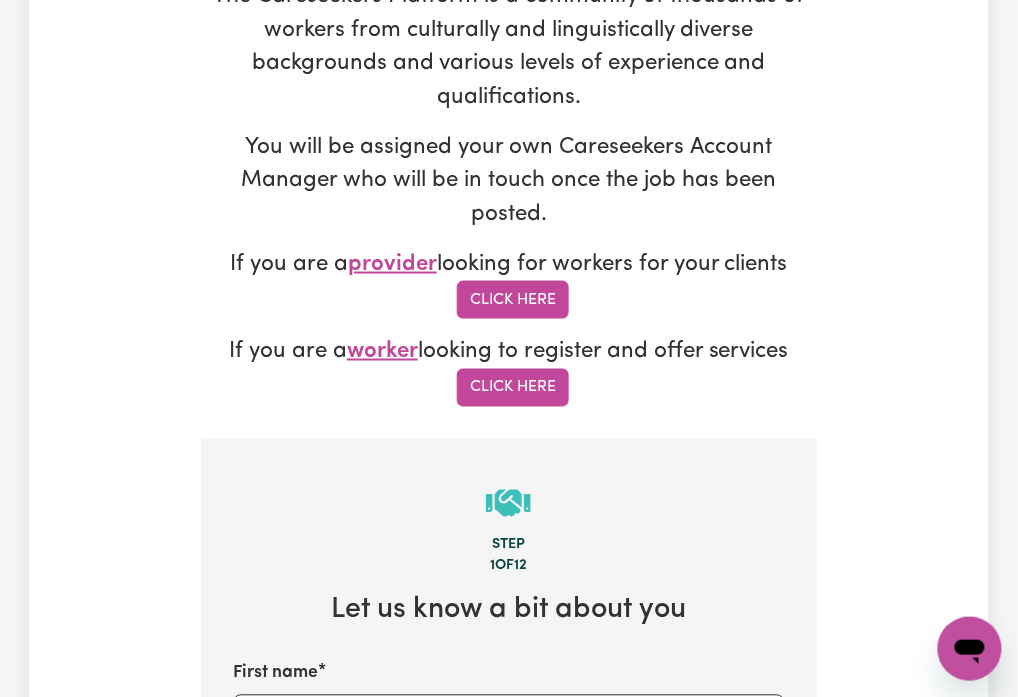 scroll, scrollTop: 666, scrollLeft: 0, axis: vertical 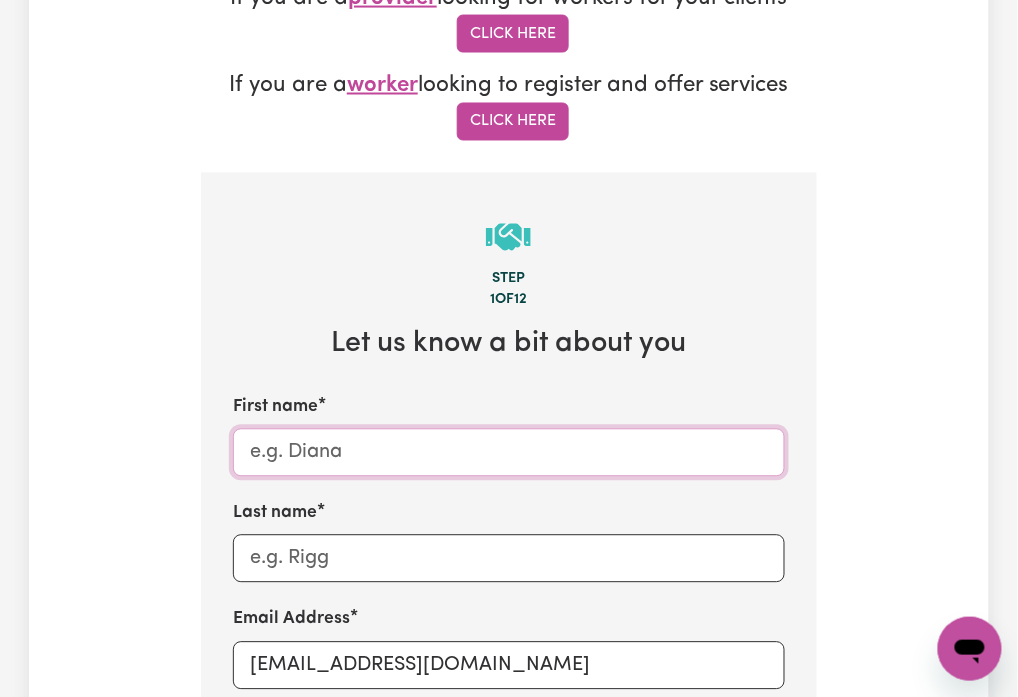 click on "First name" at bounding box center (509, 453) 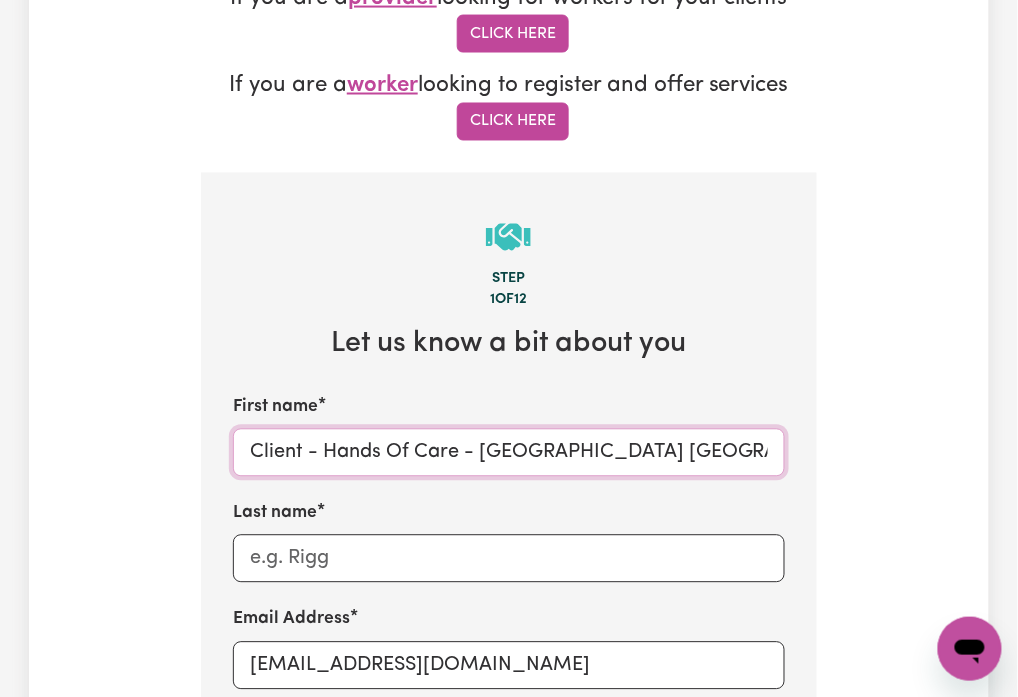 scroll, scrollTop: 800, scrollLeft: 0, axis: vertical 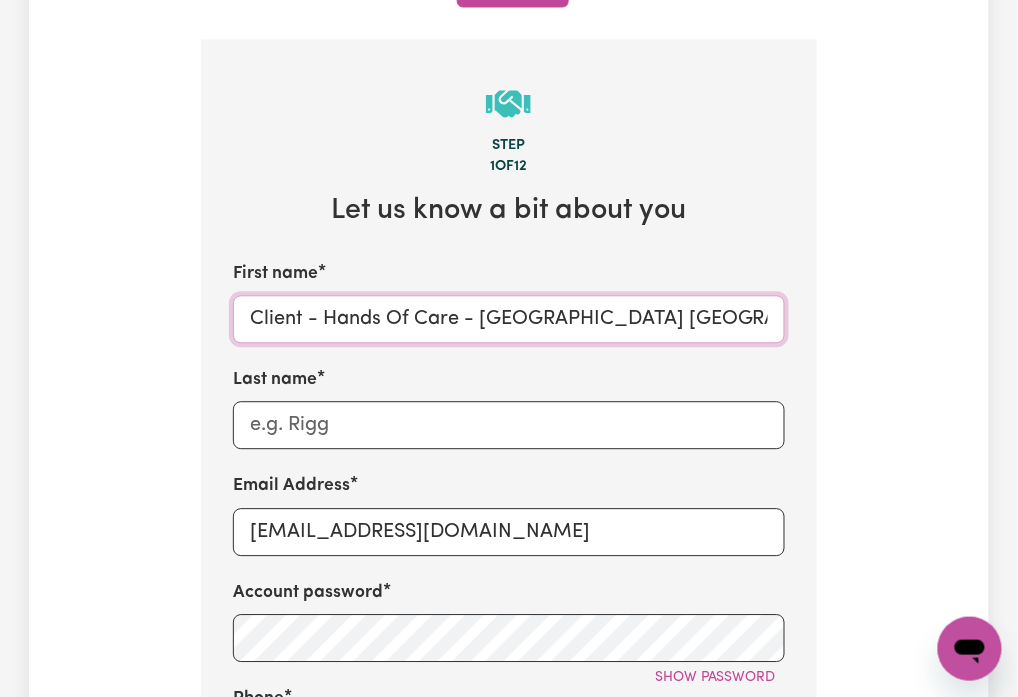 drag, startPoint x: 329, startPoint y: 285, endPoint x: 458, endPoint y: 285, distance: 129 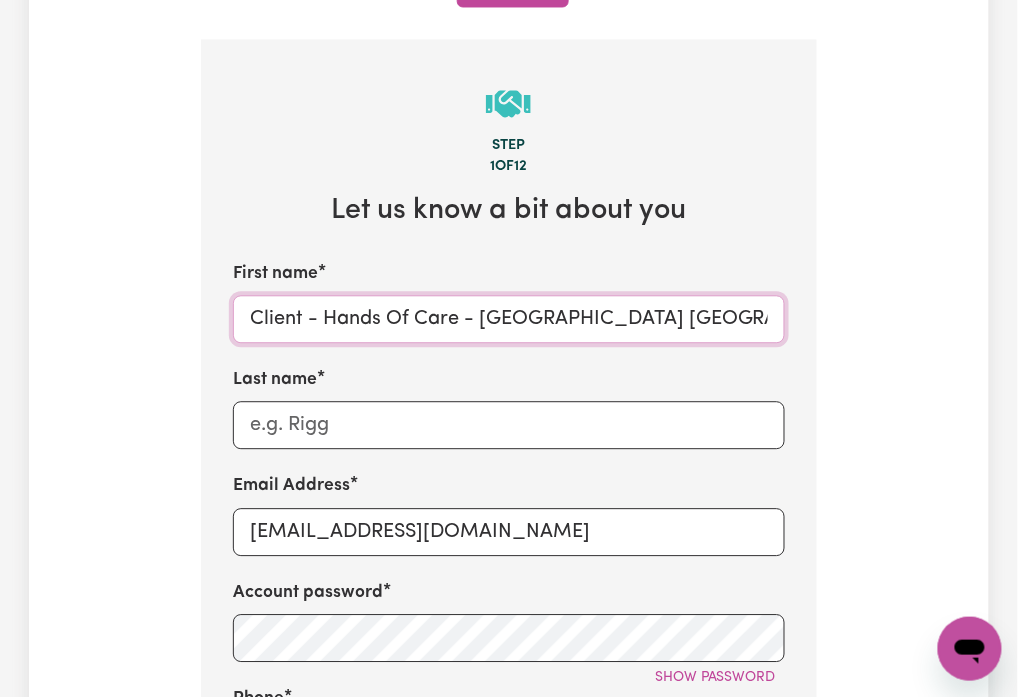 click on "Client - Hands Of Care - Dural NSW" at bounding box center [509, 319] 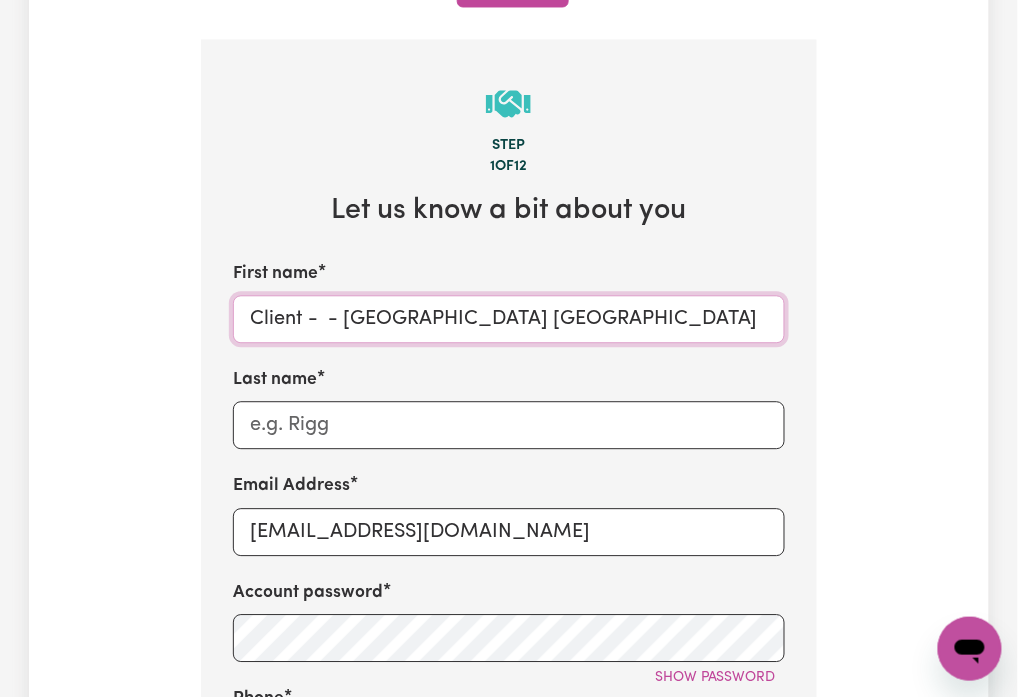 type on "Client -  - Dural NSW" 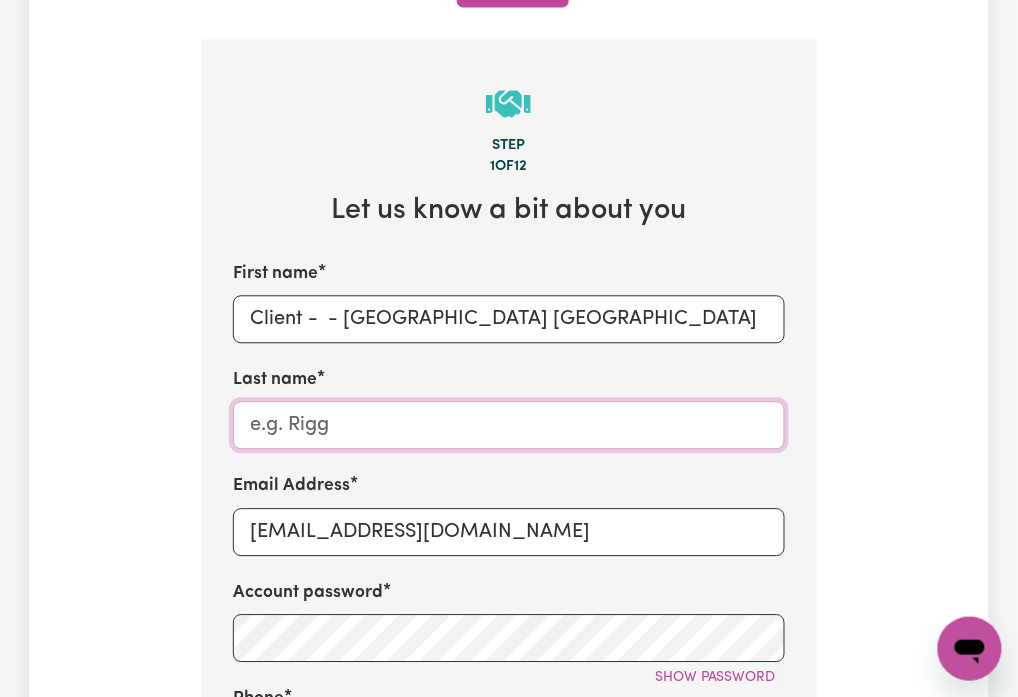 click on "Last name" at bounding box center (509, 425) 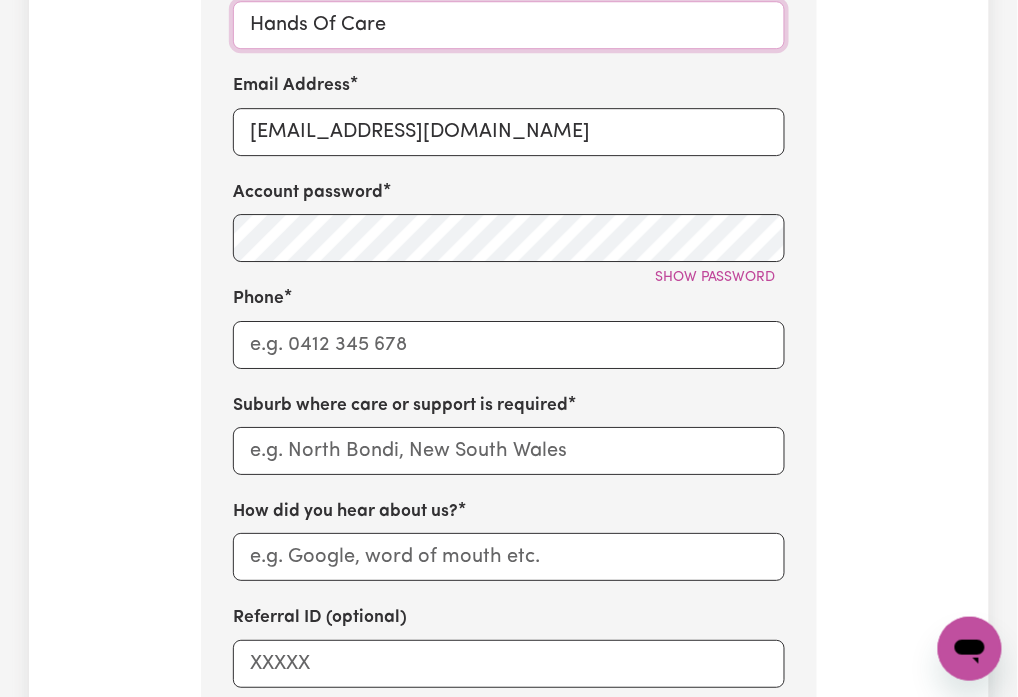 scroll, scrollTop: 1333, scrollLeft: 0, axis: vertical 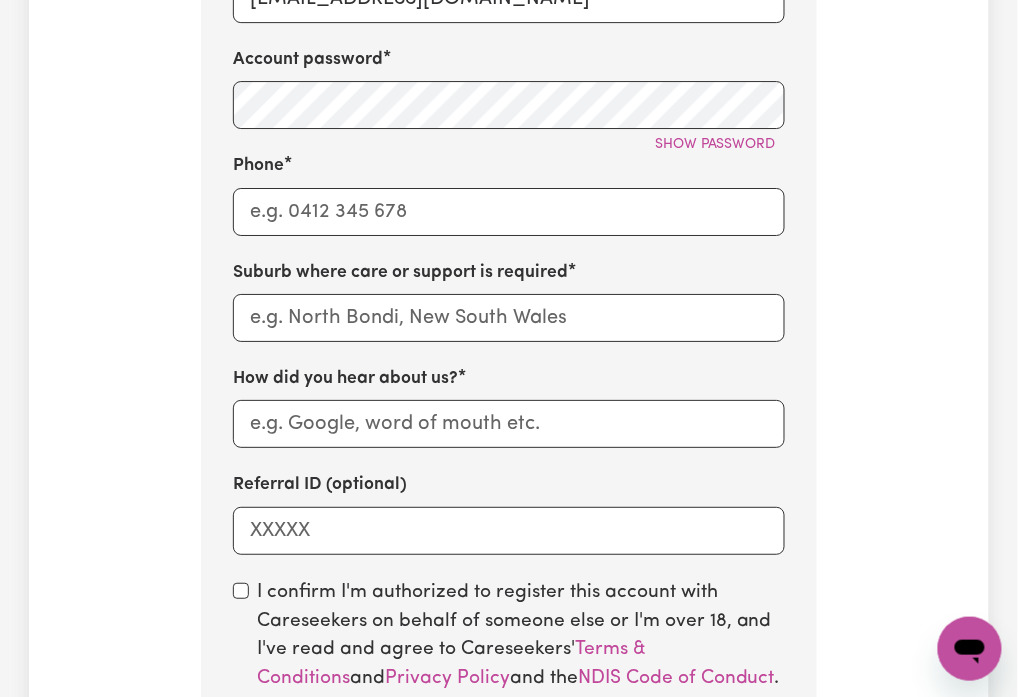 type on "Hands Of Care" 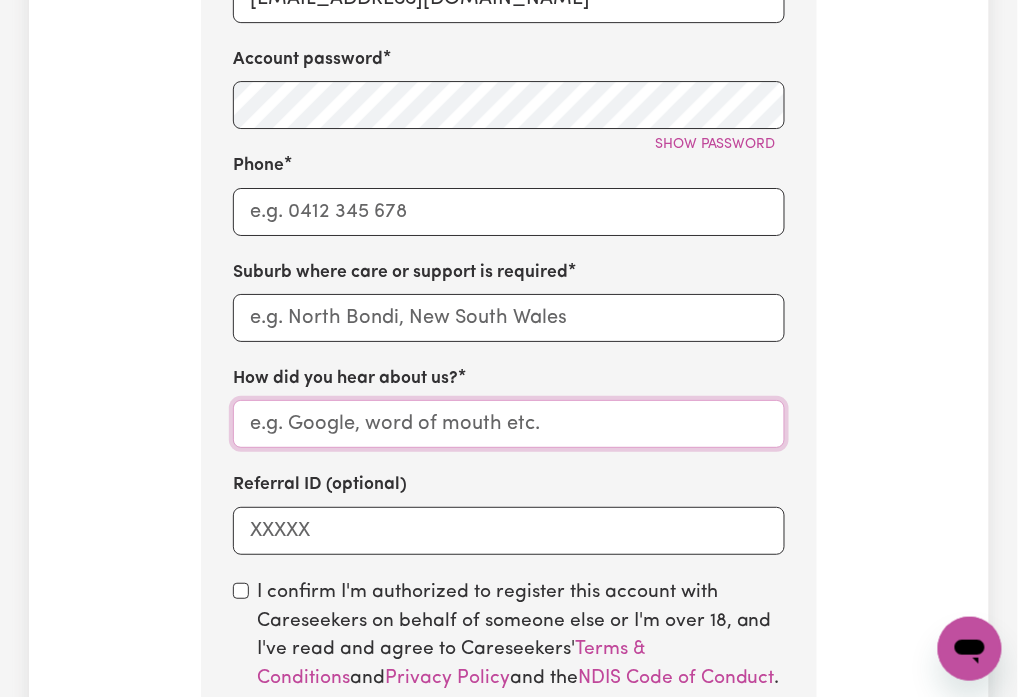 click on "How did you hear about us?" at bounding box center (509, 424) 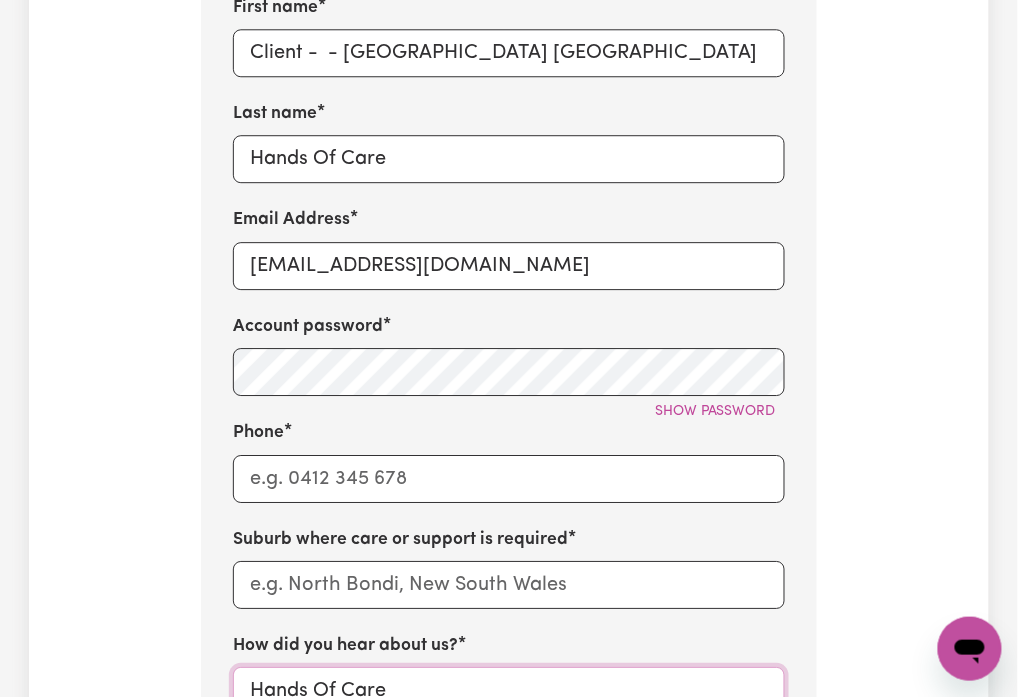 scroll, scrollTop: 933, scrollLeft: 0, axis: vertical 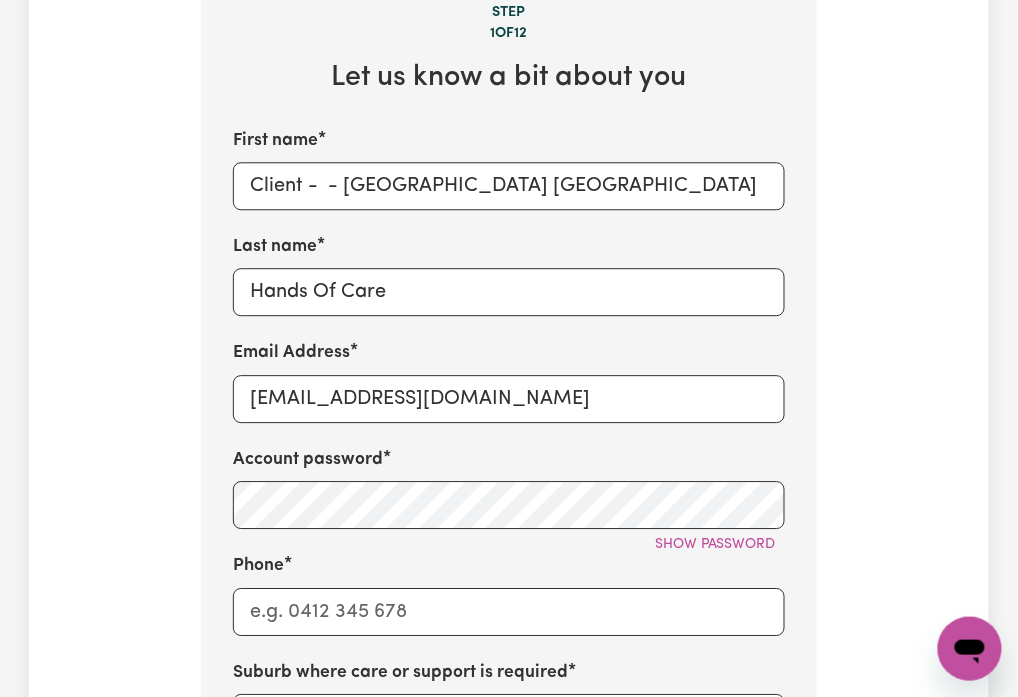type on "Hands Of Care" 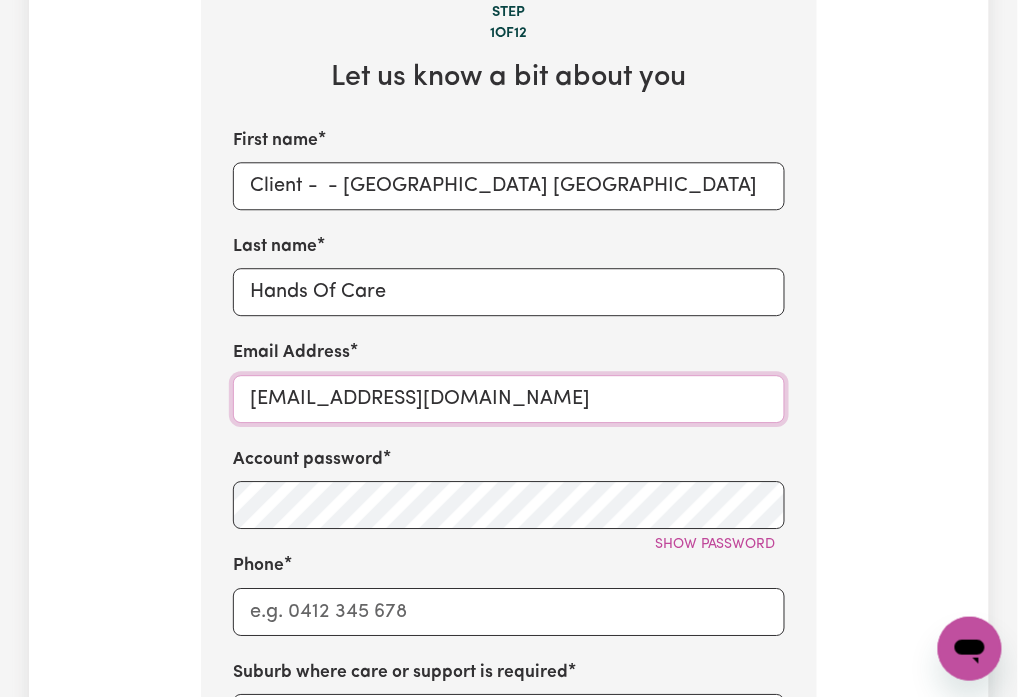 click on "[EMAIL_ADDRESS][DOMAIN_NAME]" at bounding box center (509, 399) 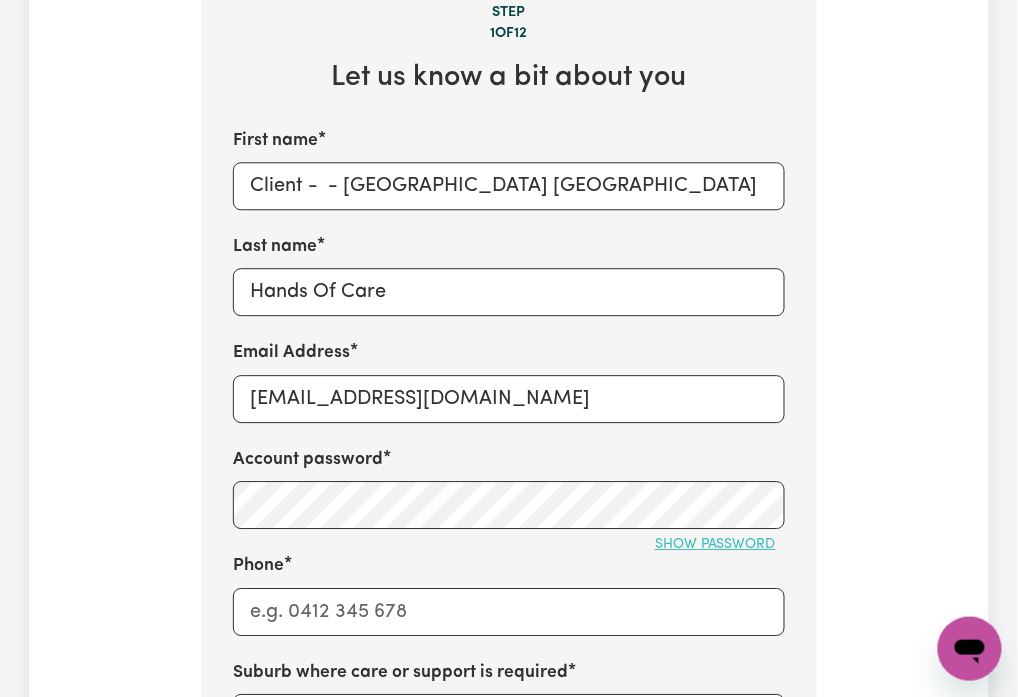 click on "Show password" at bounding box center (715, 544) 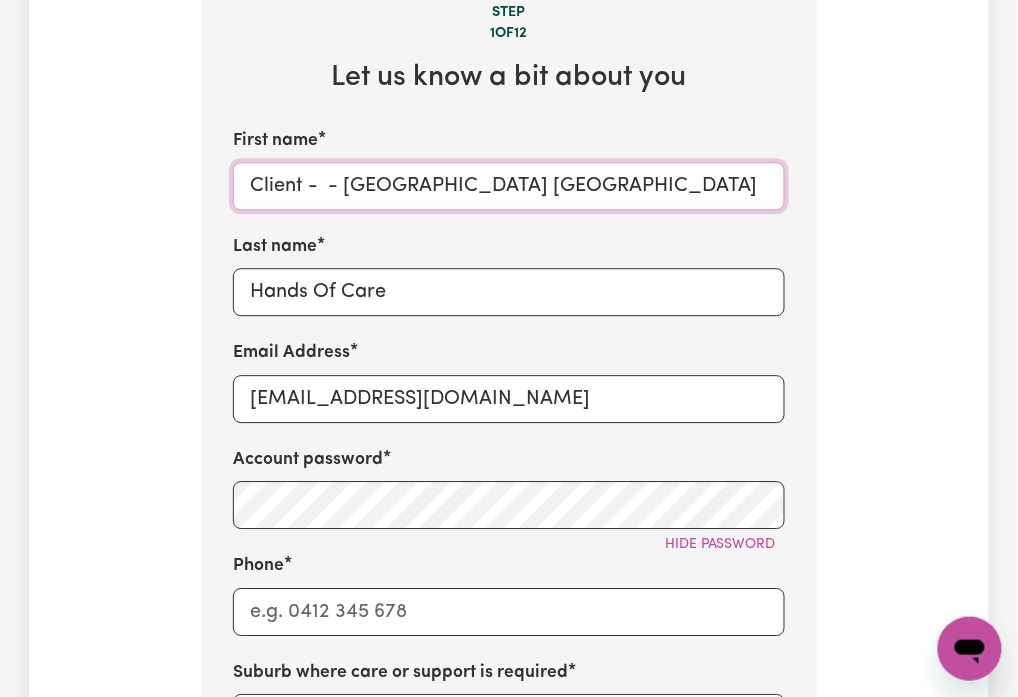 drag, startPoint x: 344, startPoint y: 146, endPoint x: 305, endPoint y: 154, distance: 39.812057 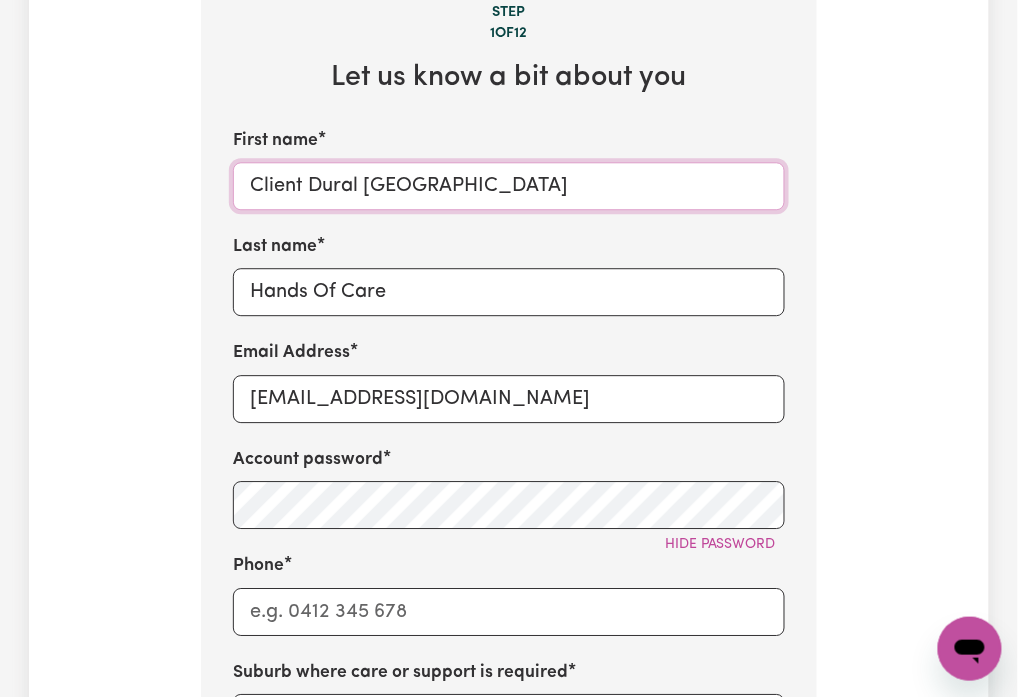 click on "Client Dural NSW" at bounding box center [509, 186] 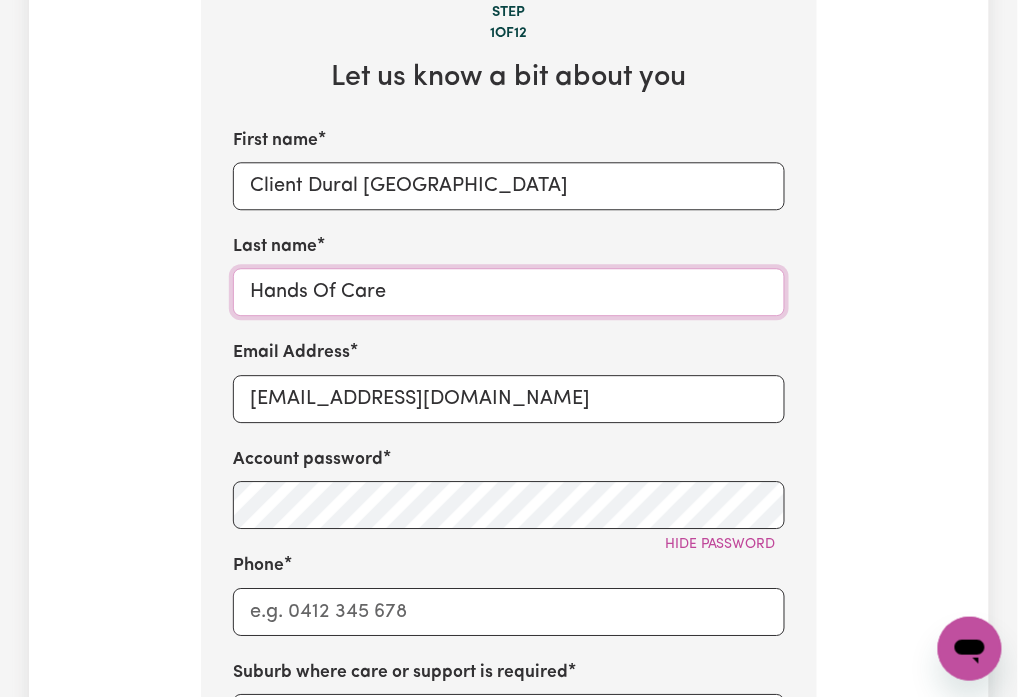 click on "Hands Of Care" at bounding box center [509, 292] 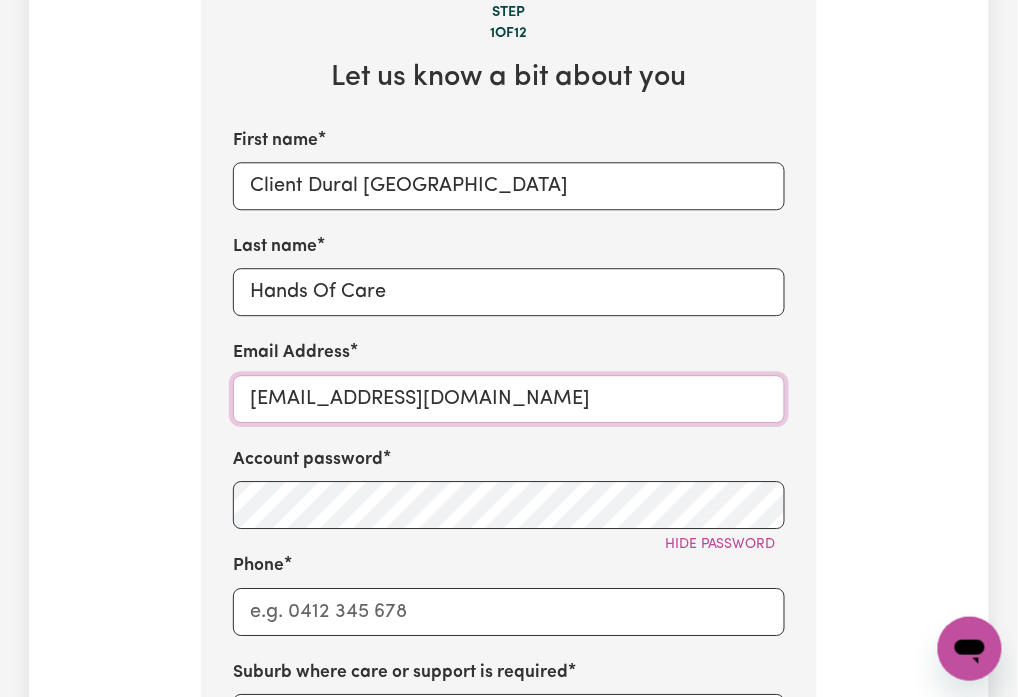 click on "ClientDuralNSWHOC@careseekers.com.au" at bounding box center [509, 399] 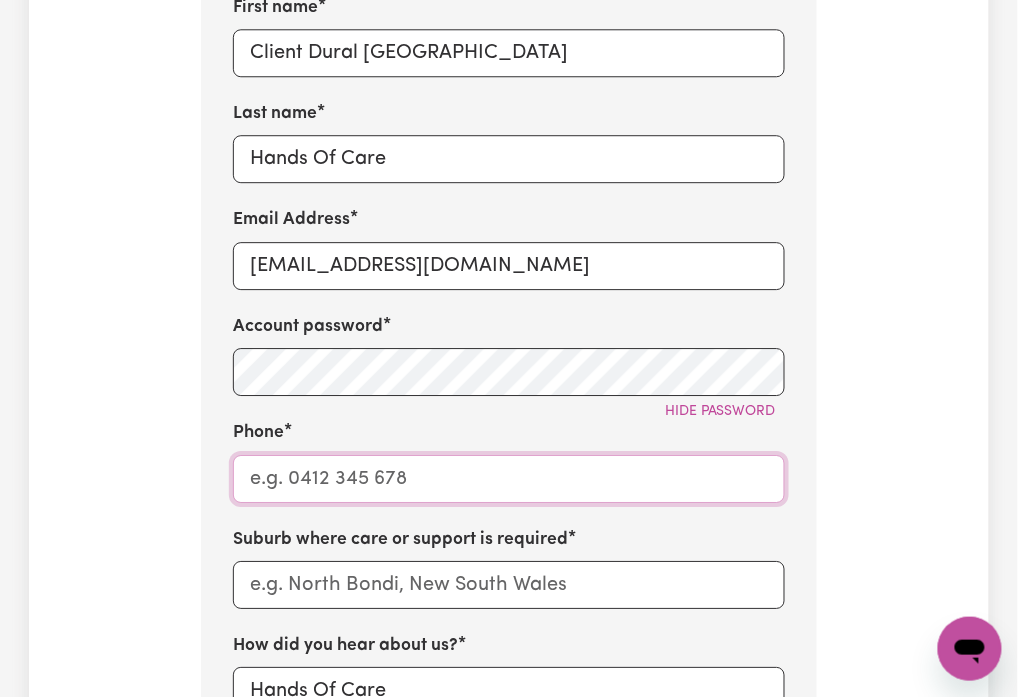 click on "Phone" at bounding box center [509, 479] 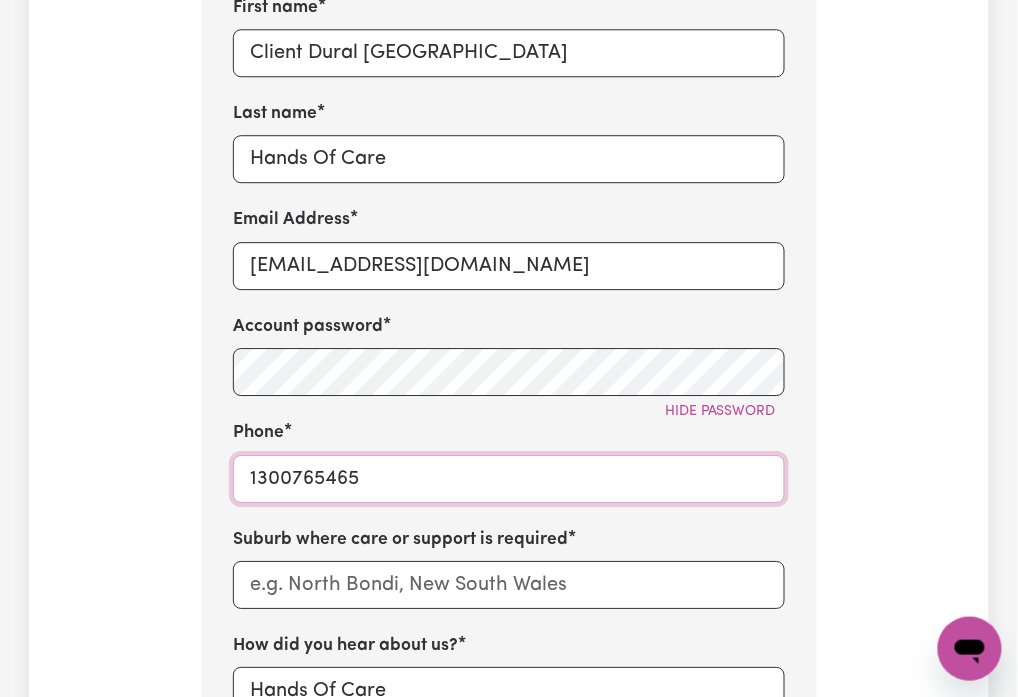 scroll, scrollTop: 1200, scrollLeft: 0, axis: vertical 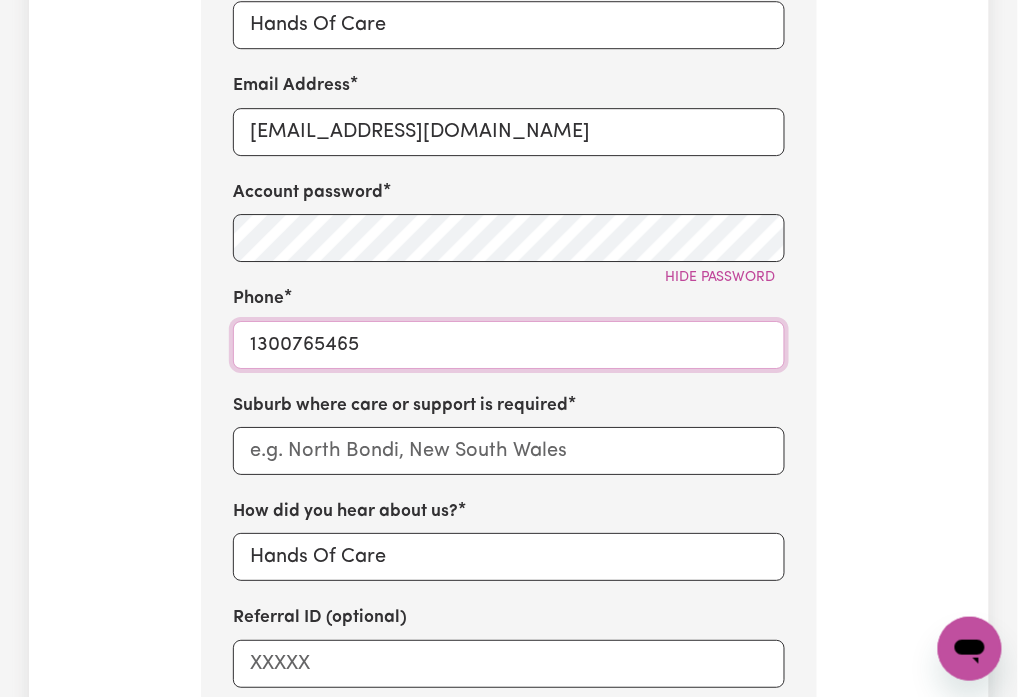 type on "1300765465" 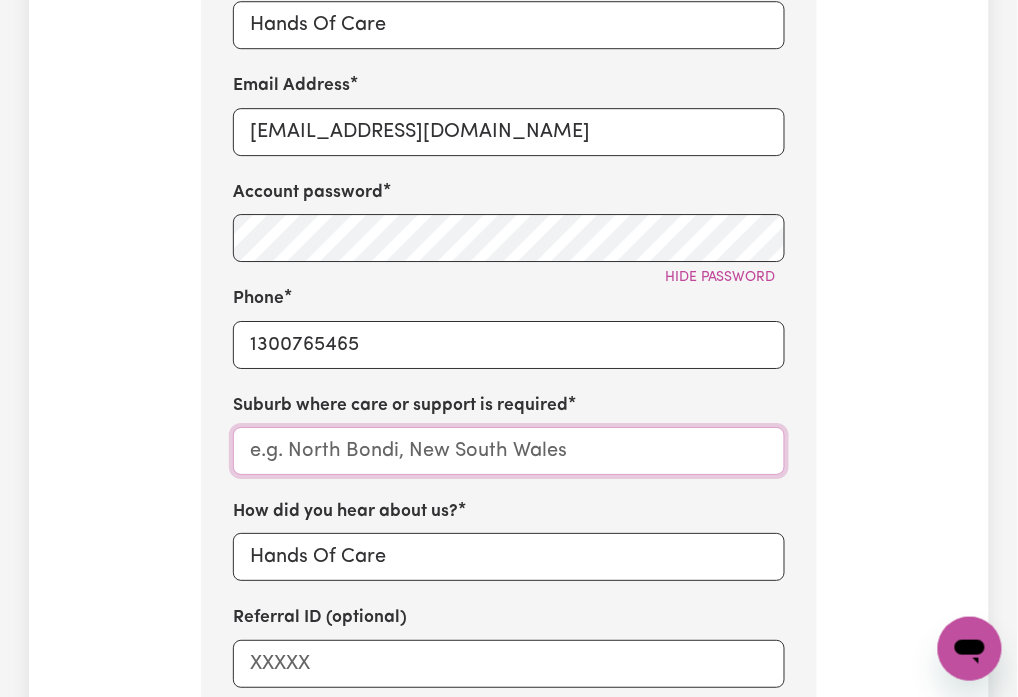 click at bounding box center (509, 451) 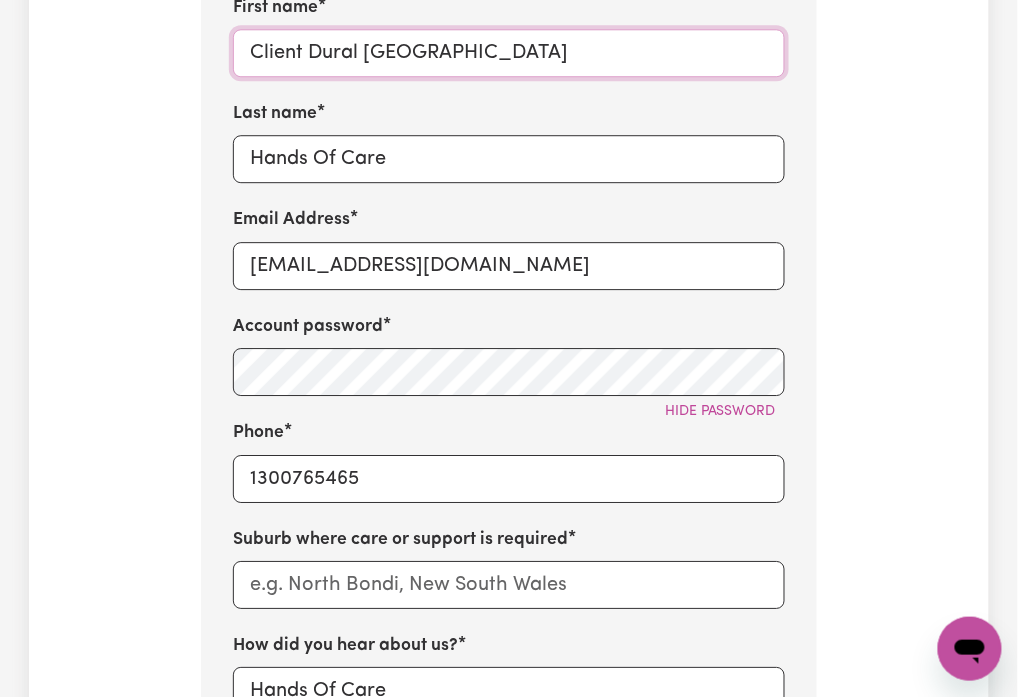 click on "Client Dural NSW" at bounding box center (509, 53) 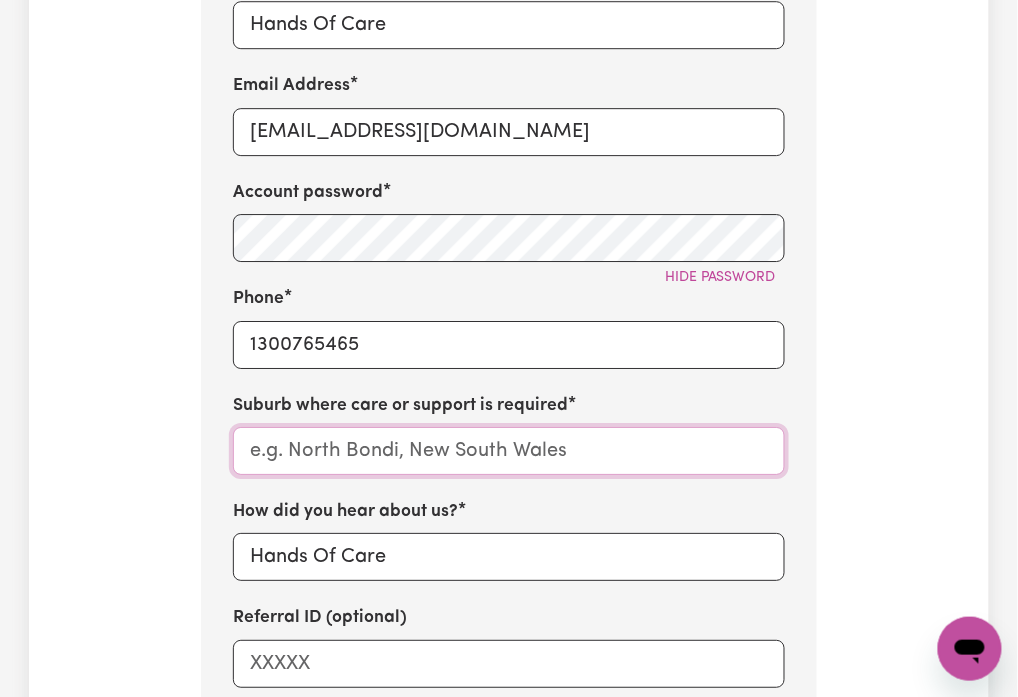 click at bounding box center [509, 451] 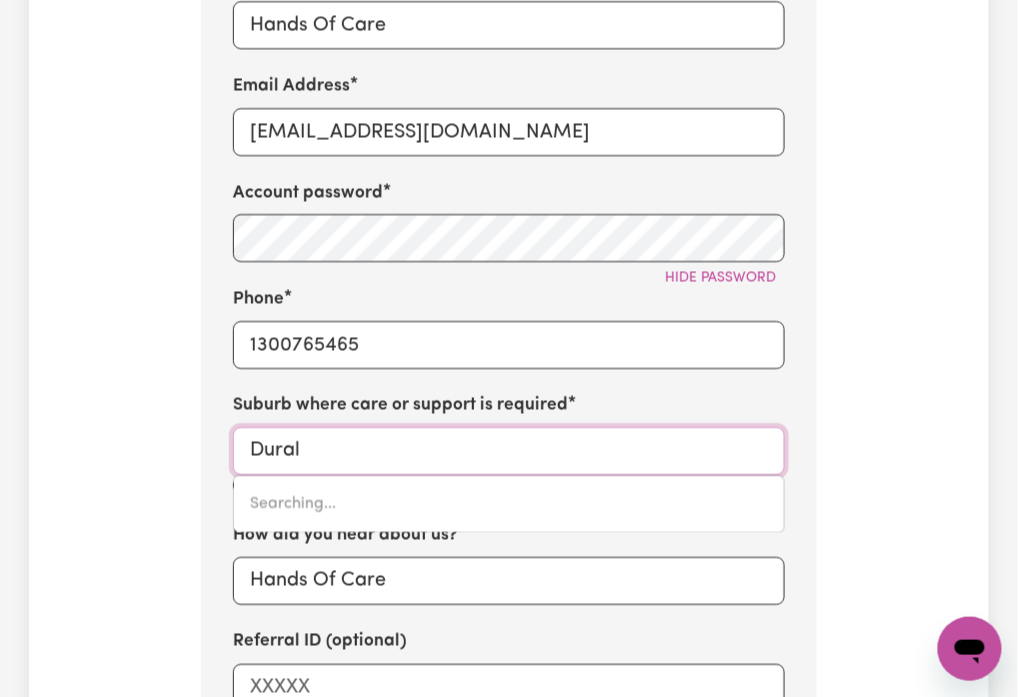 type on "Dural DC, New South Wales, 2158" 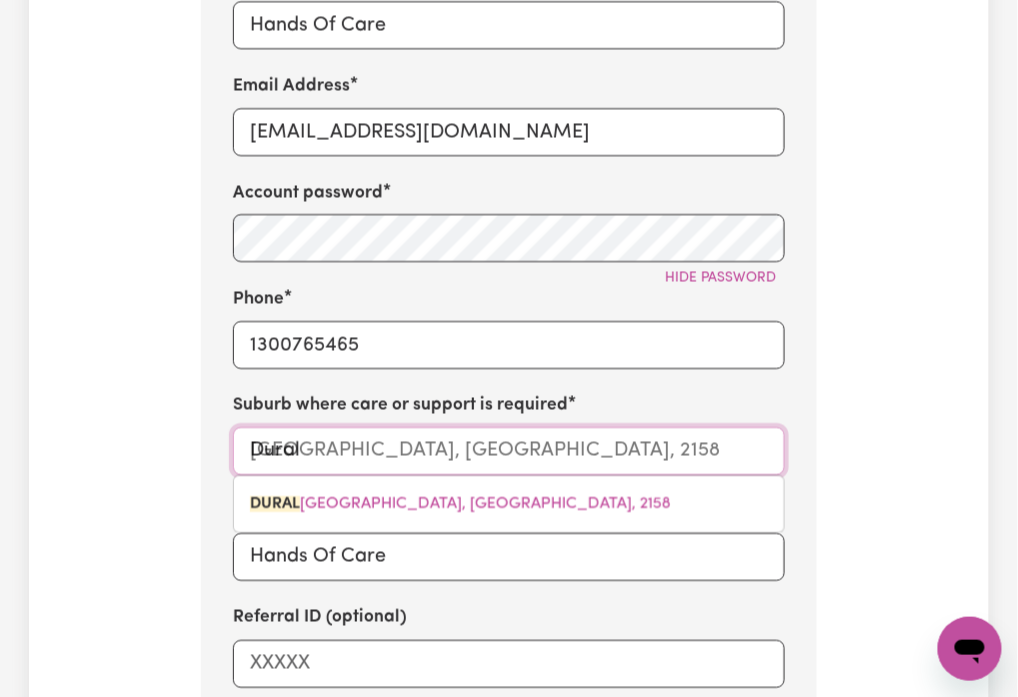 type on "Dural" 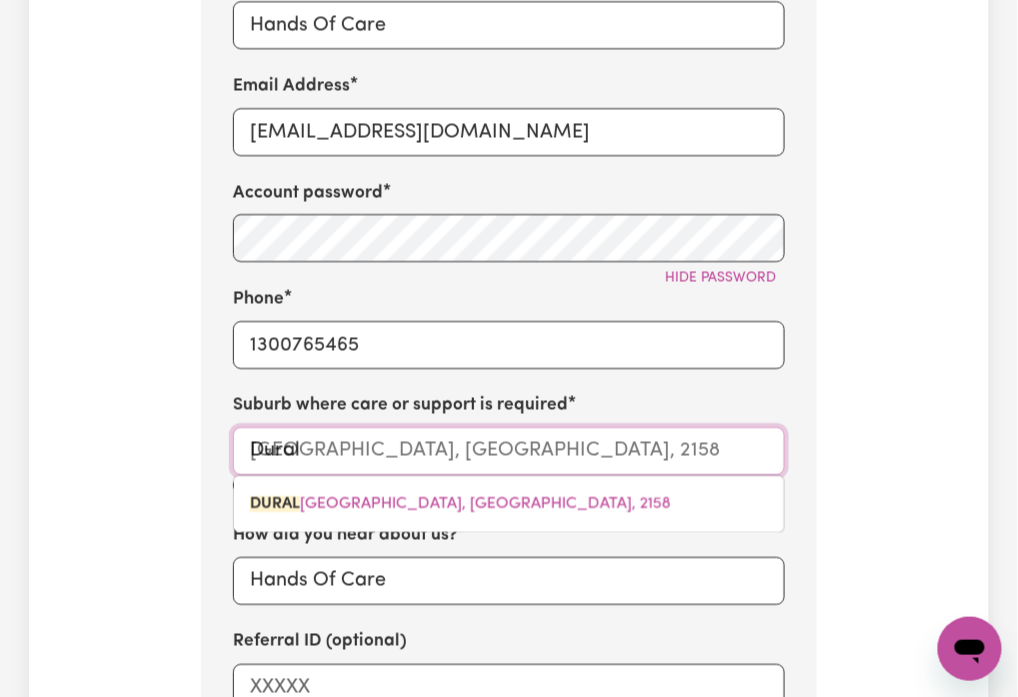 type on "Dural, New South Wales, 2158" 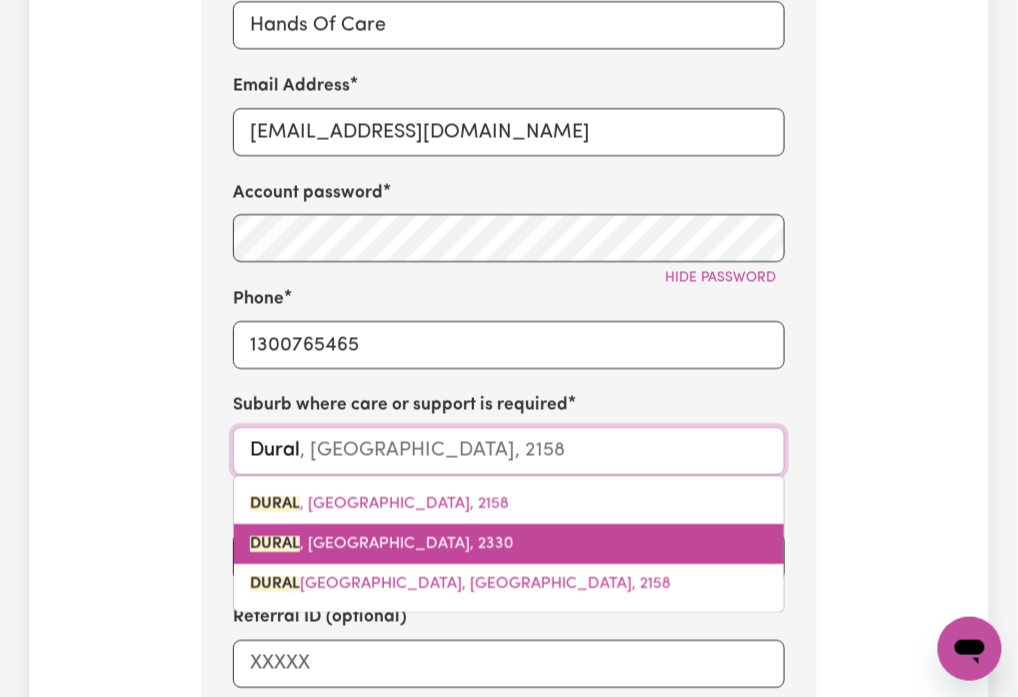 type on "Dural" 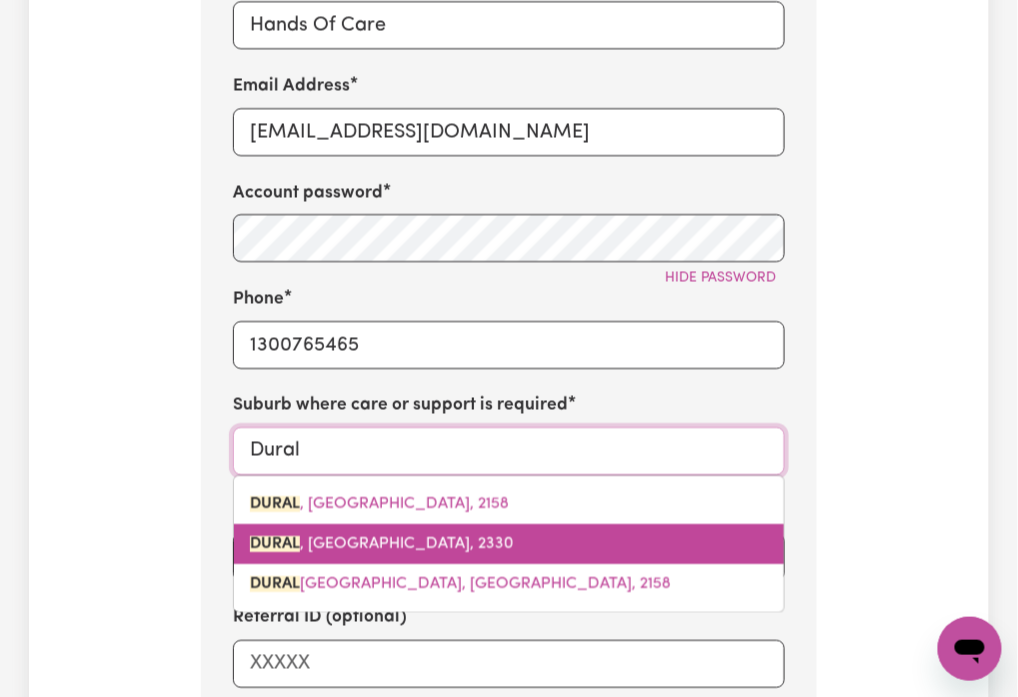 type on "Dural, New South Wales, 2158" 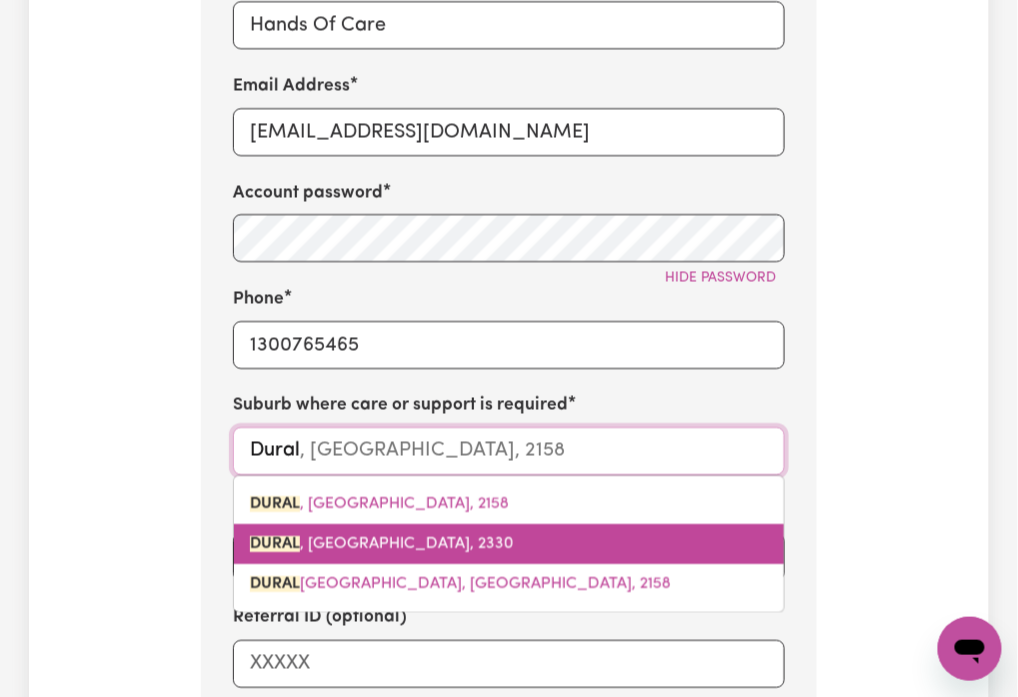 click on "DURAL , New South Wales, 2330" at bounding box center (509, 544) 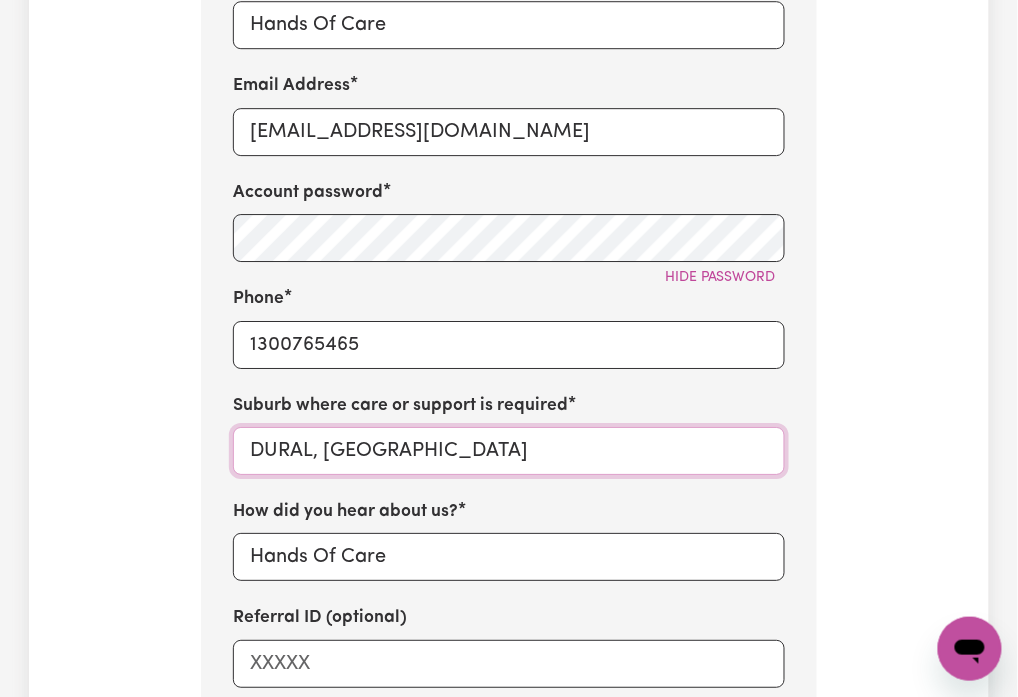 type on "DURAL, New South Wales, 2158" 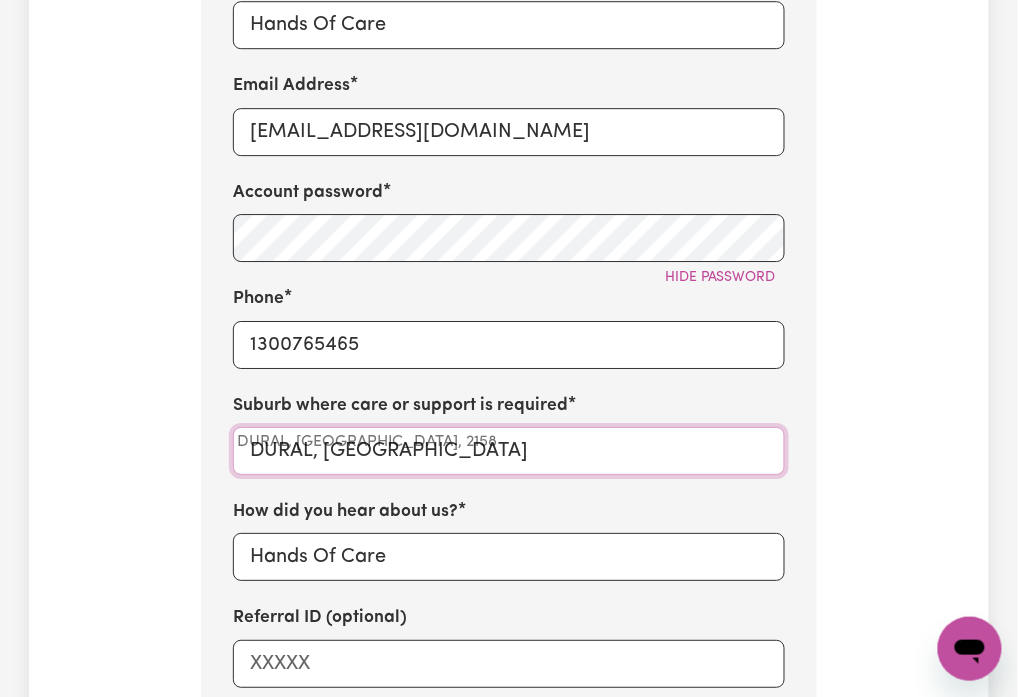 click on "DURAL, New South Wales" at bounding box center (509, 451) 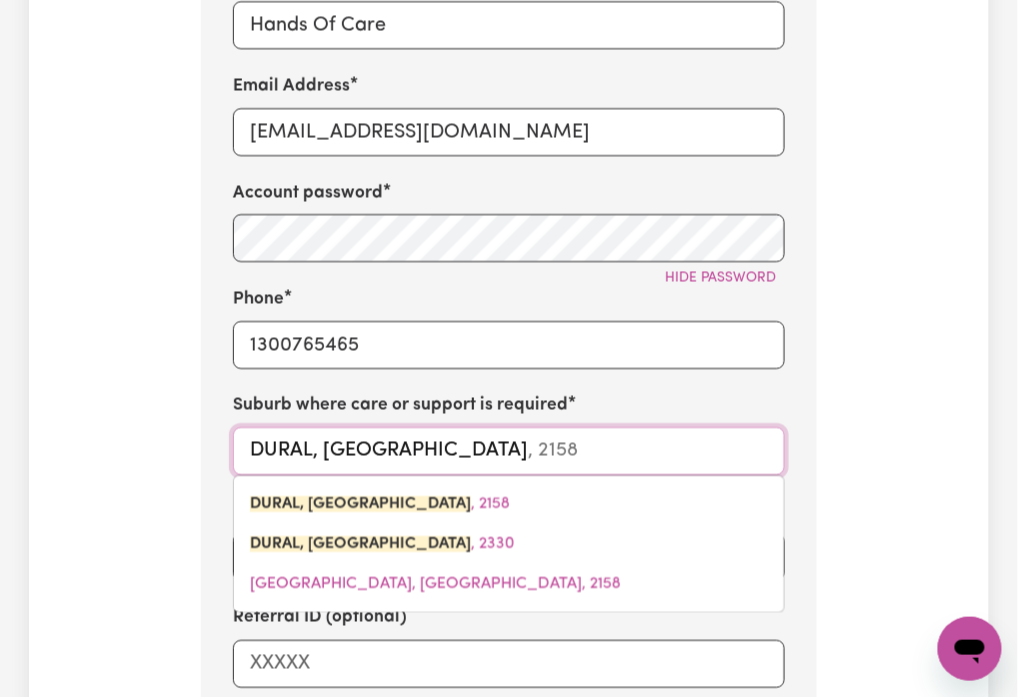 click on "DURAL, New South Wales" at bounding box center (509, 451) 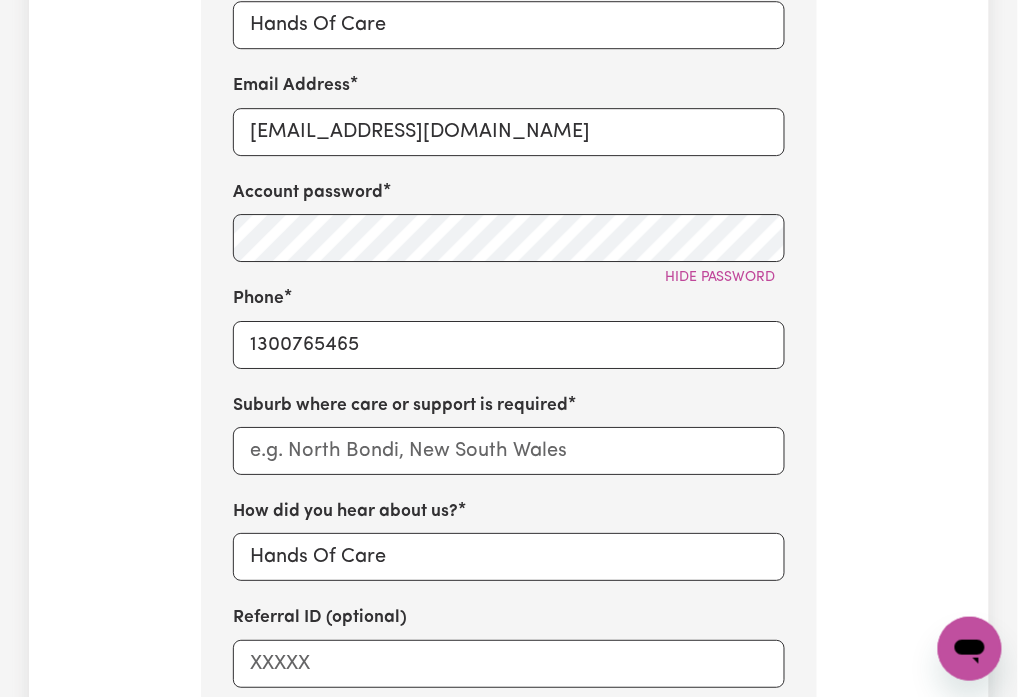 click on "Tell us your care and support requirements Welcome to Careseekers. We are excited to help you find the support you need. To start your job post and connect to workers, please answer the questions below. The Careseekers Platform is a community of thousands of workers from culturally and linguistically diverse backgrounds and various levels of experience and qualifications. You will be assigned your own Careseekers Account Manager who will be in touch once the job has been posted. If you are a  provider  looking for workers for your clients Click Here If you are a  worker  looking to register and offer services Click Here Step 1  of  12 Let us know a bit about you First name Client Dural NSW Last name Hands Of Care Email Address ClientDuralNSWHOC@careseekers.com.au Account password Hide password Phone 1300765465 Suburb where care or support is required How did you hear about us? Hands Of Care Referral ID (optional) Terms & Conditions  and  Privacy Policy  and the  NDIS Code of Conduct . privacy policy rights" at bounding box center (509, 72) 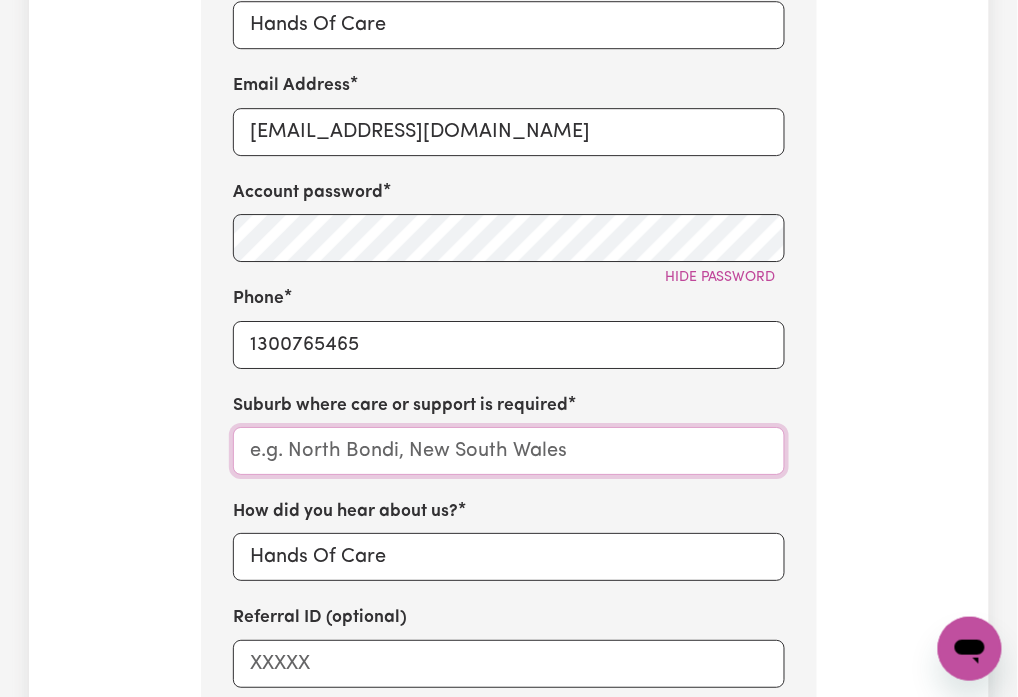 click at bounding box center (509, 451) 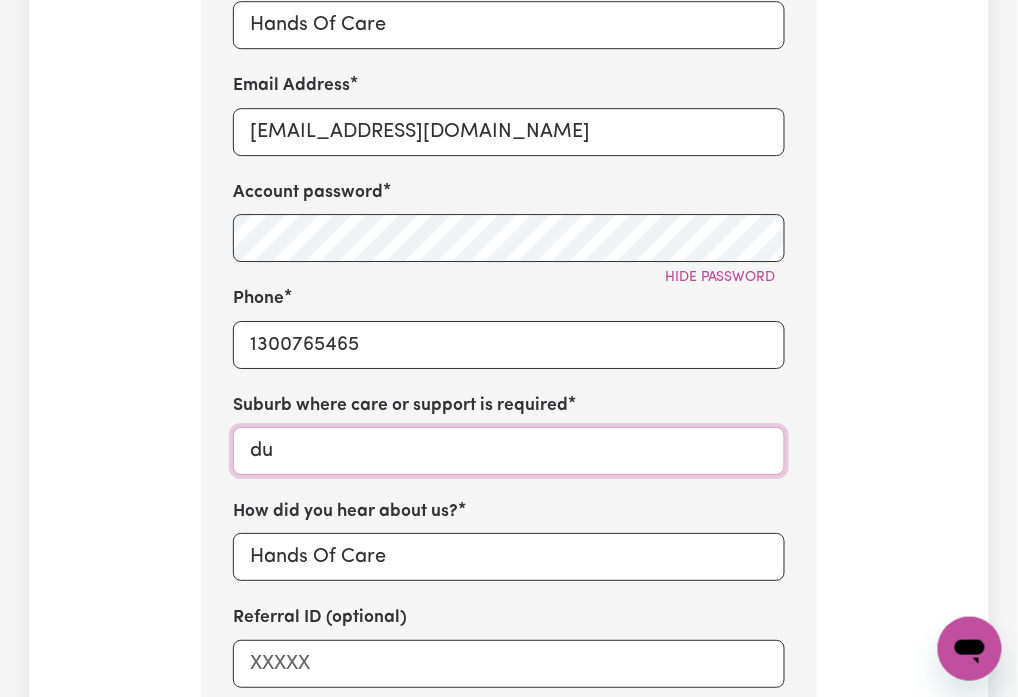 type on "dur" 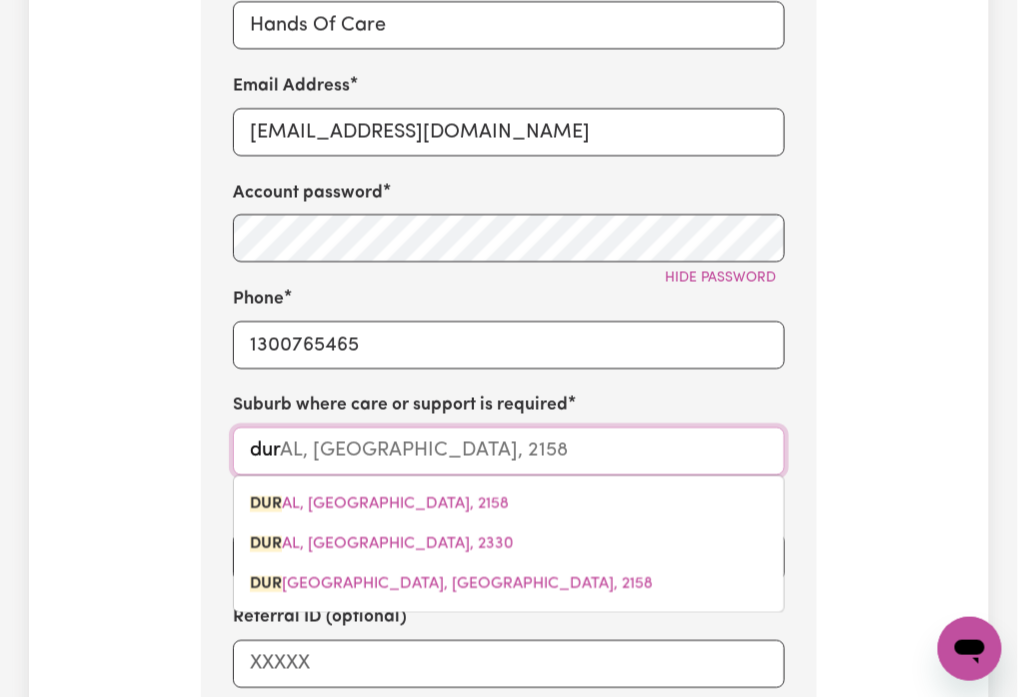 type on "dura" 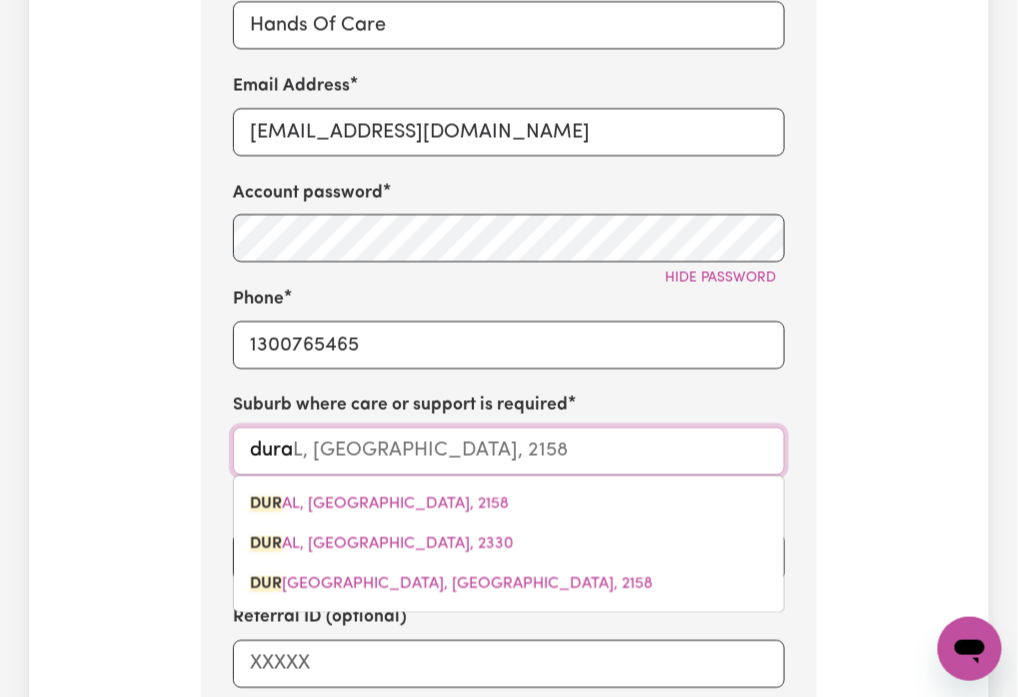 type on "dural" 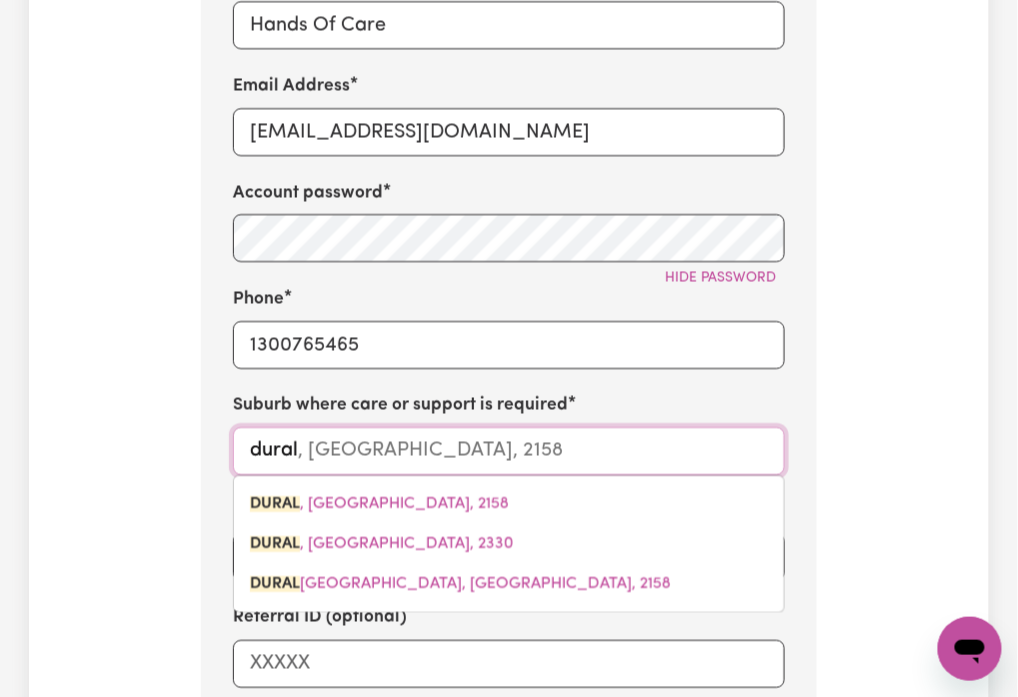 type on "dural" 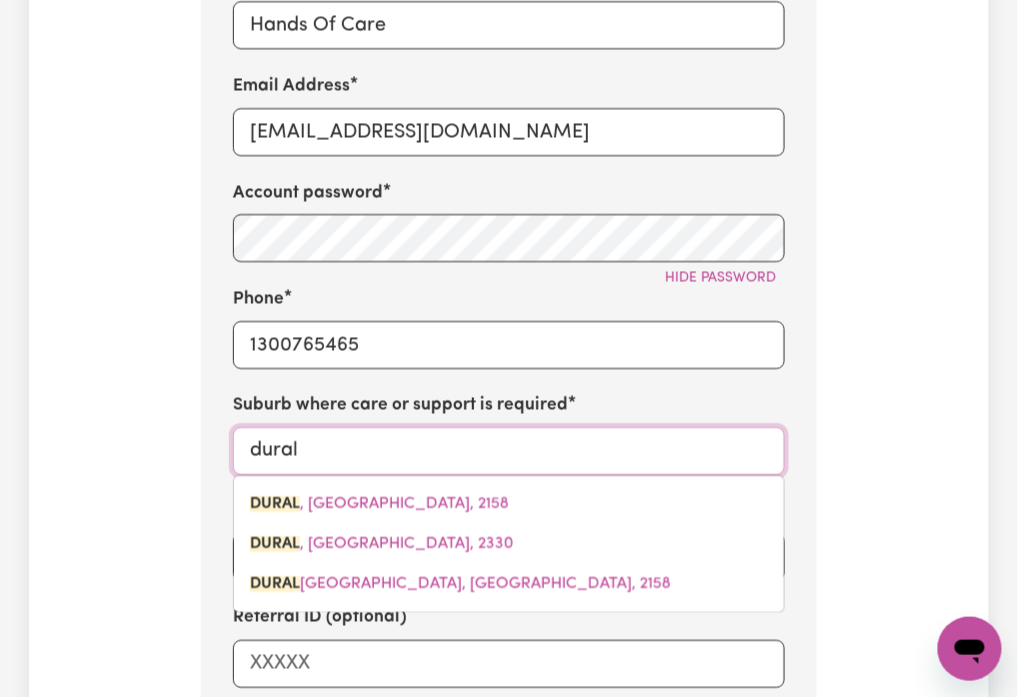 type on "dural, New South Wales, 2158" 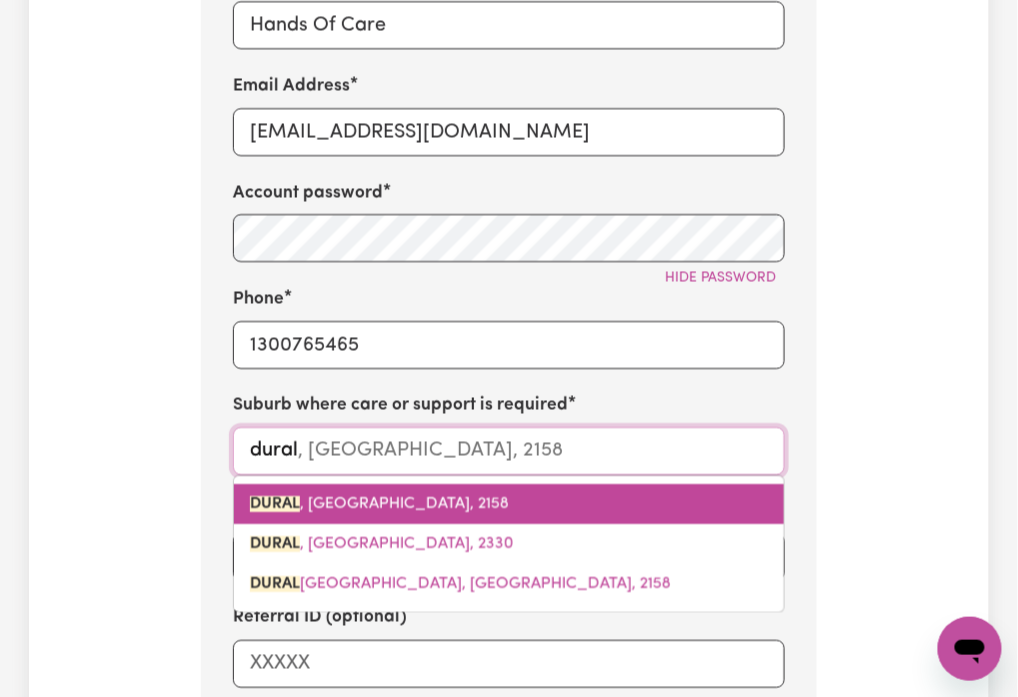 click on "DURAL , New South Wales, 2158" at bounding box center [379, 504] 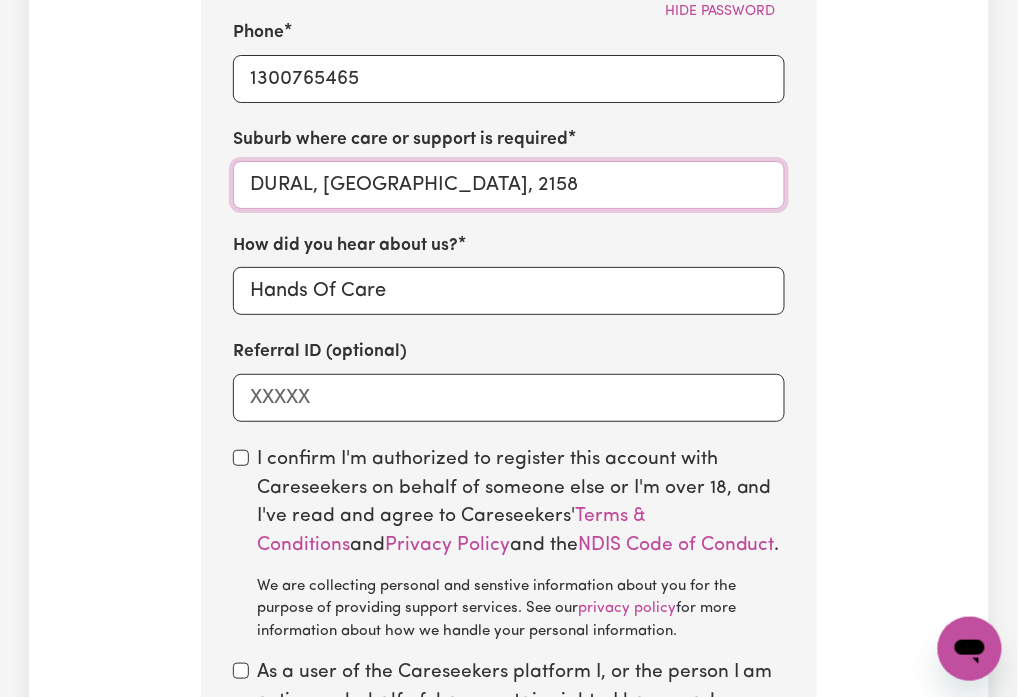 scroll, scrollTop: 1600, scrollLeft: 0, axis: vertical 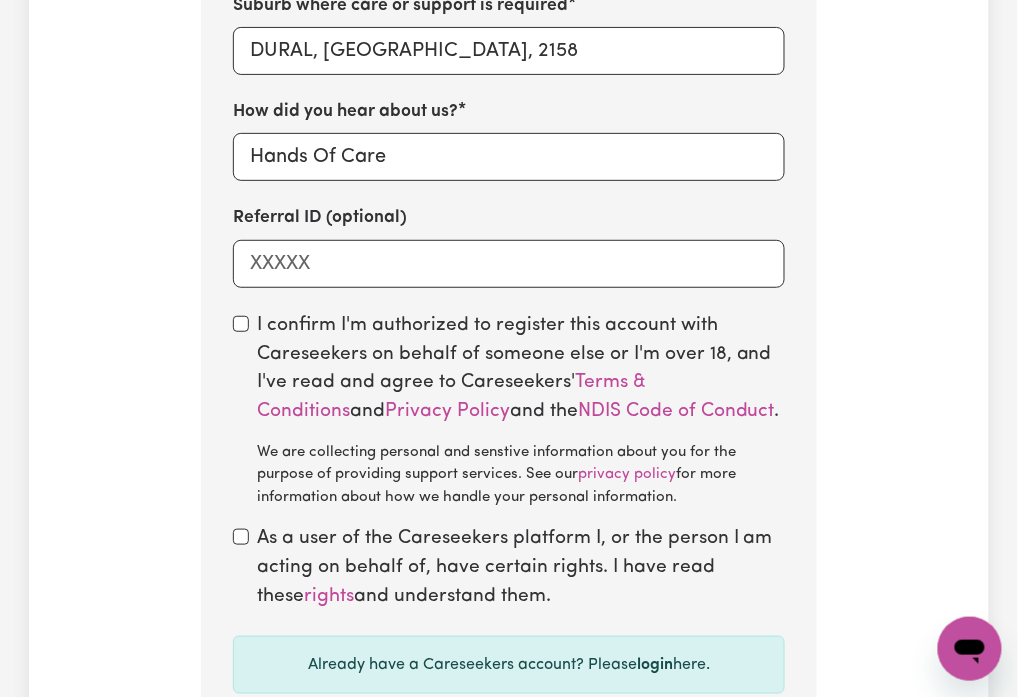 click on "I confirm I'm authorized to register this account with Careseekers on behalf of someone else or I'm over 18, and I've read and agree to Careseekers'  Terms & Conditions  and  Privacy Policy  and the  NDIS Code of Conduct . We are collecting personal and senstive information about you for the purpose of providing support services. See our  privacy policy  for more information about how we handle your personal information." at bounding box center (509, 411) 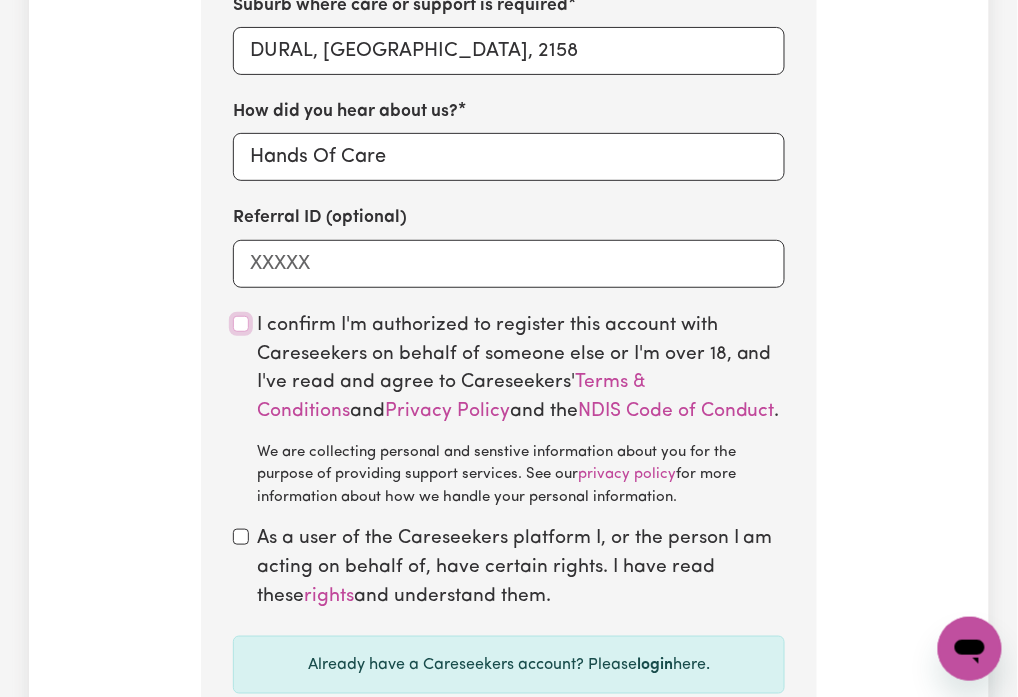 click at bounding box center [241, 324] 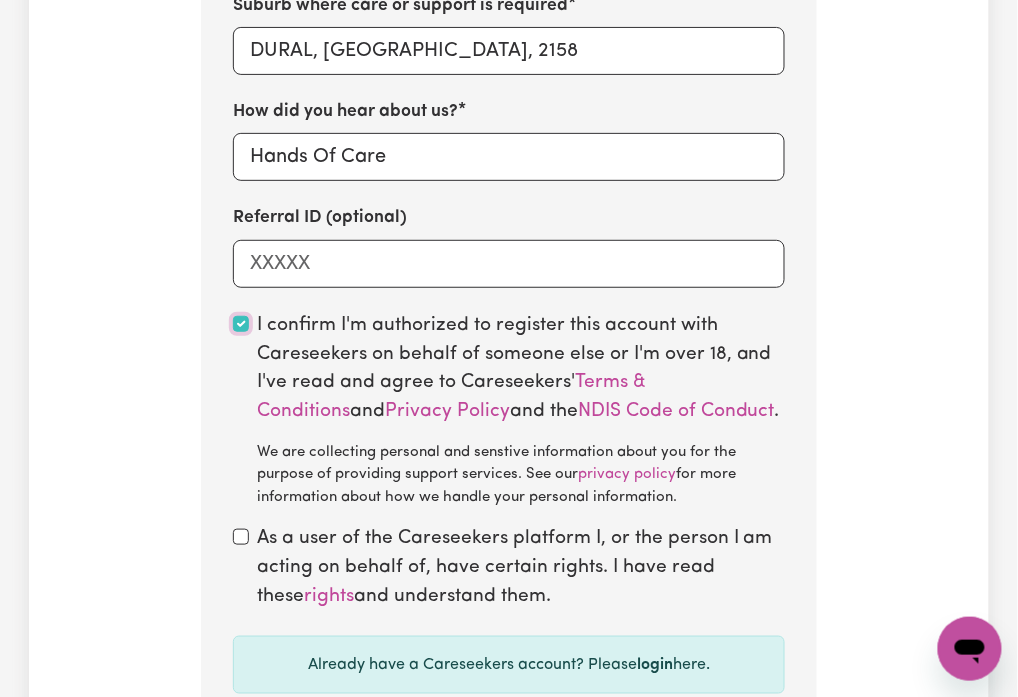 checkbox on "true" 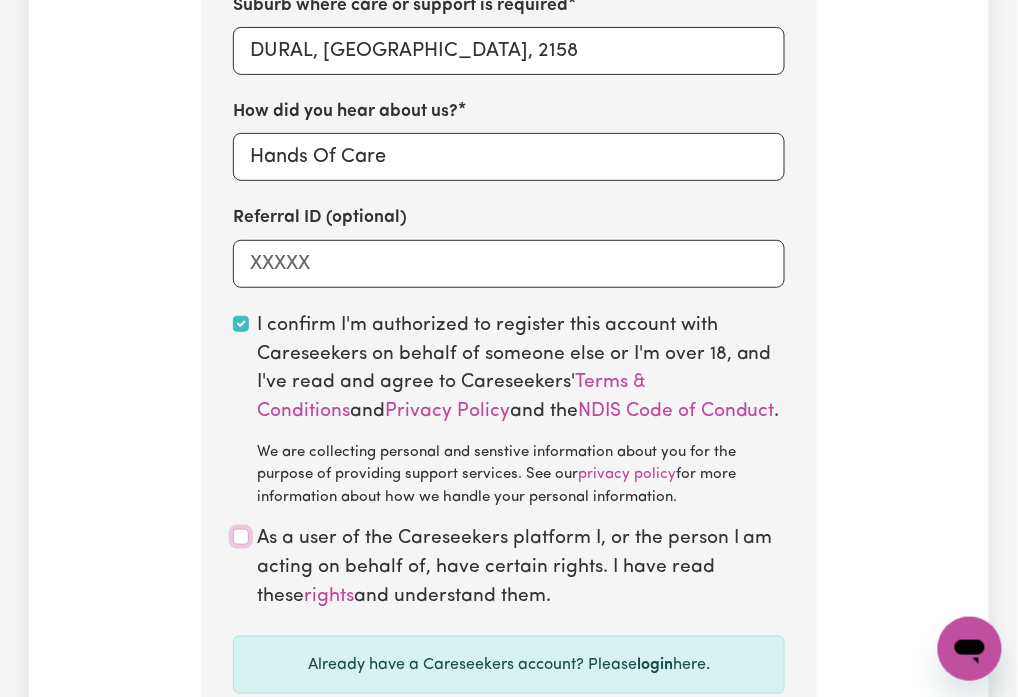 click at bounding box center (241, 537) 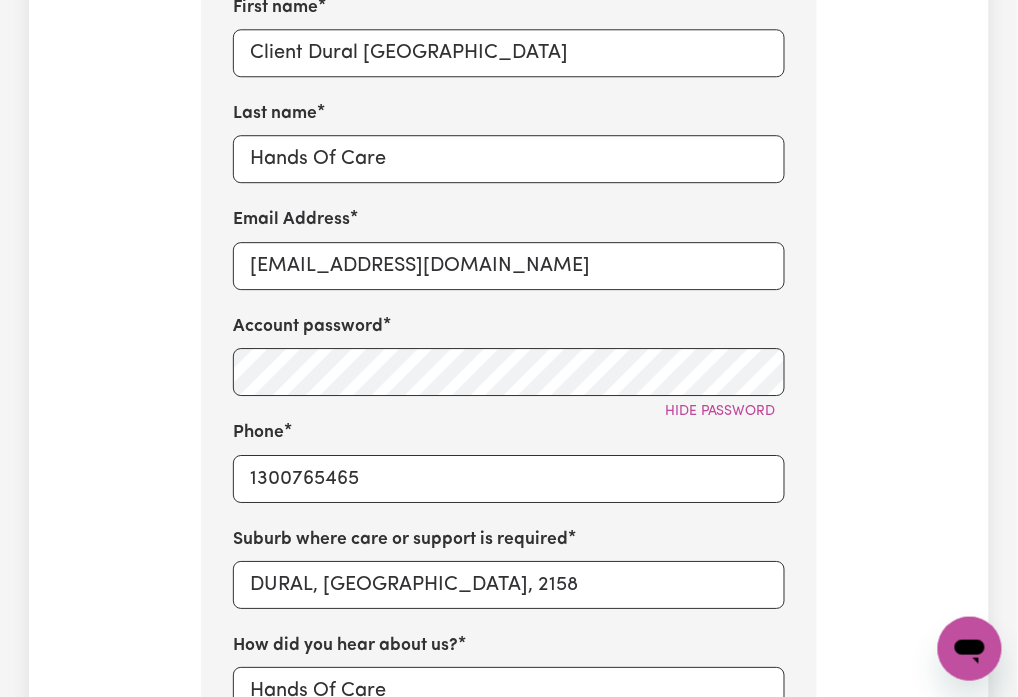 scroll, scrollTop: 1333, scrollLeft: 0, axis: vertical 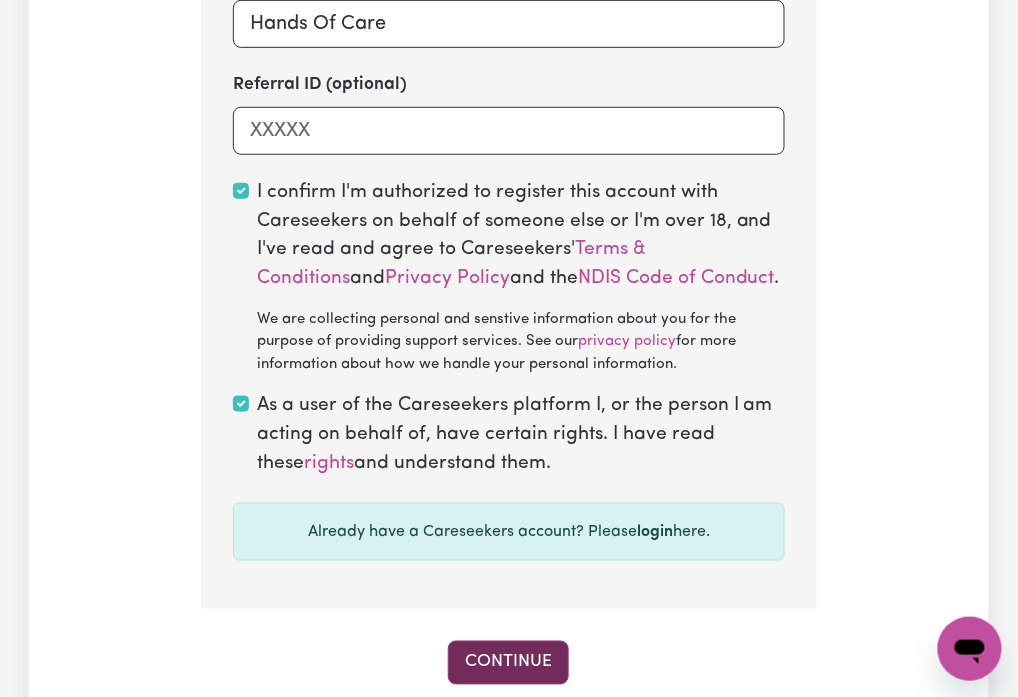 click on "Continue" at bounding box center [508, 663] 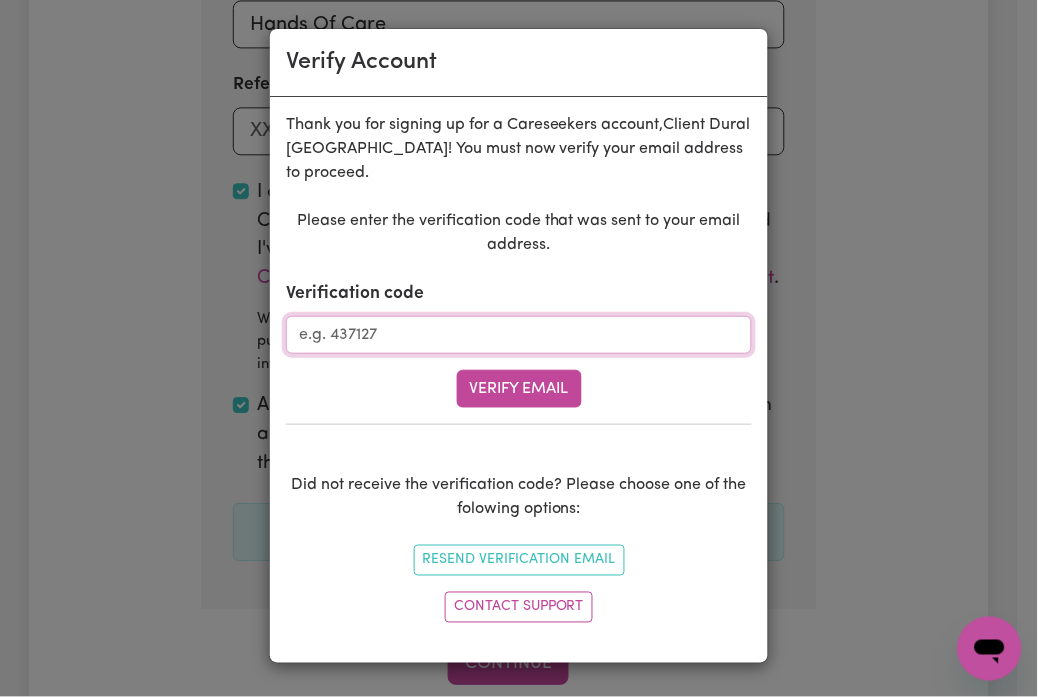 click on "Verification code" at bounding box center (519, 335) 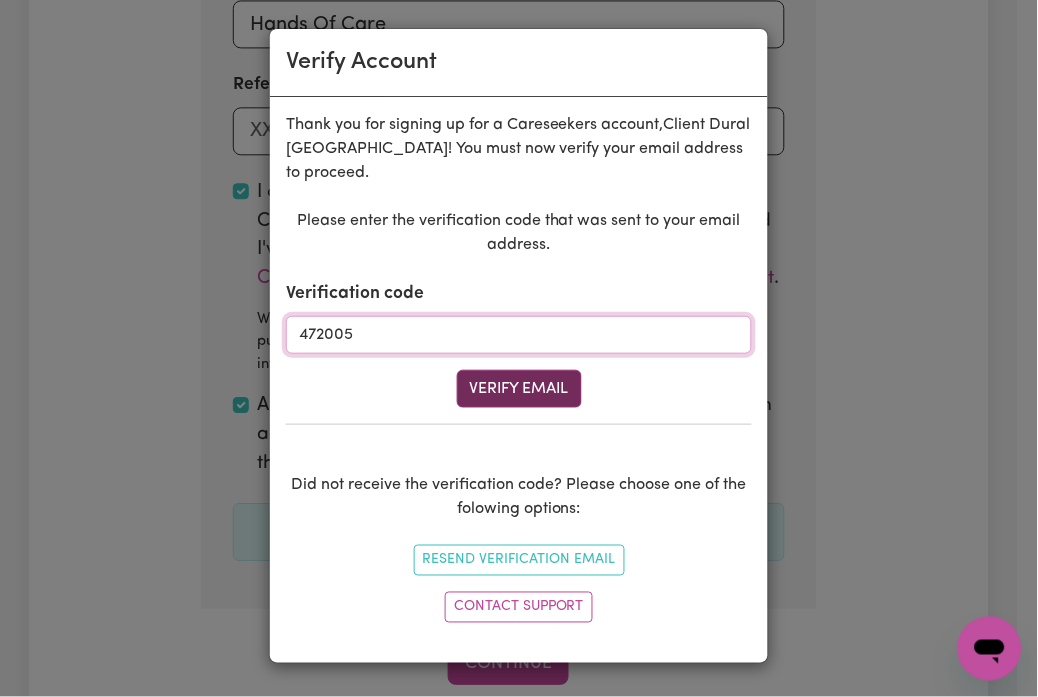 type on "472005" 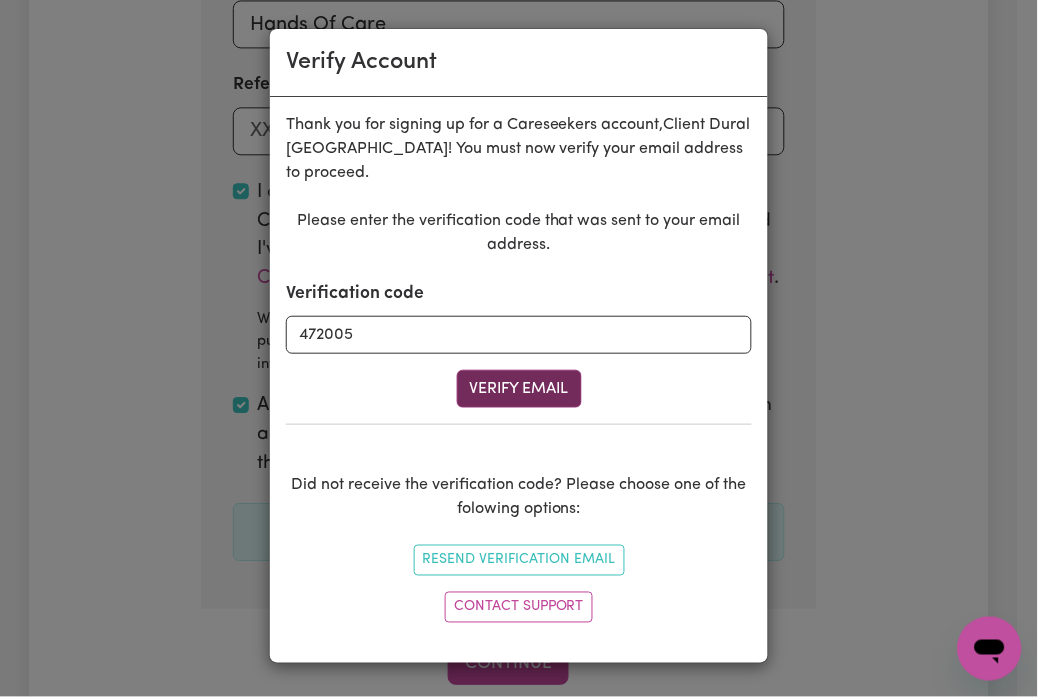 click on "Verify Email" at bounding box center (519, 389) 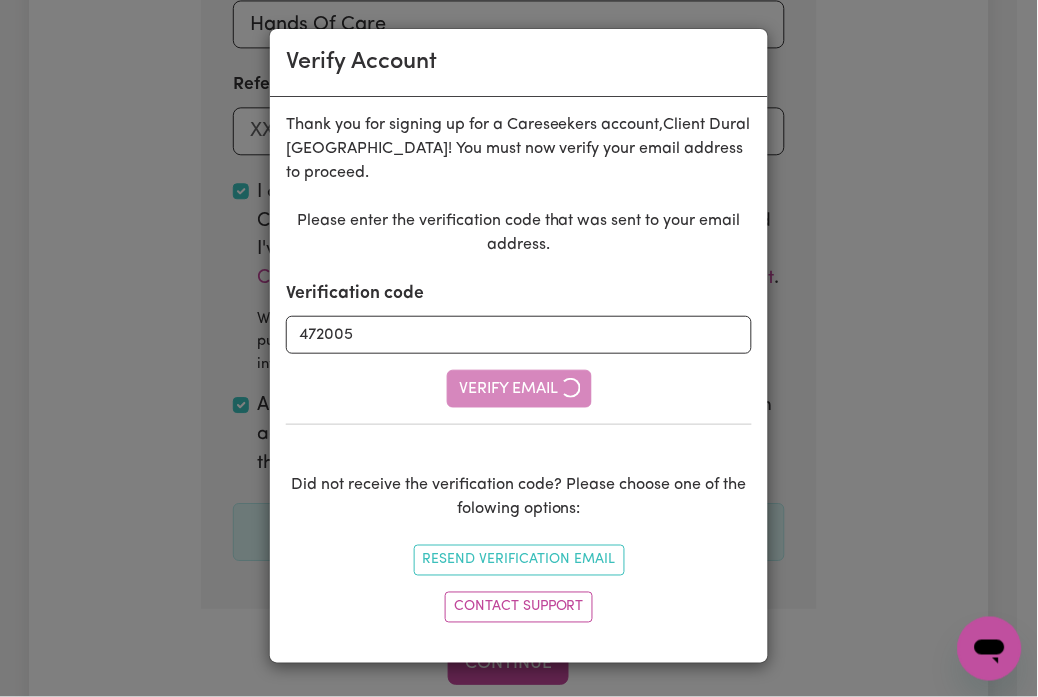 type 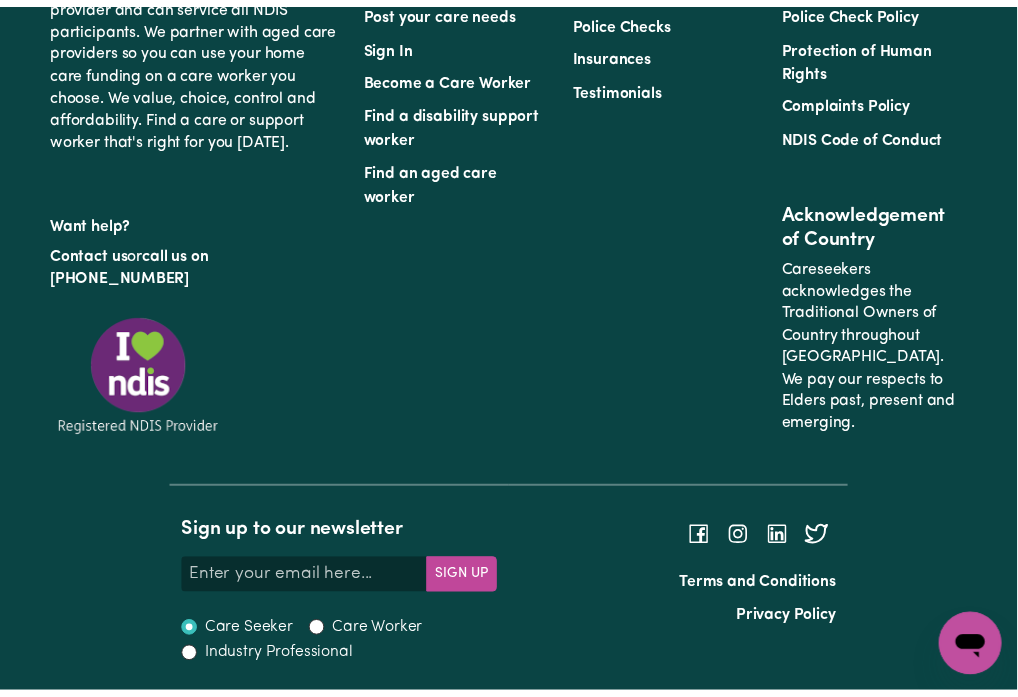scroll, scrollTop: 806, scrollLeft: 0, axis: vertical 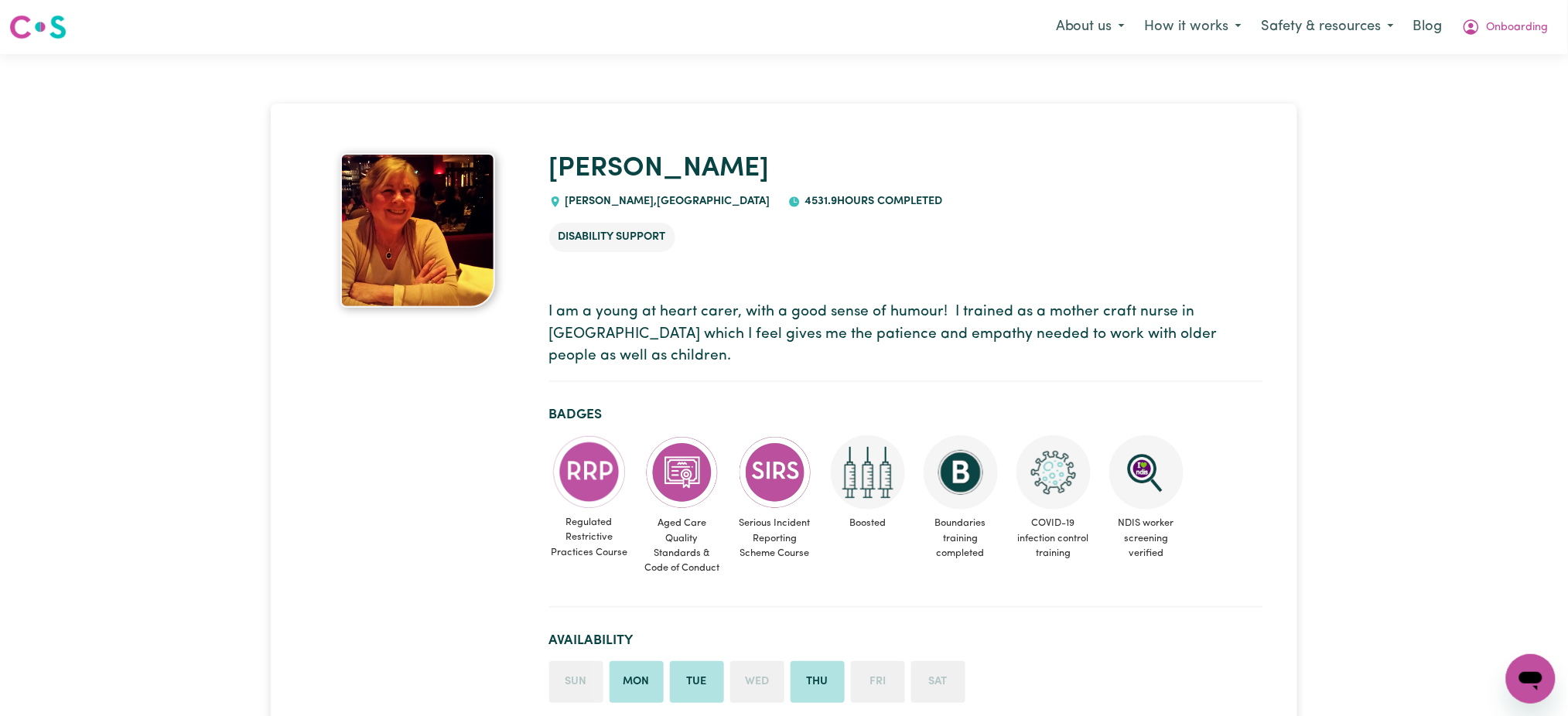 click on "Diana HORNSBY ,  New South Wales 4531.9  hours completed Disability Support I am a young at heart carer, with a good sense of humour!  I trained as a mother craft nurse in England which I feel gives me the patience and empathy needed to work with older people as well as children. Badges Regulated Restrictive Practices Course Aged Care Quality Standards & Code of Conduct Serious Incident Reporting Scheme Course Boosted Boundaries training completed COVID-19 infection control training NDIS worker screening verified Availability Sun Mon Tue Wed Thu Fri Sat Safety Checks Police Check Working with Children Check Rates Weekday s $ 44 /hour +7.7% admin fee Saturday s N/A Sunday s N/A Public Holiday s N/A Languages 🇬🇧 English Services provided Cleaning services Errands / Outings Personal care Social companionship Personality traits Creative Positive Cheerful Sense of Humour Patient Interests Books Movies and TV Cooking Arts and Culture Dining out Animals and pets Travel Areas of Expertise Work Experience 2015 N" at bounding box center [784, 1495] 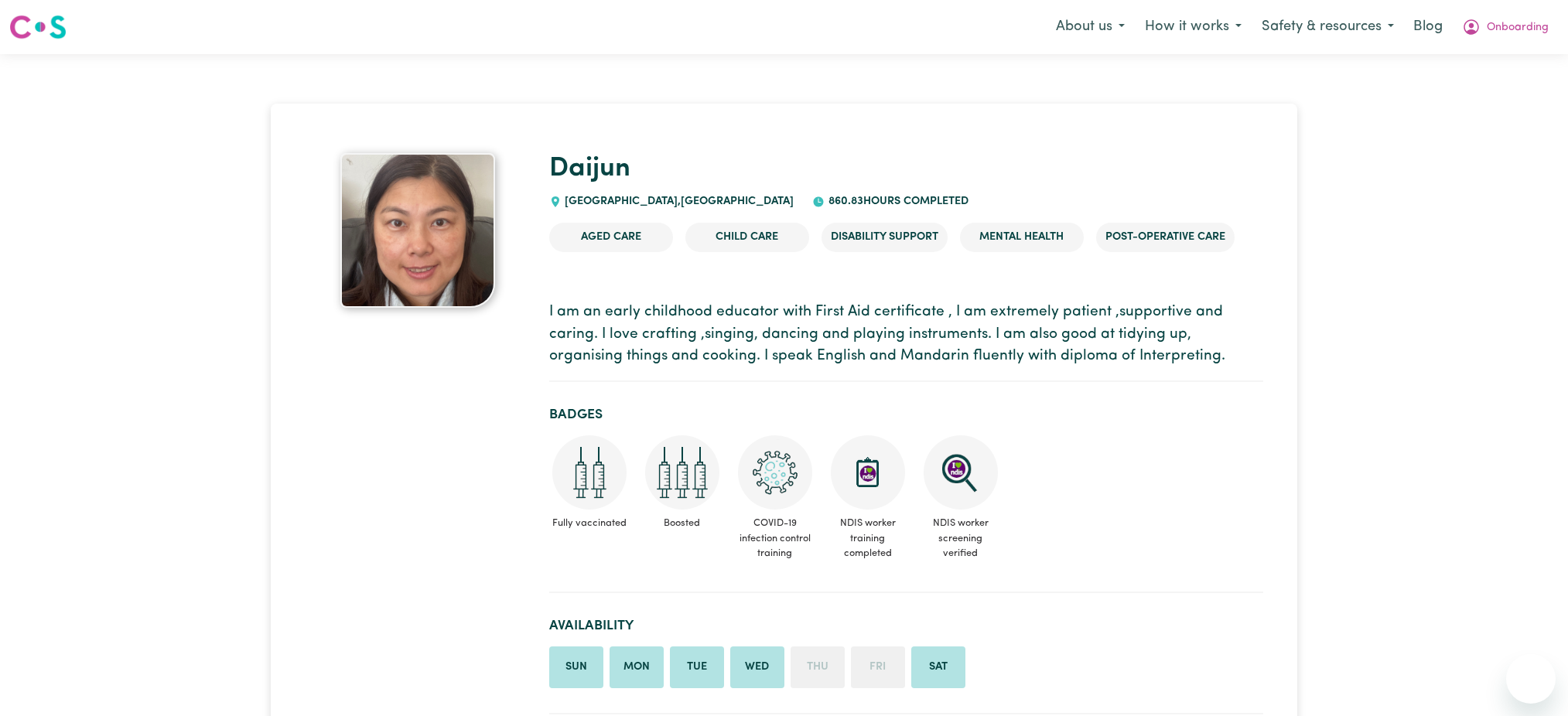 scroll, scrollTop: 0, scrollLeft: 0, axis: both 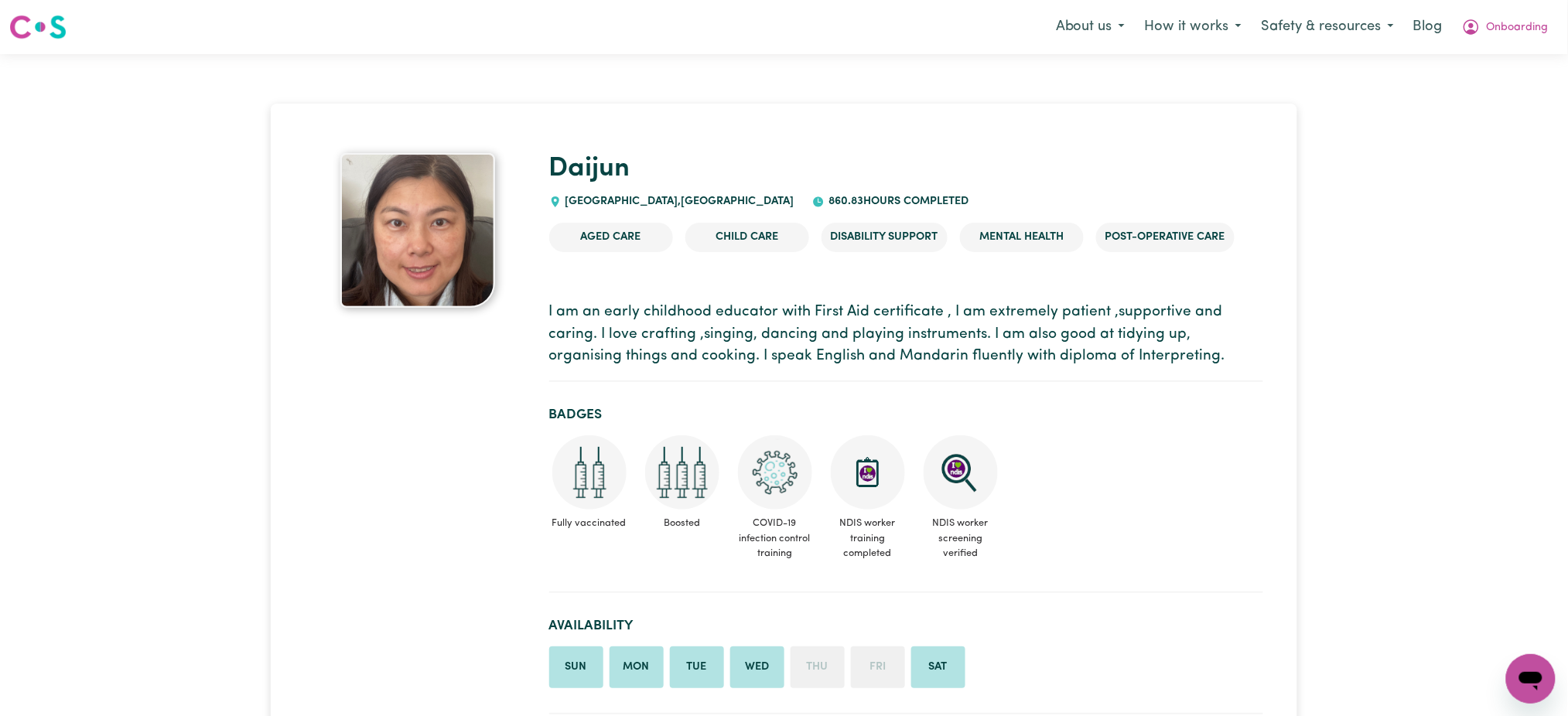 click on "Daijun CASTLE HILL ,  New South Wales 860.83  hours completed Aged Care Child care Disability Support Mental Health Post-operative care I am an early childhood educator with First Aid certificate , I am extremely patient ,supportive and caring. I love crafting ,singing, dancing and playing instruments. I am also good at tidying up, organising things and cooking. I speak English and Mandarin fluently with diploma of Interpreting. Badges Fully vaccinated Boosted COVID-19 infection control training NDIS worker training completed NDIS worker screening verified Availability Sun Mon Tue Wed Thu Fri Sat Safety Checks Police Check Working with Children Check Rates My rates are negotiable Weekday s $ 40 /hour +7.7% admin fee Saturday s $ 50 /hour +7.7% admin fee Sunday s $ 55 /hour +7.7% admin fee Public Holiday s $ 69 /hour +7.7% admin fee Languages 🇨🇳 Chinese (Mandarin) 🇬🇧 English Services provided Skills Development Personal care Social companionship Continence management Hoists & transfers Art therapy" at bounding box center [784, 1553] 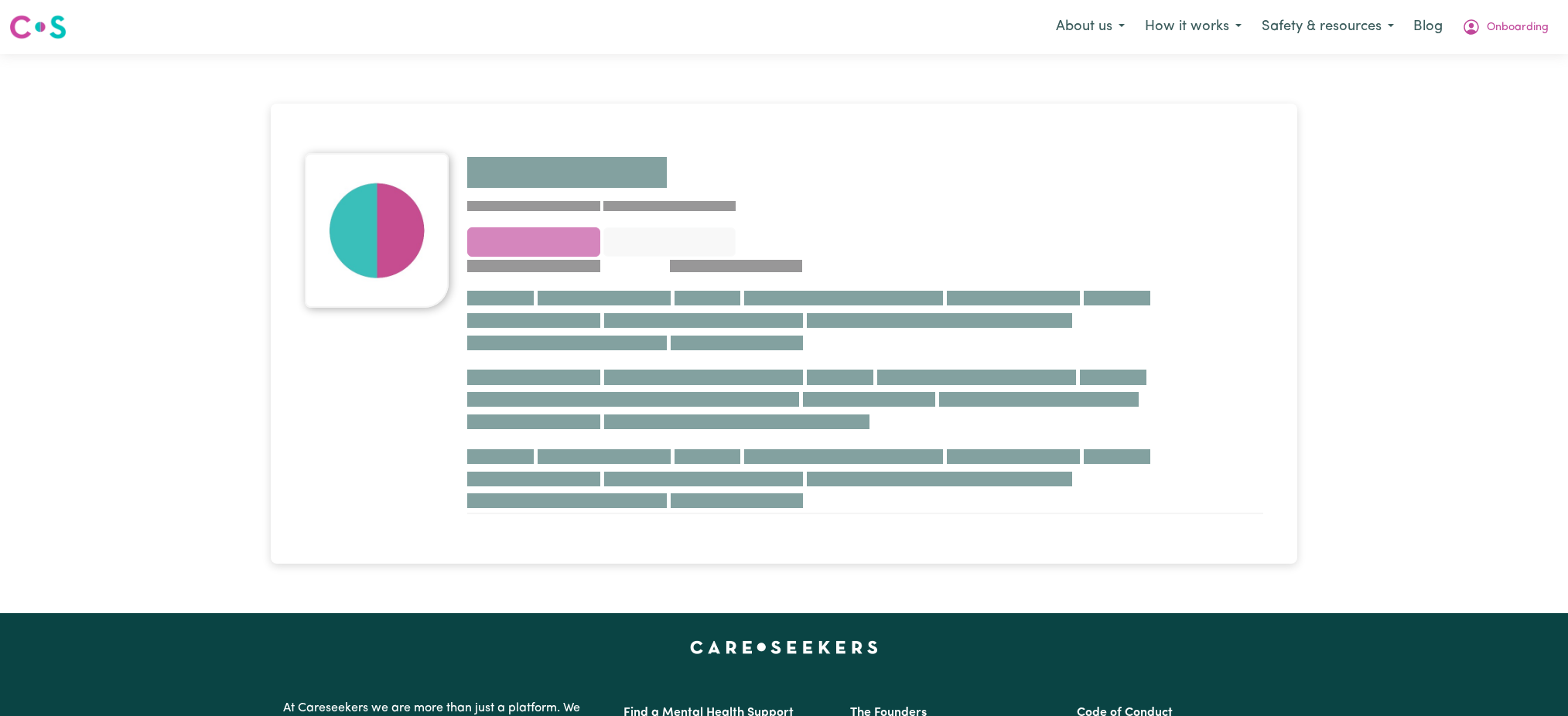 scroll, scrollTop: 0, scrollLeft: 0, axis: both 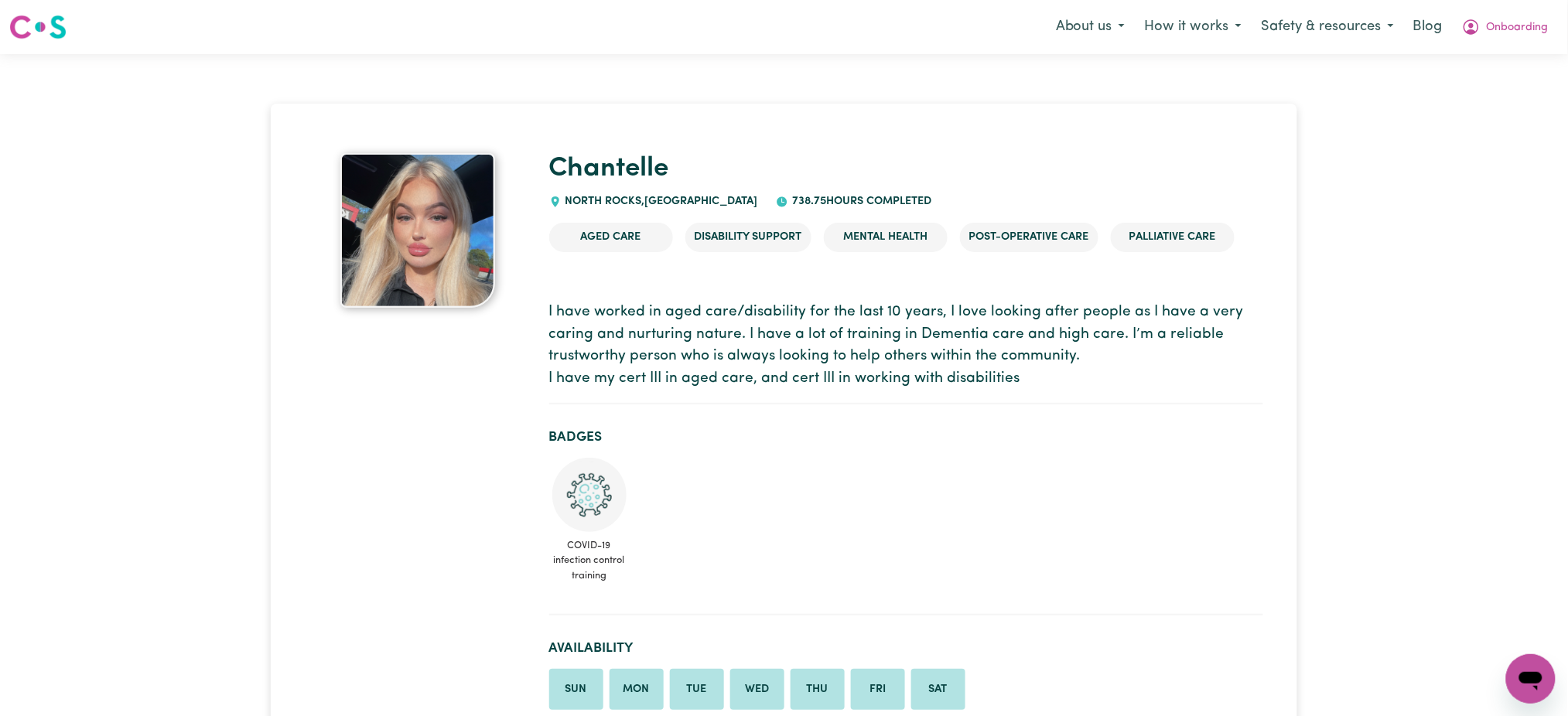 click on "I have worked in aged care/disability for the last 10 years, I love looking after people as I have a very caring and nurturing nature. I have a lot of training in Dementia care and high care. I’m a reliable trustworthy person who is always looking to help others within the community.
I have my cert III in aged care, and cert III in working with disabilities" at bounding box center (906, 346) 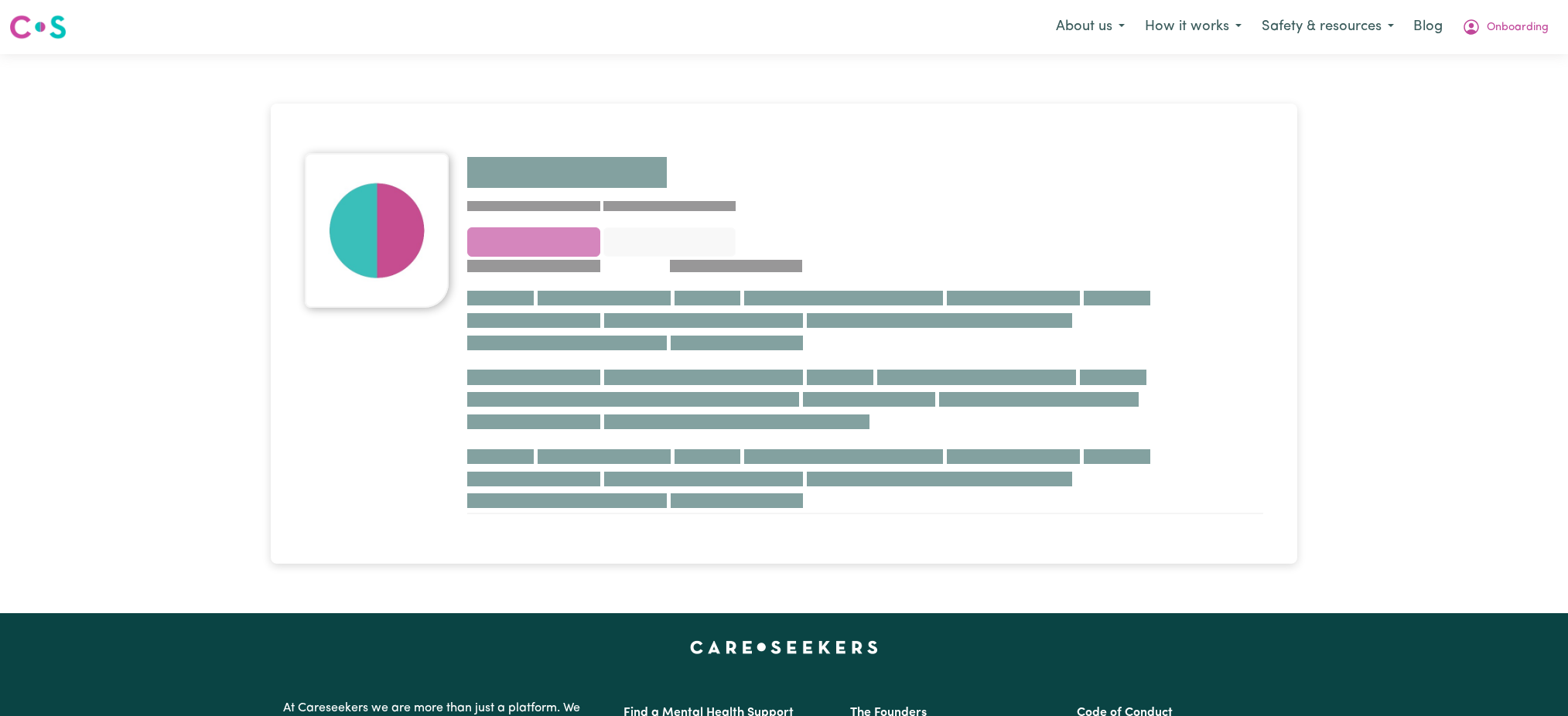 scroll, scrollTop: 0, scrollLeft: 0, axis: both 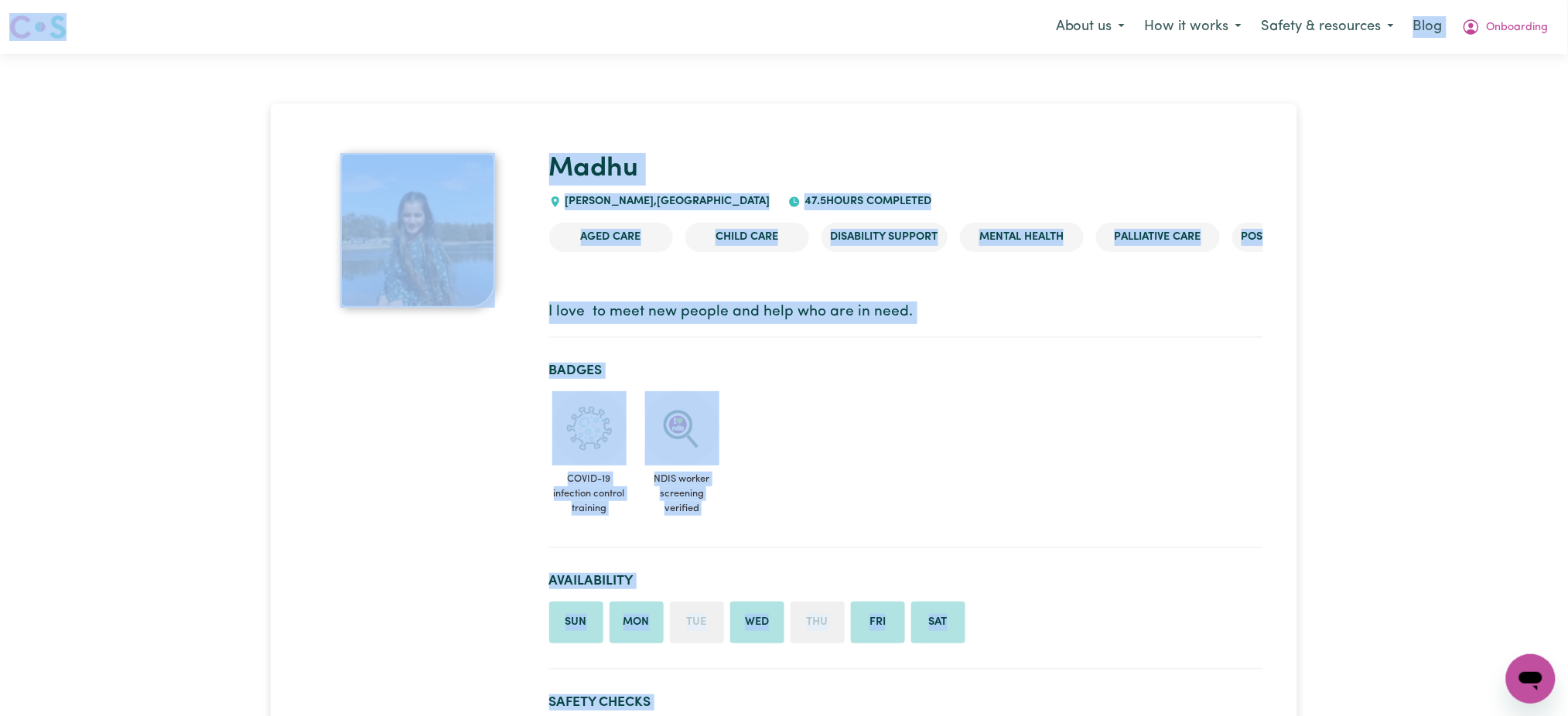 click on "[MEDICAL_DATA] infection control training NDIS worker screening verified" at bounding box center [906, 457] 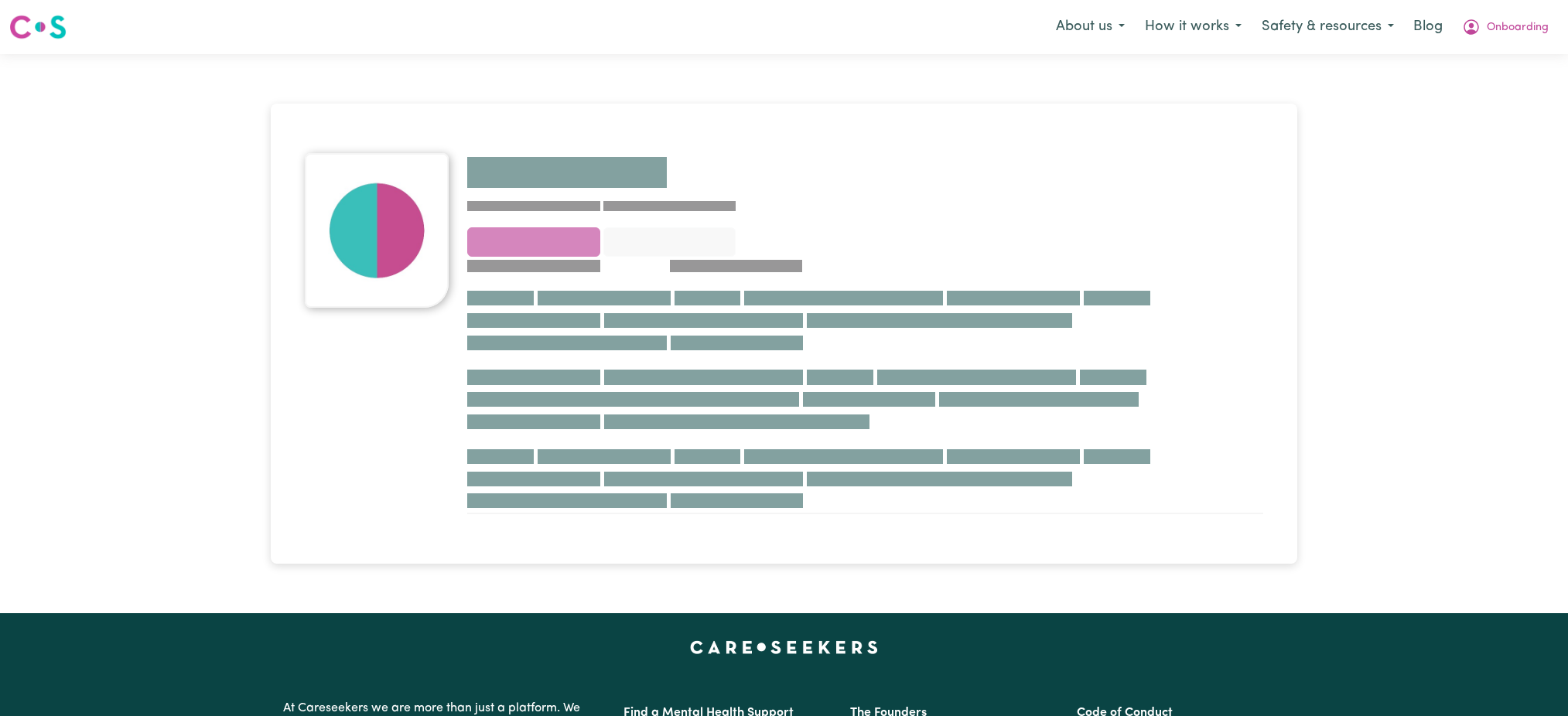 scroll, scrollTop: 0, scrollLeft: 0, axis: both 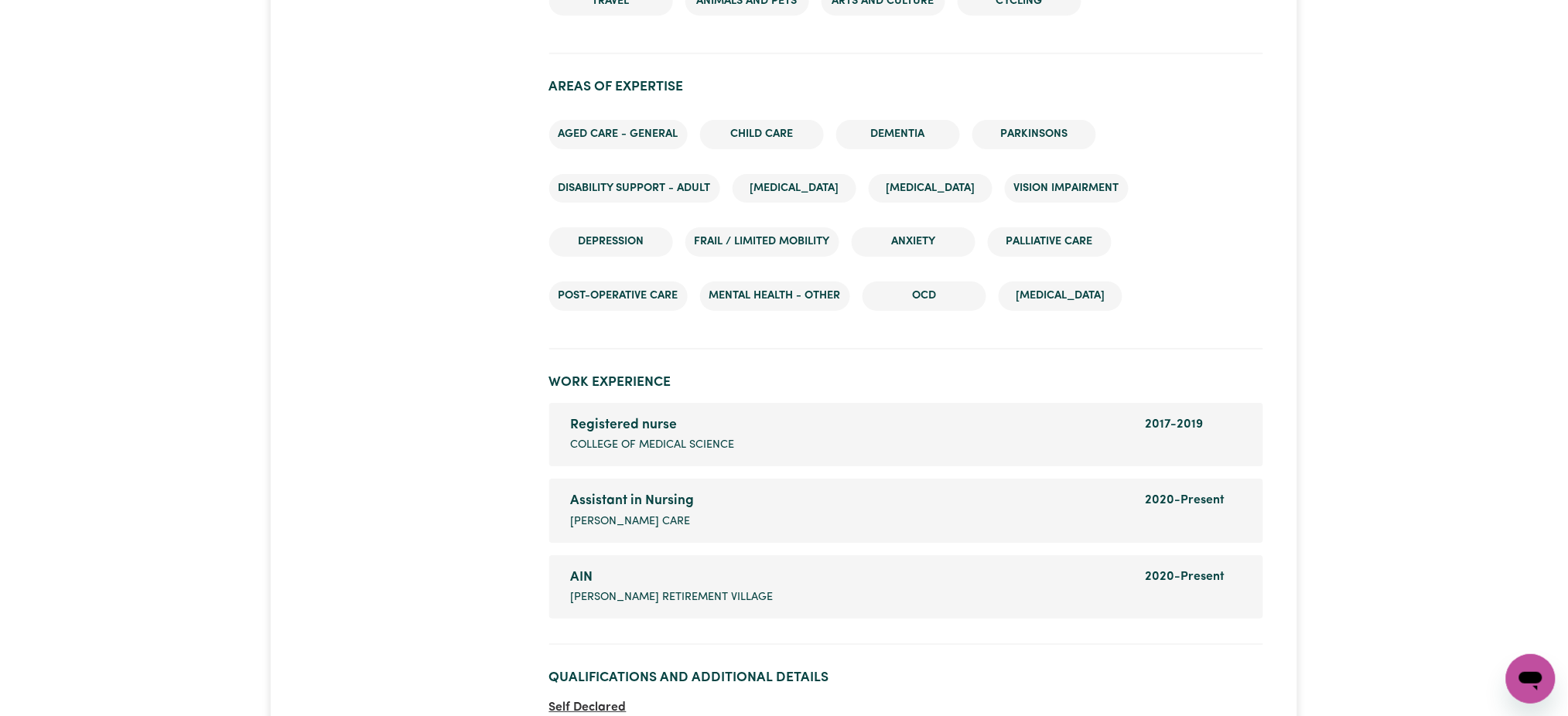 click on "Madhu HORNSBY ,  New South Wales 47.5  hours completed Aged Care Child care Disability Support Mental Health Palliative care Post-operative care I love  to meet new people and help who are in need. Badges COVID-19 infection control training NDIS worker screening verified Availability Sun Mon Tue Wed Thu Fri Sat Safety Checks Police Check Rates My rates are negotiable Weekday s $ 55 /hour +7.7% admin fee Saturday s $ 70 /hour +7.7% admin fee Sunday s $ 80 /hour +7.7% admin fee Public Holiday s $ 95 /hour +7.7% admin fee Languages 🇬🇧 English Services provided Skills Development Cleaning services Domestic assistance (light duties only) Meal prep Personal care Social companionship Community access Continence management PEG feeding Hoists & transfers Errands / Outings Keeping fit Grooming (hair, make-up etc.) Music therapy Admin Personality traits Calm Friendly Organised Good Listener Positive Interests Cooking Books Music Movies and TV Outdoor adventures Travel Animals and pets Arts and Culture Cycling OCD" at bounding box center [784, -223] 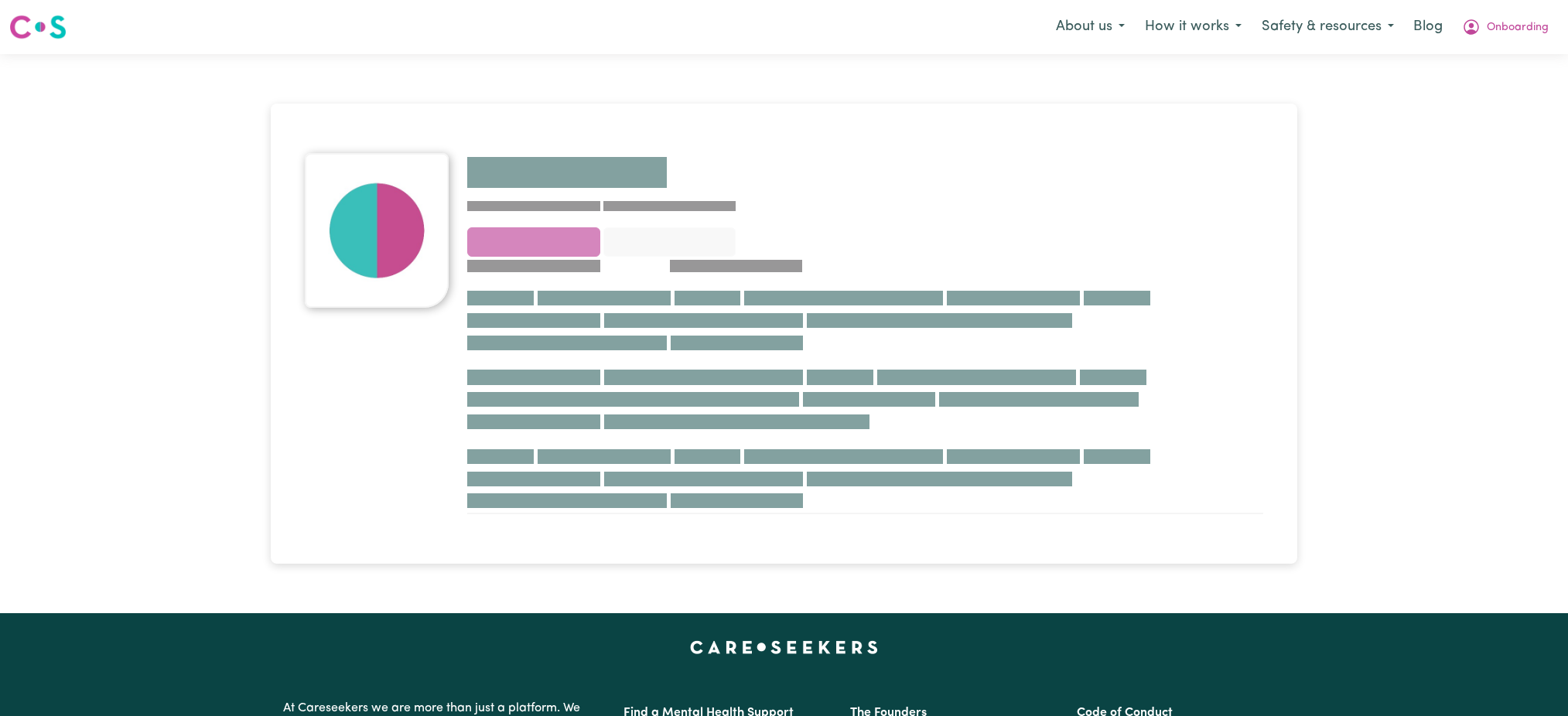 scroll, scrollTop: 0, scrollLeft: 0, axis: both 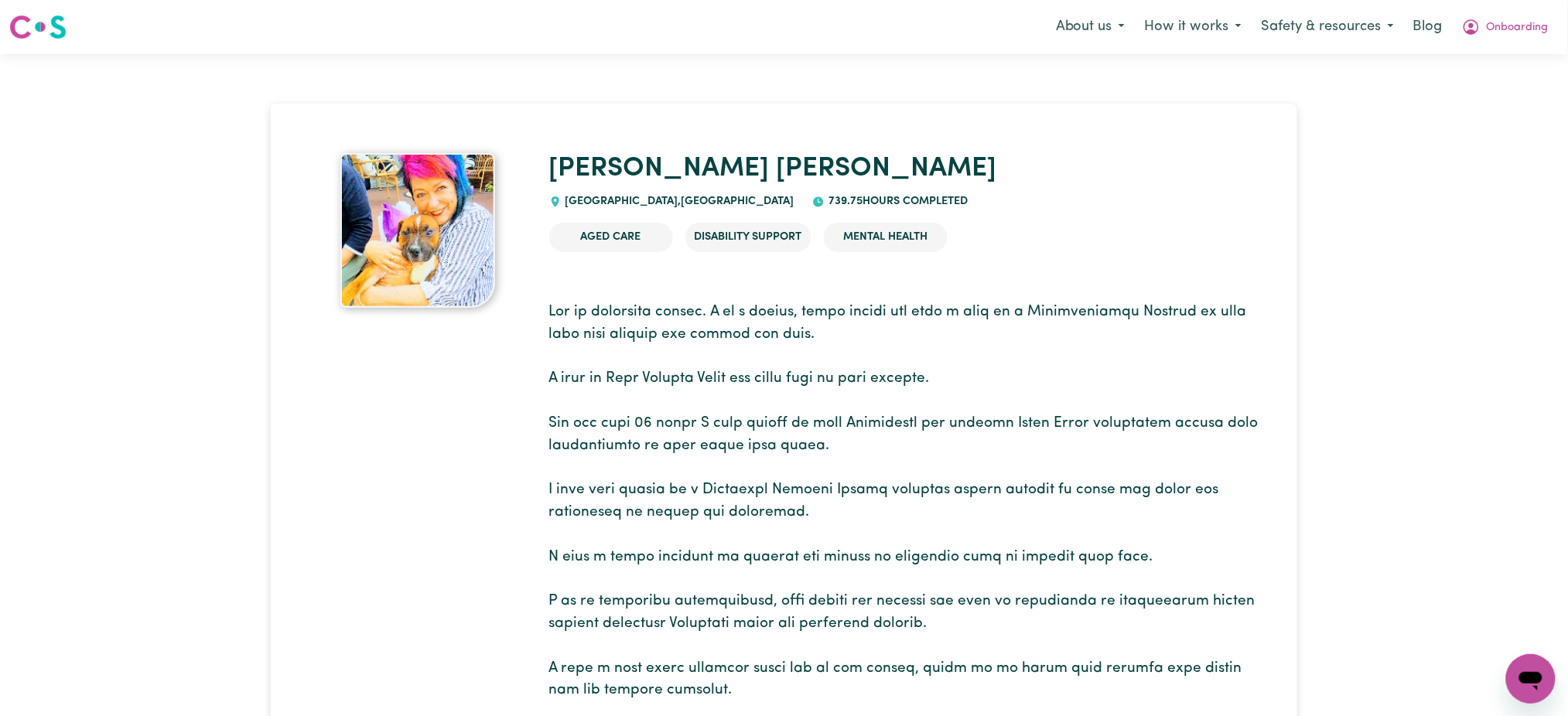 click at bounding box center (906, 646) 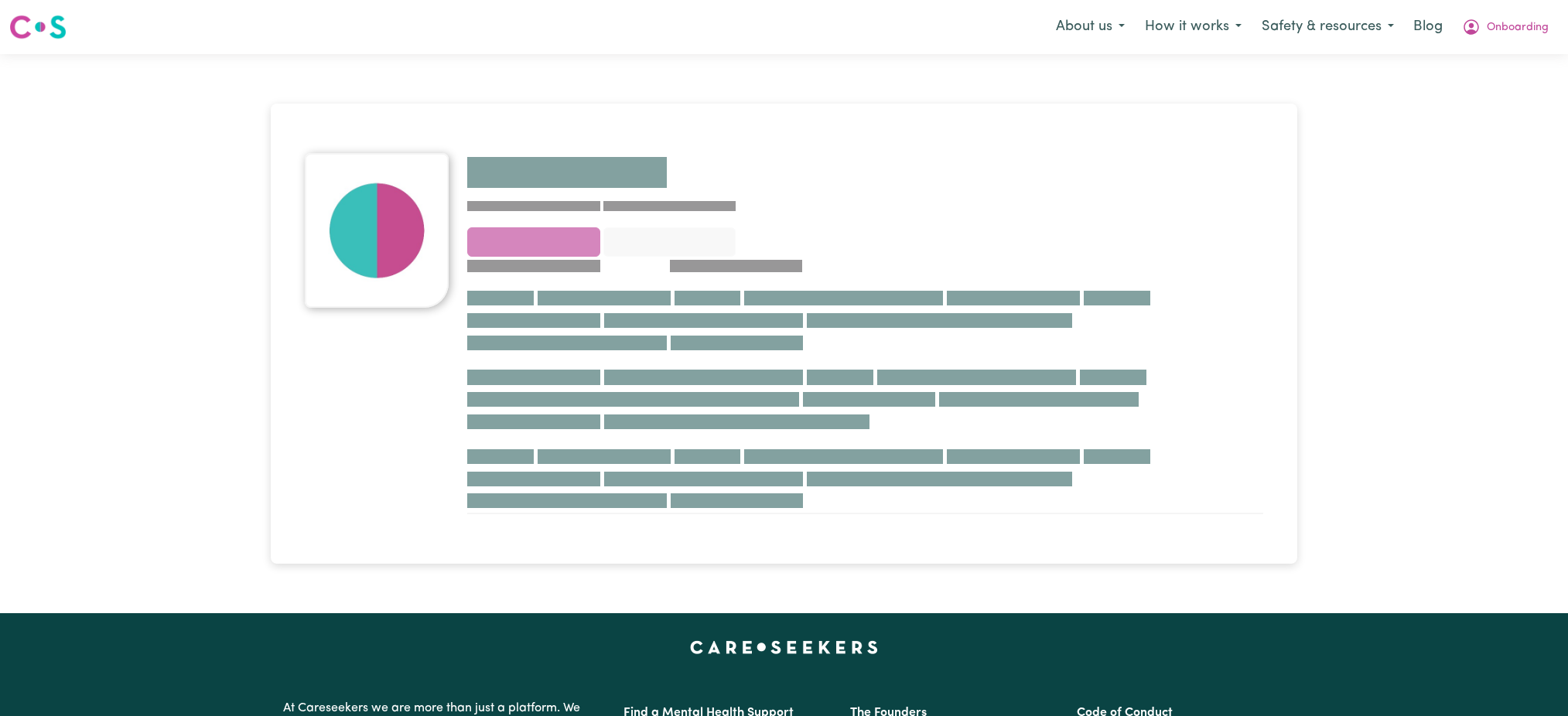 scroll, scrollTop: 0, scrollLeft: 0, axis: both 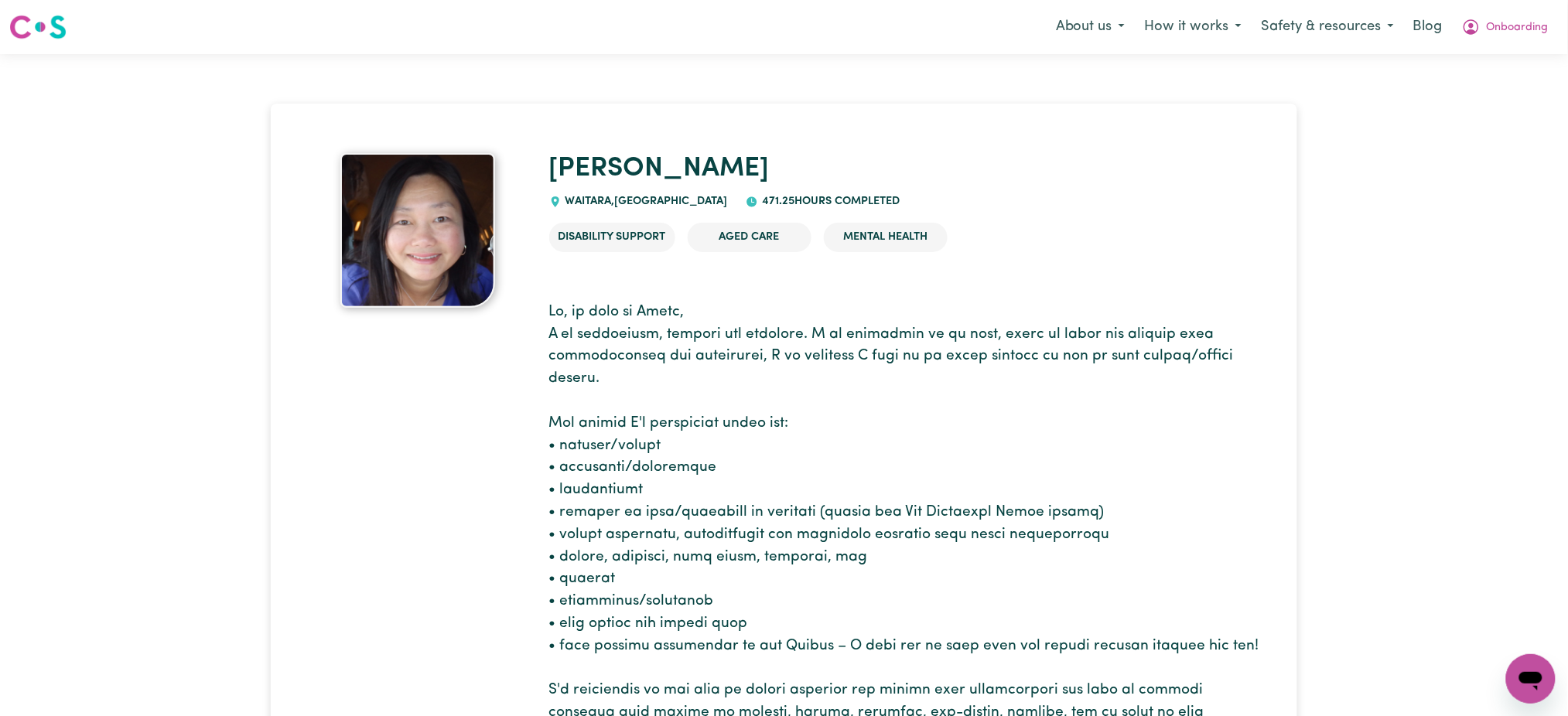 click at bounding box center (906, 669) 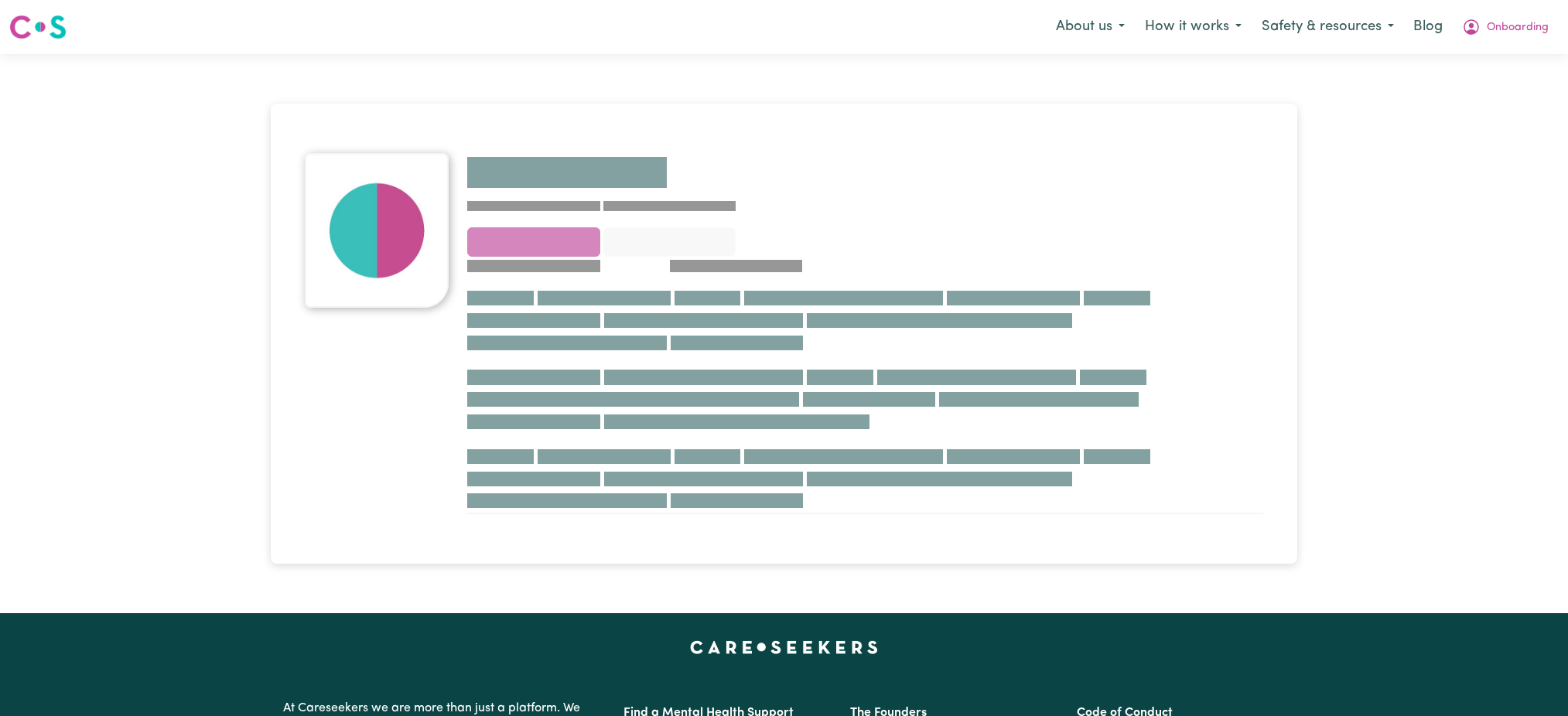 scroll, scrollTop: 0, scrollLeft: 0, axis: both 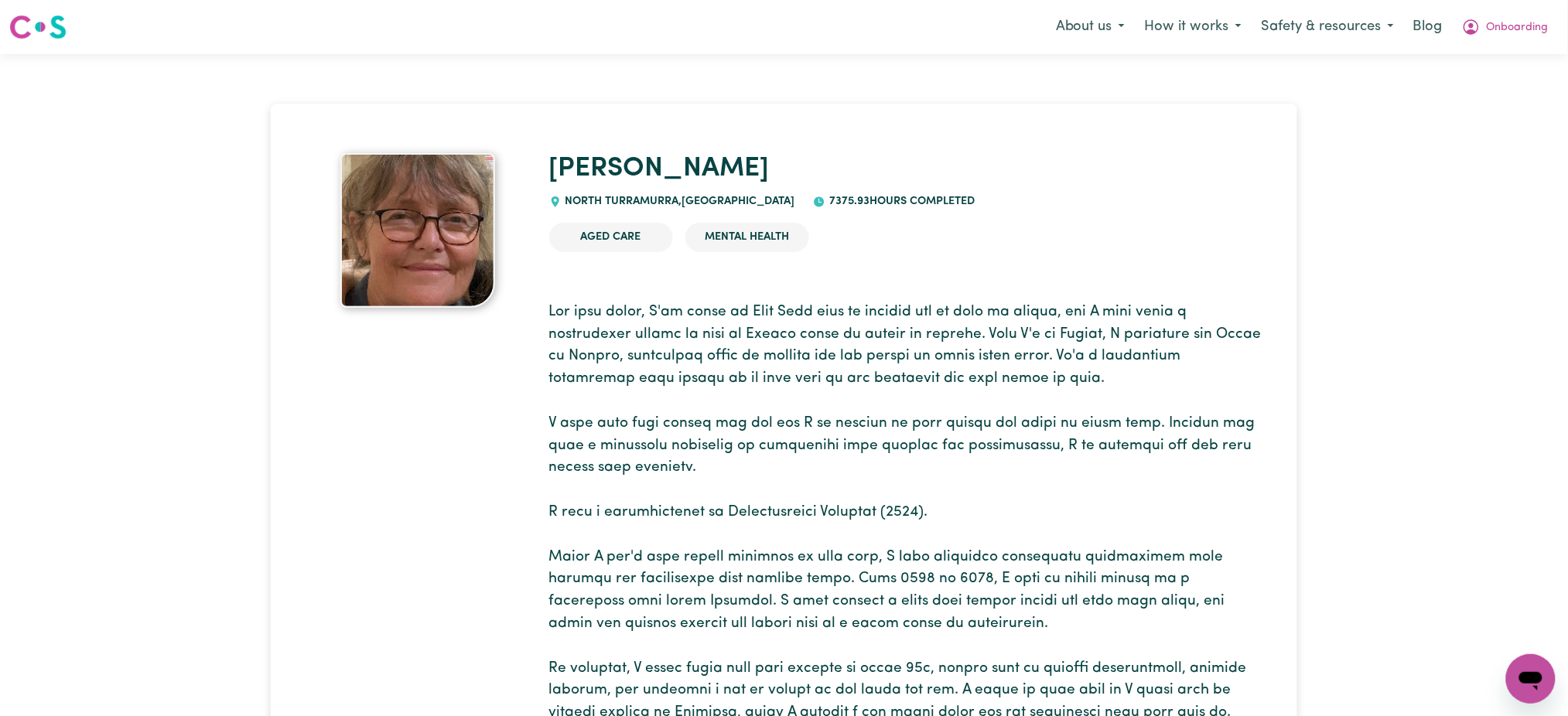 click at bounding box center (906, 602) 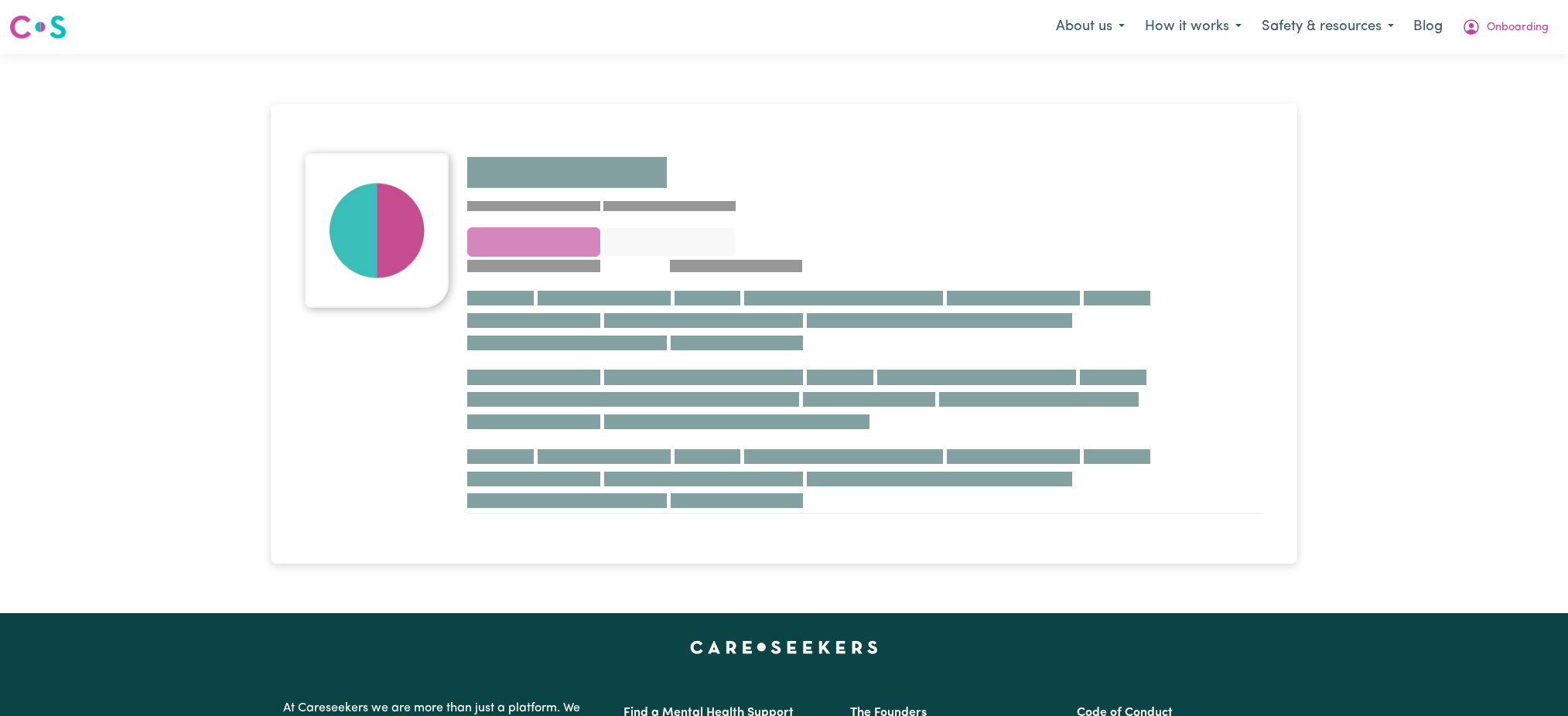 scroll, scrollTop: 0, scrollLeft: 0, axis: both 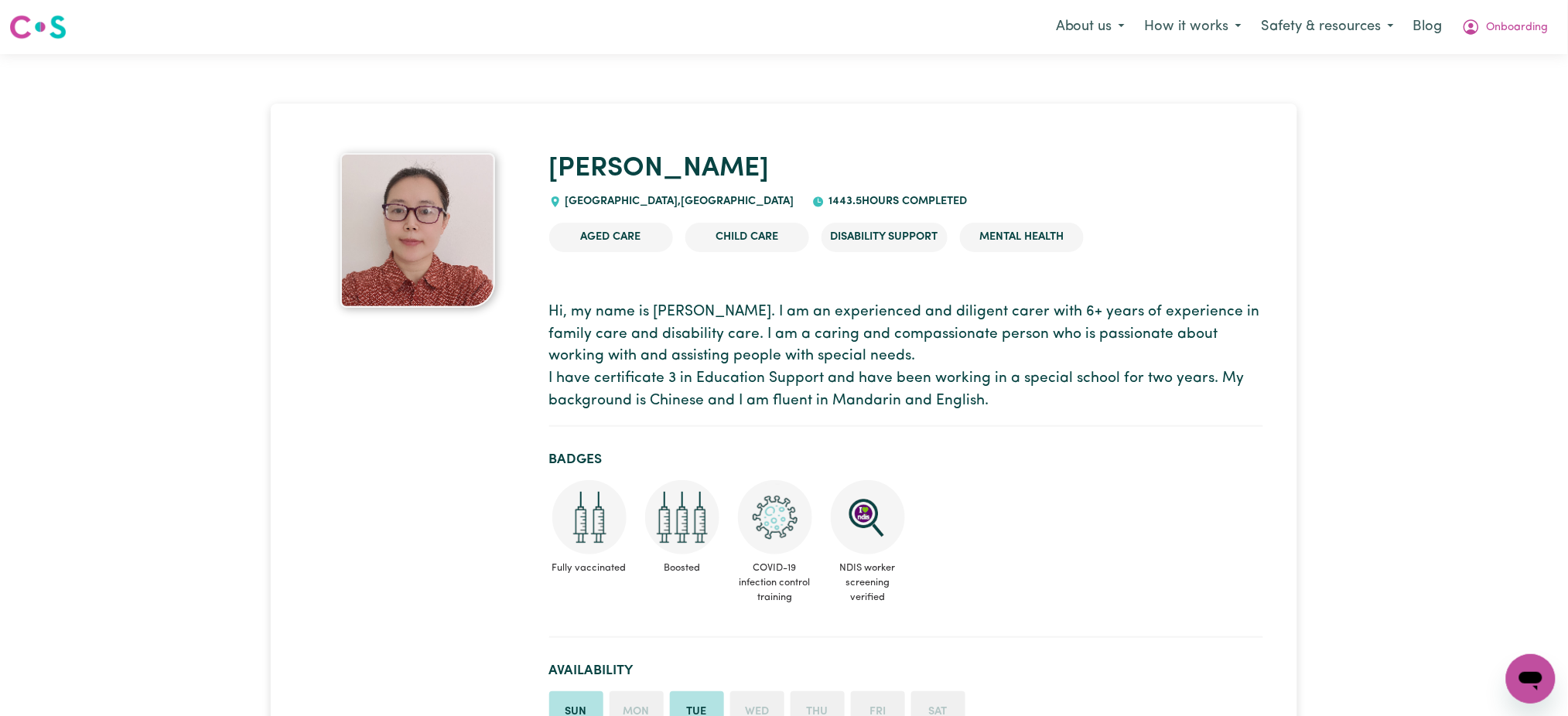 click on "Hi, my name is [PERSON_NAME]. I am an experienced and diligent carer with 6+ years of experience in family care and disability care. I am a caring and compassionate person who is passionate about working with and assisting people with special needs.
I have certificate 3 in Education Support and have been working in a special school for two years. My background is Chinese and I am fluent in Mandarin and English." at bounding box center (906, 357) 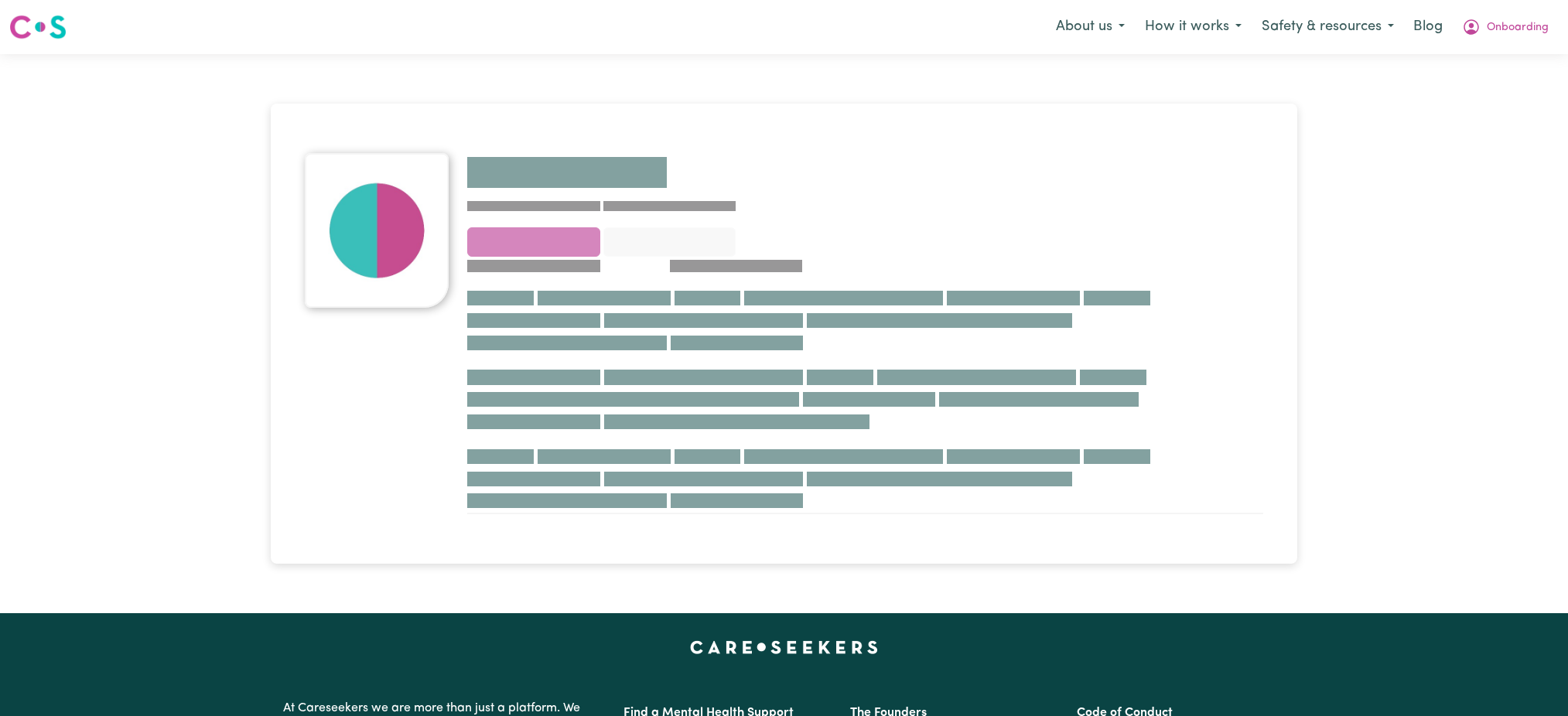 scroll, scrollTop: 0, scrollLeft: 0, axis: both 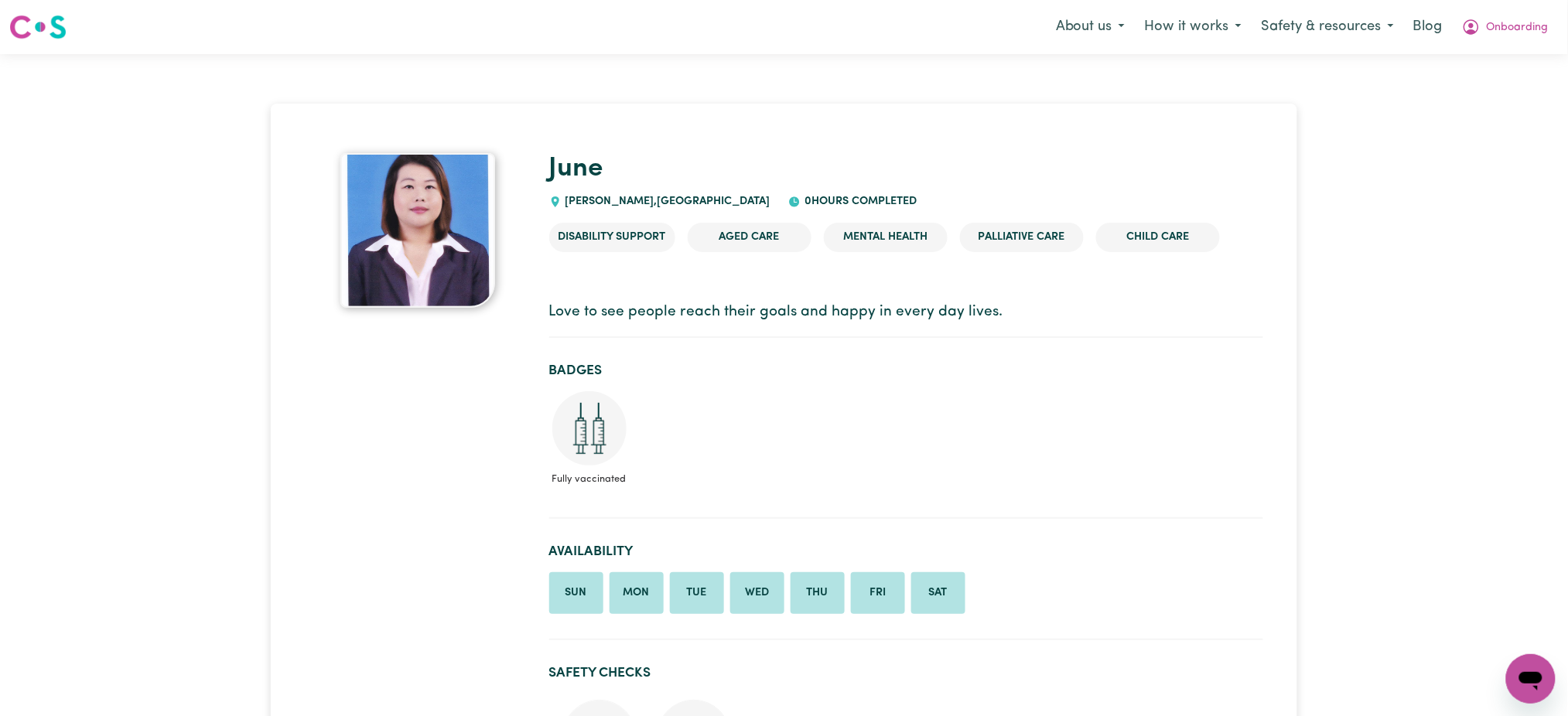 click on "June HORNSBY ,  New South Wales 0  hours completed Disability Support Aged Care Mental Health Palliative care Child care Love to see people reach their goals and happy in every day lives.  Badges Fully vaccinated Availability Sun Mon Tue Wed Thu Fri Sat Safety Checks Police Check Working with Children Check Rates My rates are negotiable Weekday s $ 45 /hour +7.7% admin fee Saturday s $ 60 /hour +7.7% admin fee Sunday s $ 80 /hour +7.7% admin fee Public Holiday s $ 100 /hour +7.7% admin fee Languages 🇬🇧 English Services provided Errands / Outings Personal care Cooking Meal prep Community access Therapy Supports (OT, speech, physio) Continence management Hoists & transfers Grooming (hair, make-up etc.) Computer & IT Support Music therapy Skills Development Cleaning services Admin Social companionship Art therapy Personality traits Calm Organised Positive Patient Friendly Interests Music Books Meditation Cooking Movies and TV Travel Fashion and shopping Animals and pets Dining out Watersports Dementia OCD" at bounding box center (906, 1695) 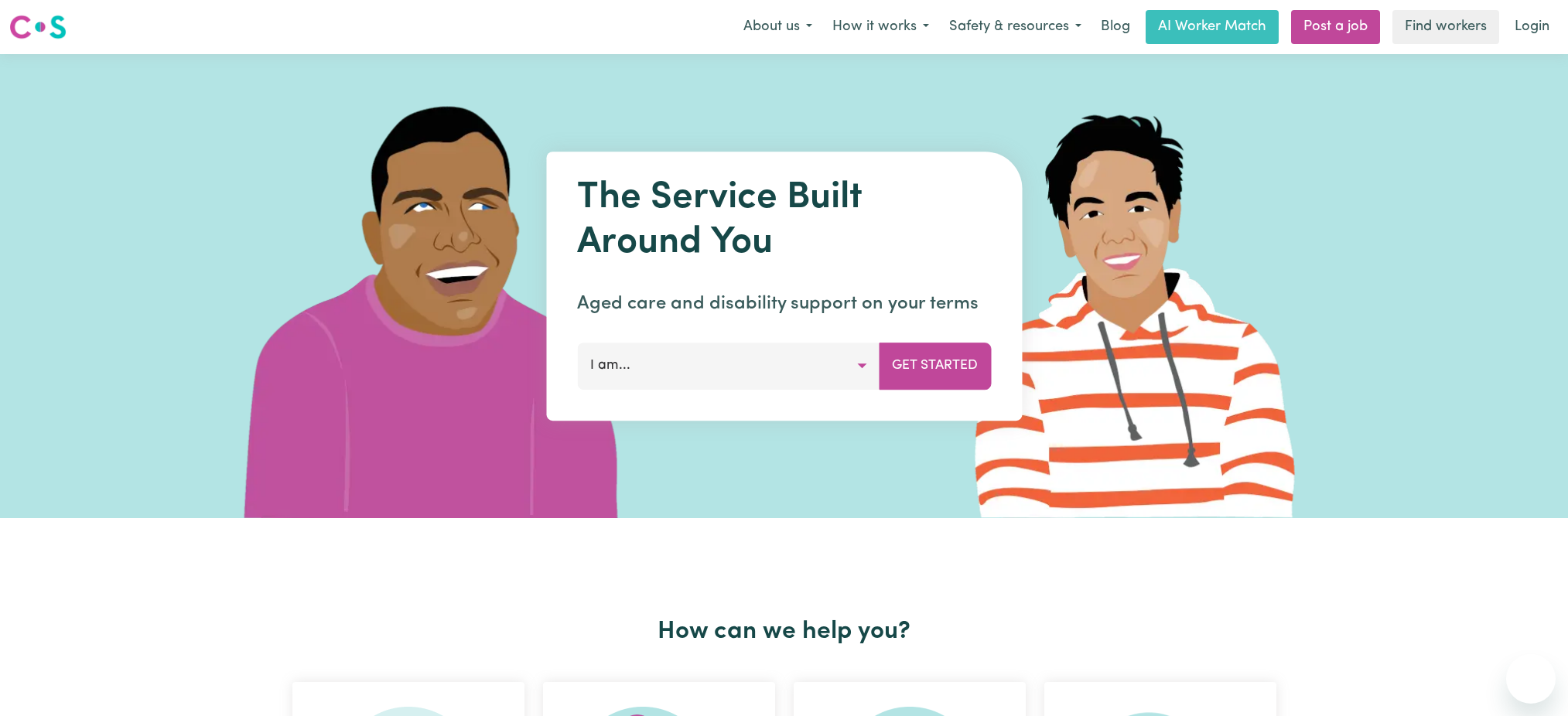 scroll, scrollTop: 0, scrollLeft: 0, axis: both 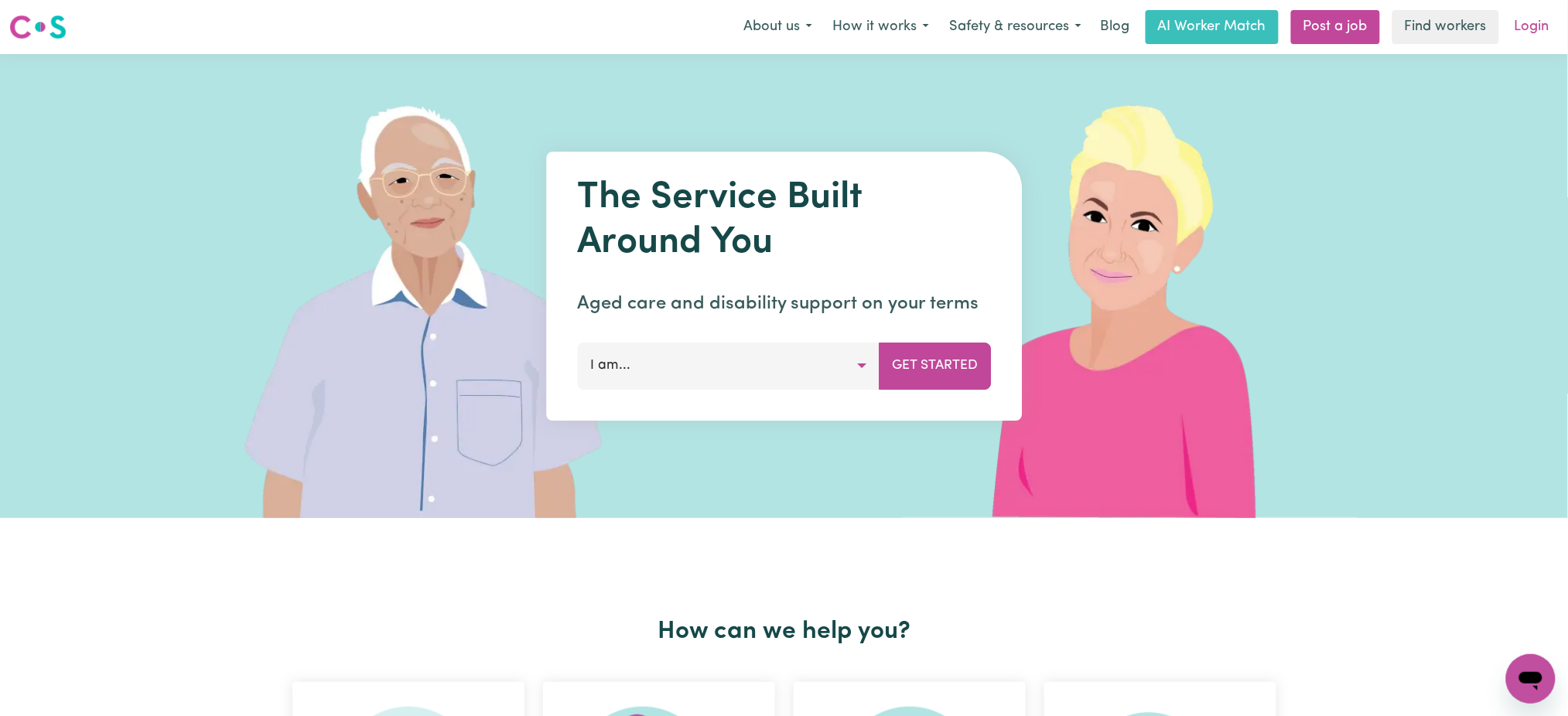 click on "Login" at bounding box center [1532, 27] 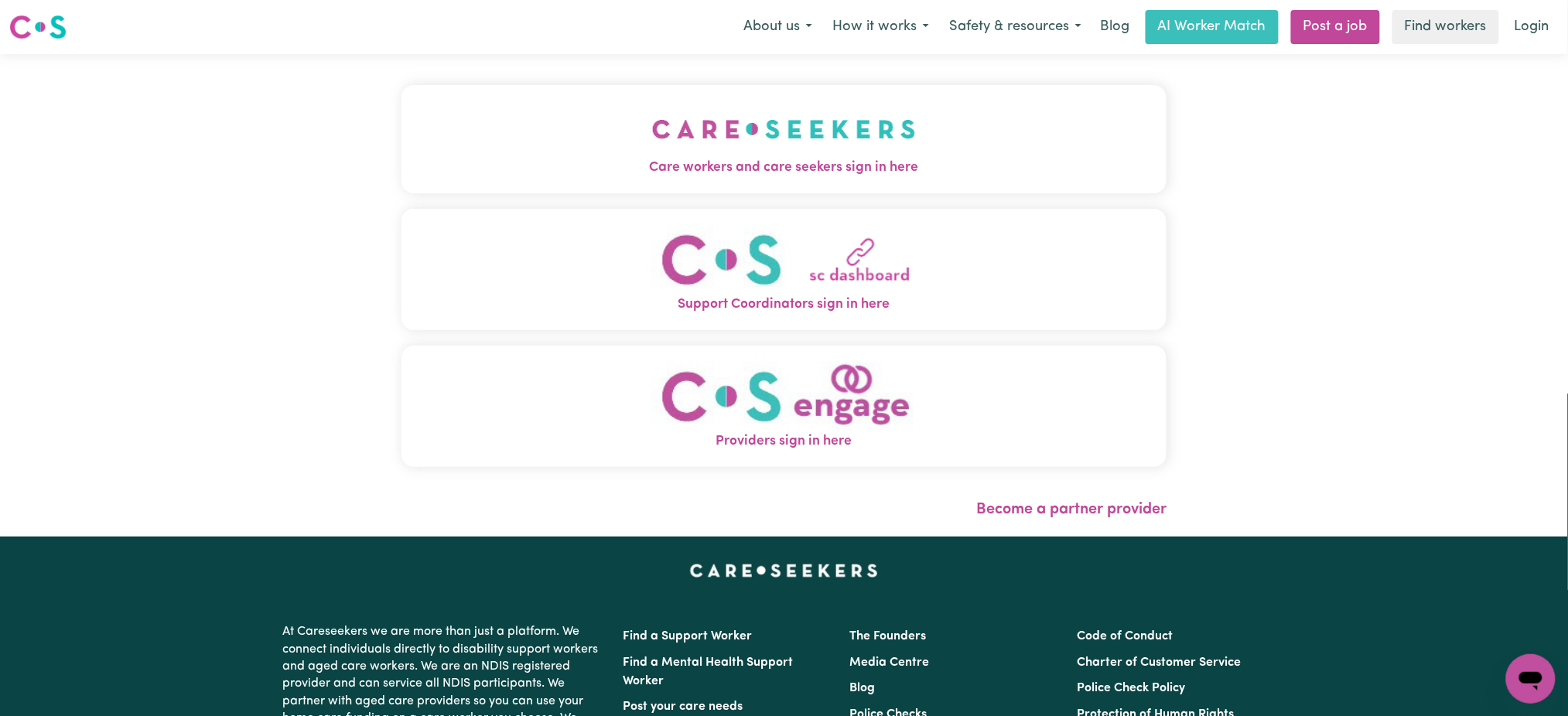 click on "Care workers and care seekers sign in here Support Coordinators sign in here Providers sign in here Become a partner provider" at bounding box center [784, 295] 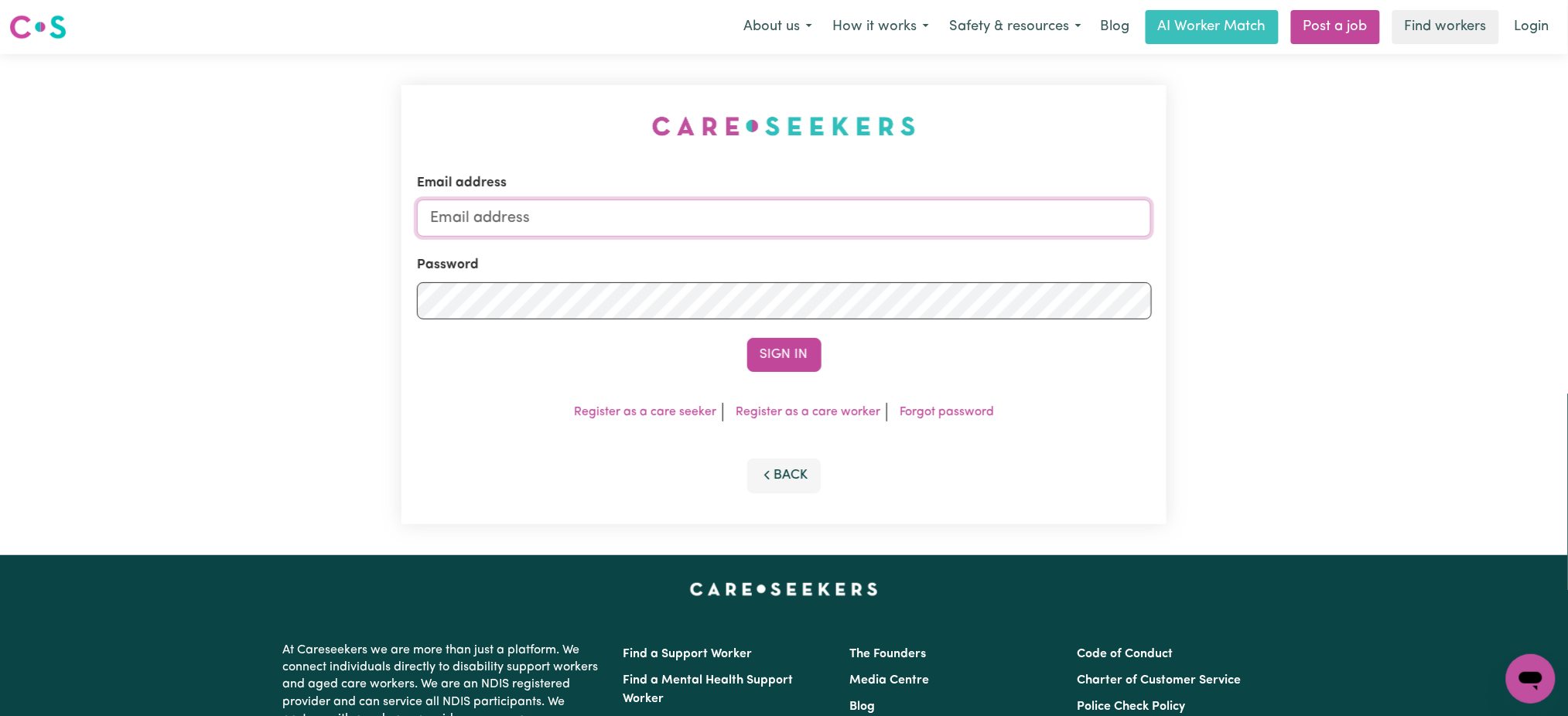 type on "[EMAIL_ADDRESS][DOMAIN_NAME]" 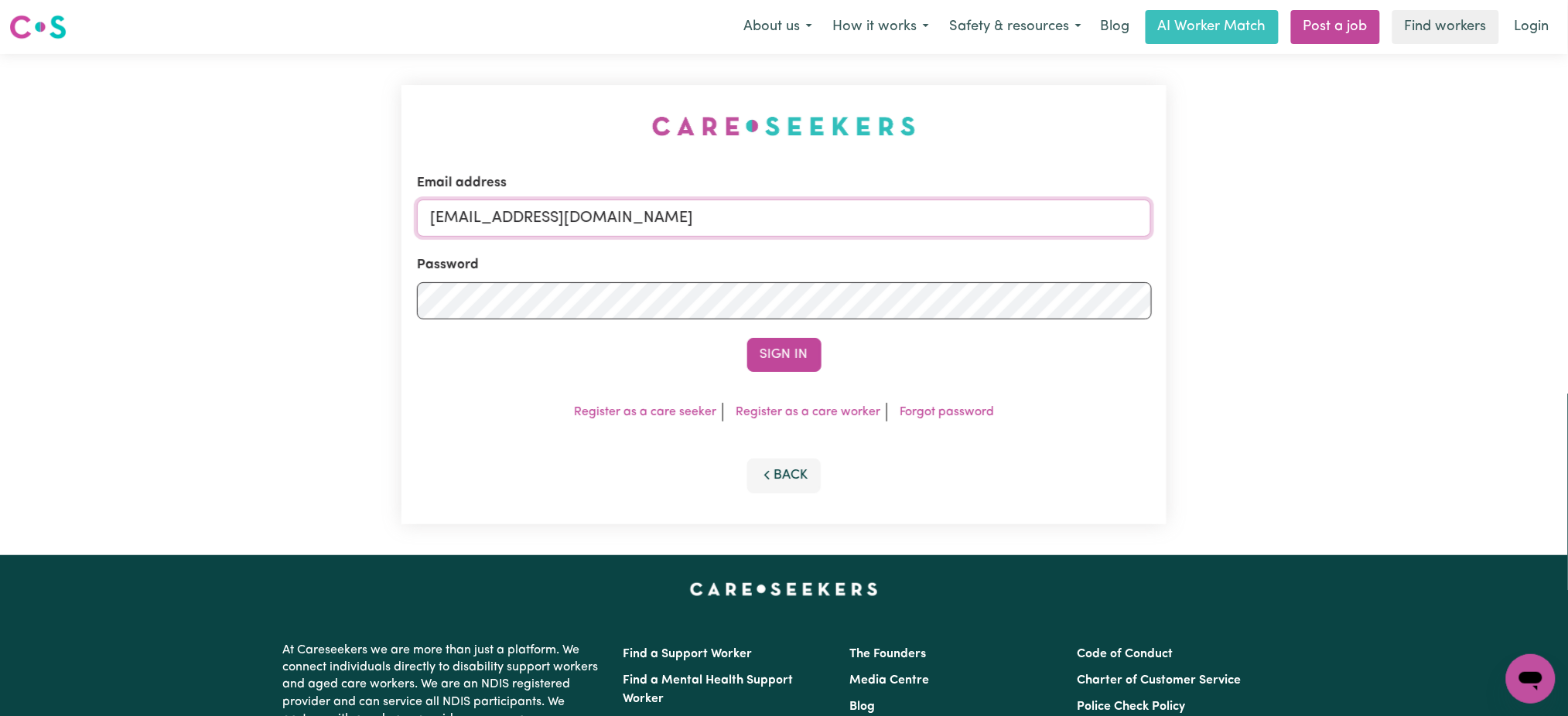 click on "[EMAIL_ADDRESS][DOMAIN_NAME]" at bounding box center [784, 218] 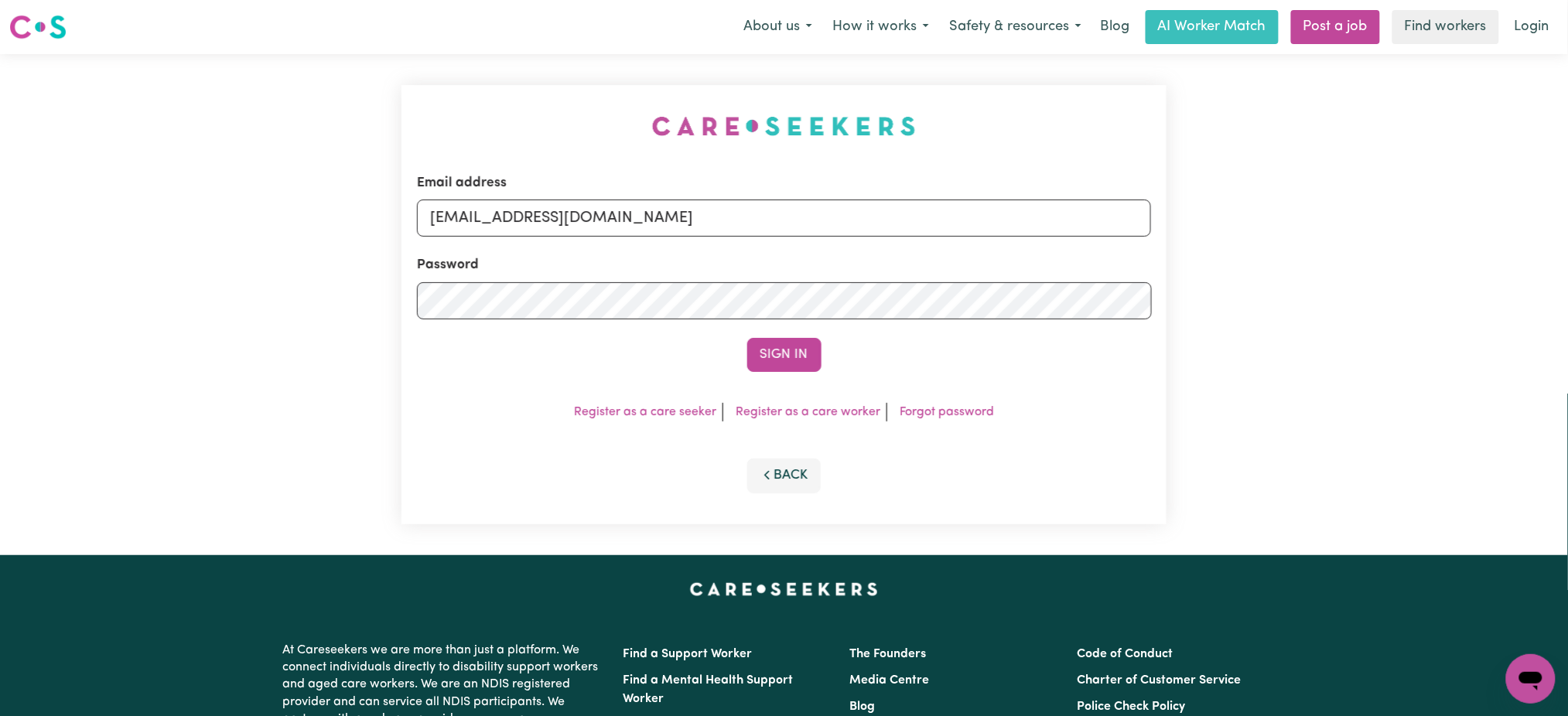 drag, startPoint x: 619, startPoint y: 131, endPoint x: 585, endPoint y: 146, distance: 37.16181 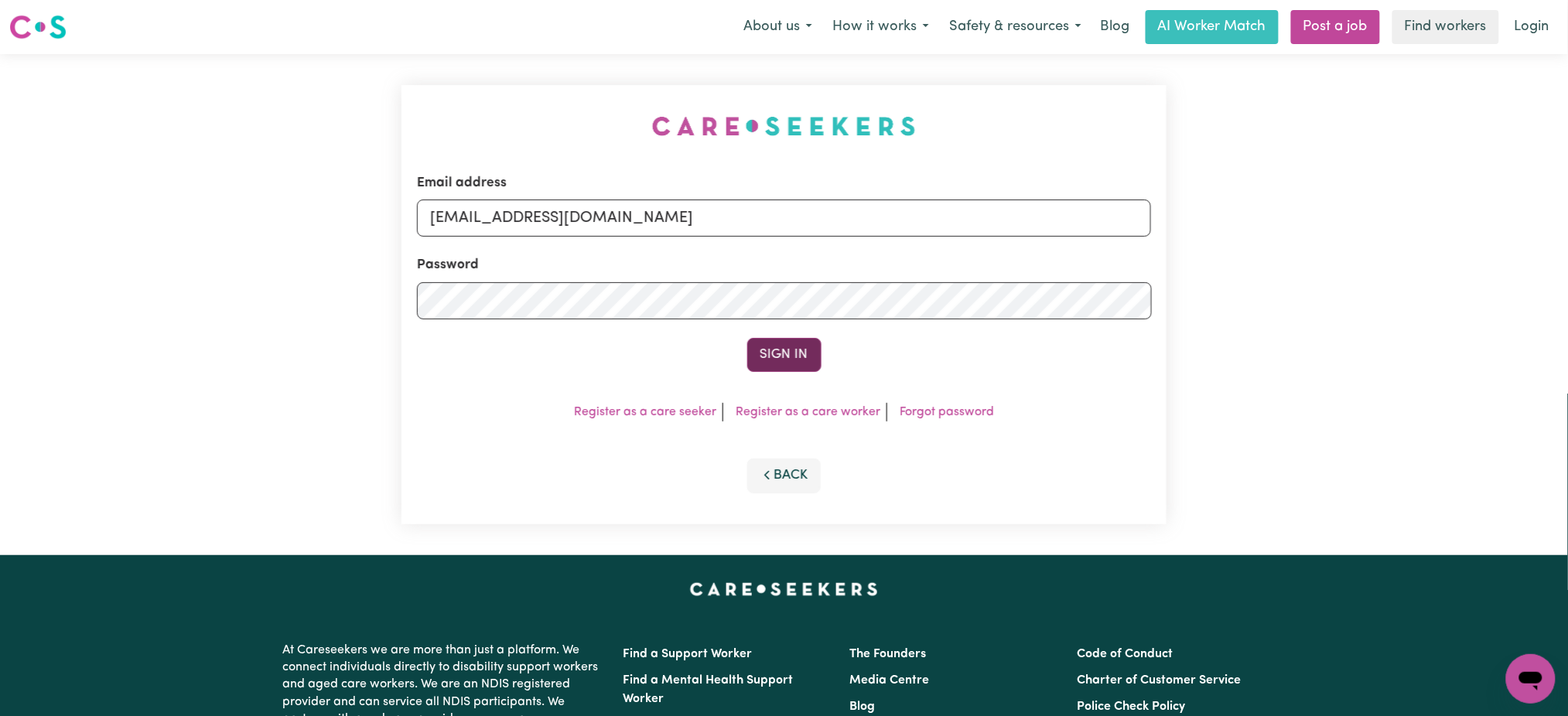 click on "Sign In" at bounding box center (784, 355) 